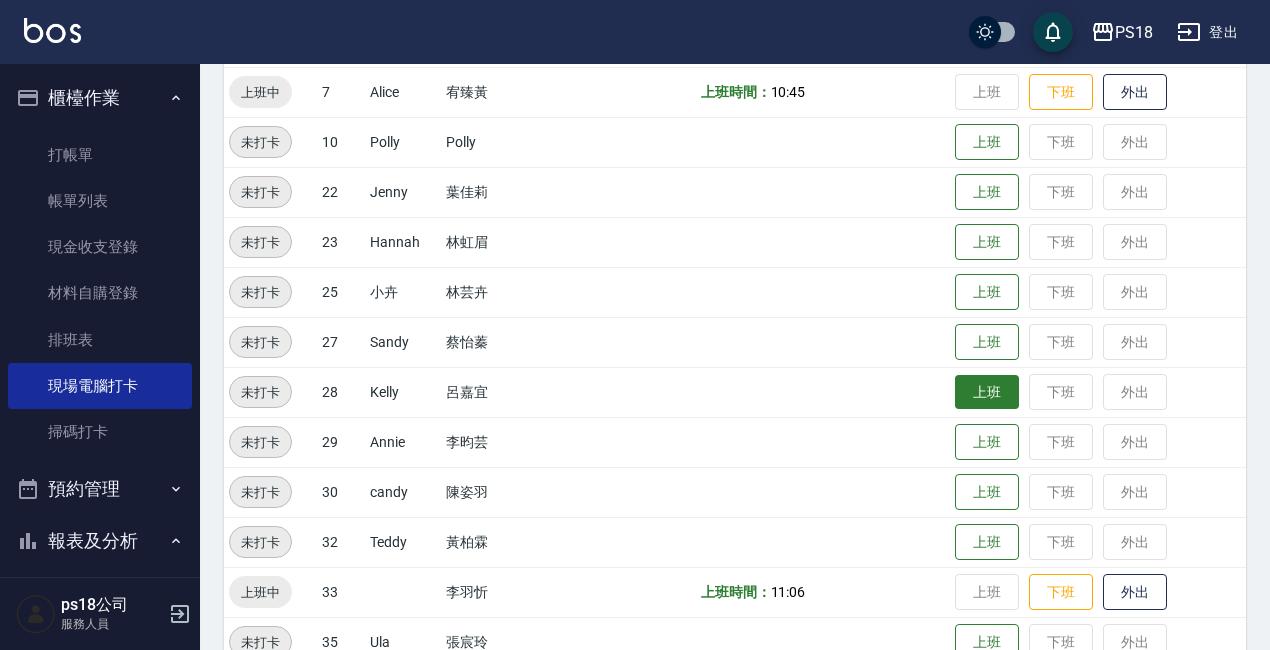 scroll, scrollTop: 448, scrollLeft: 0, axis: vertical 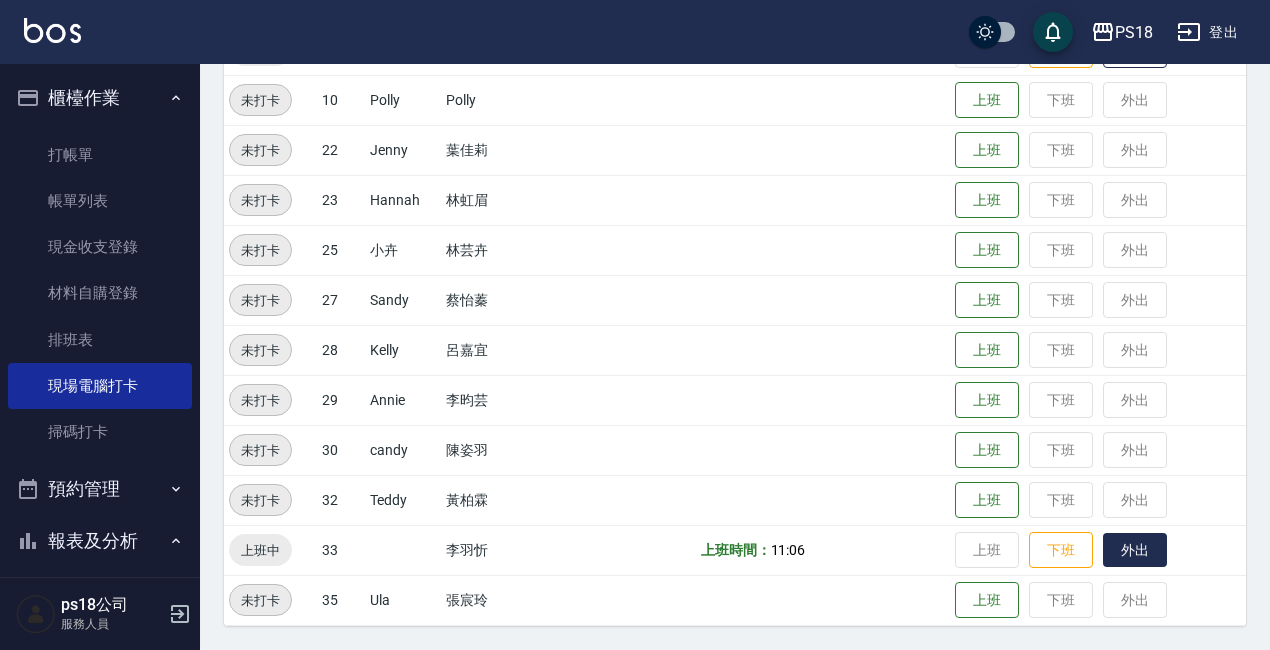 click on "外出" at bounding box center [1135, 550] 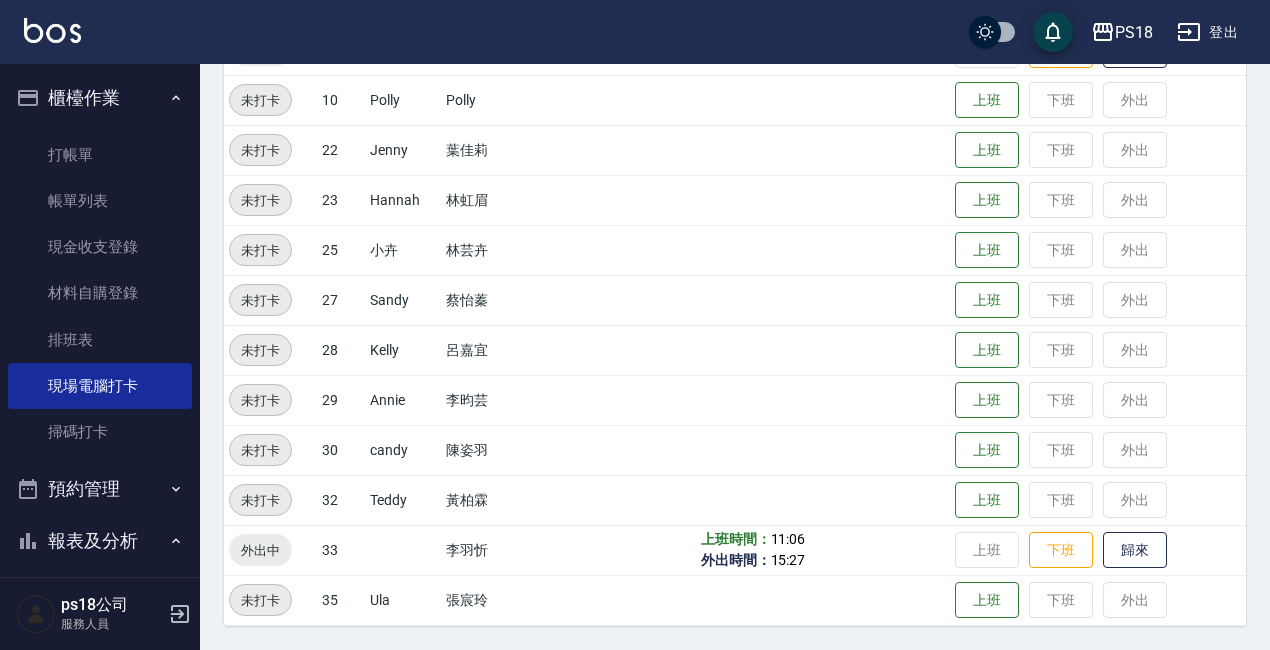 click on "登出" at bounding box center (1207, 32) 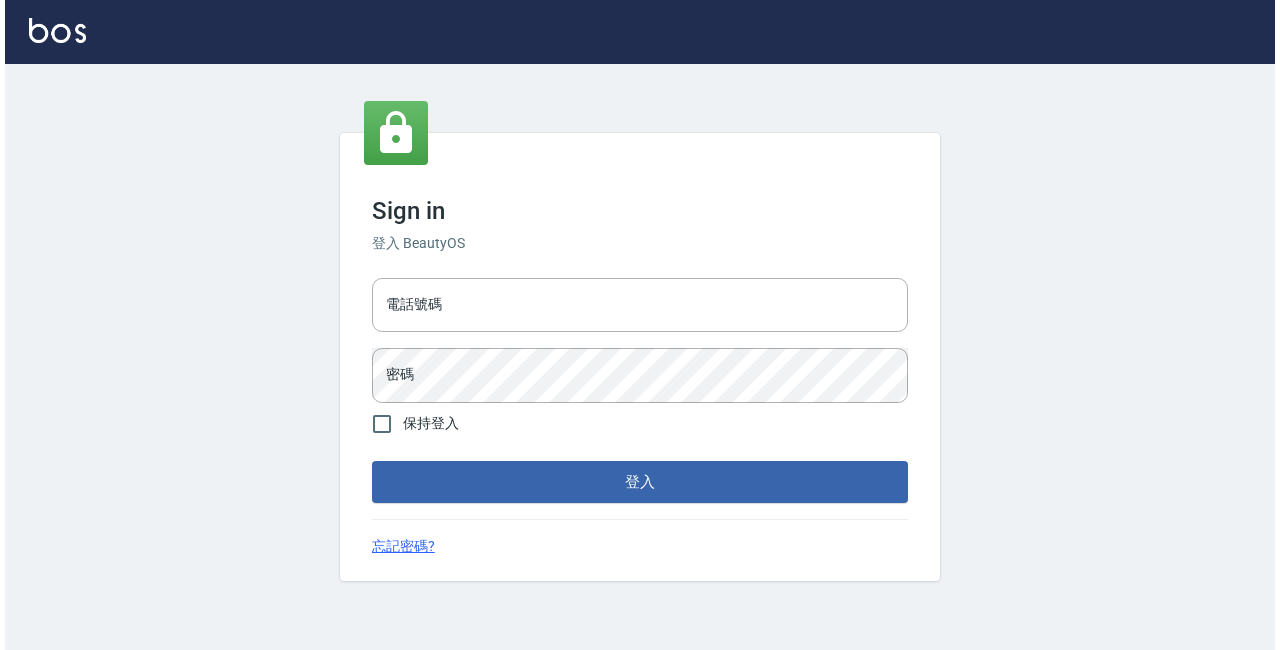 scroll, scrollTop: 0, scrollLeft: 0, axis: both 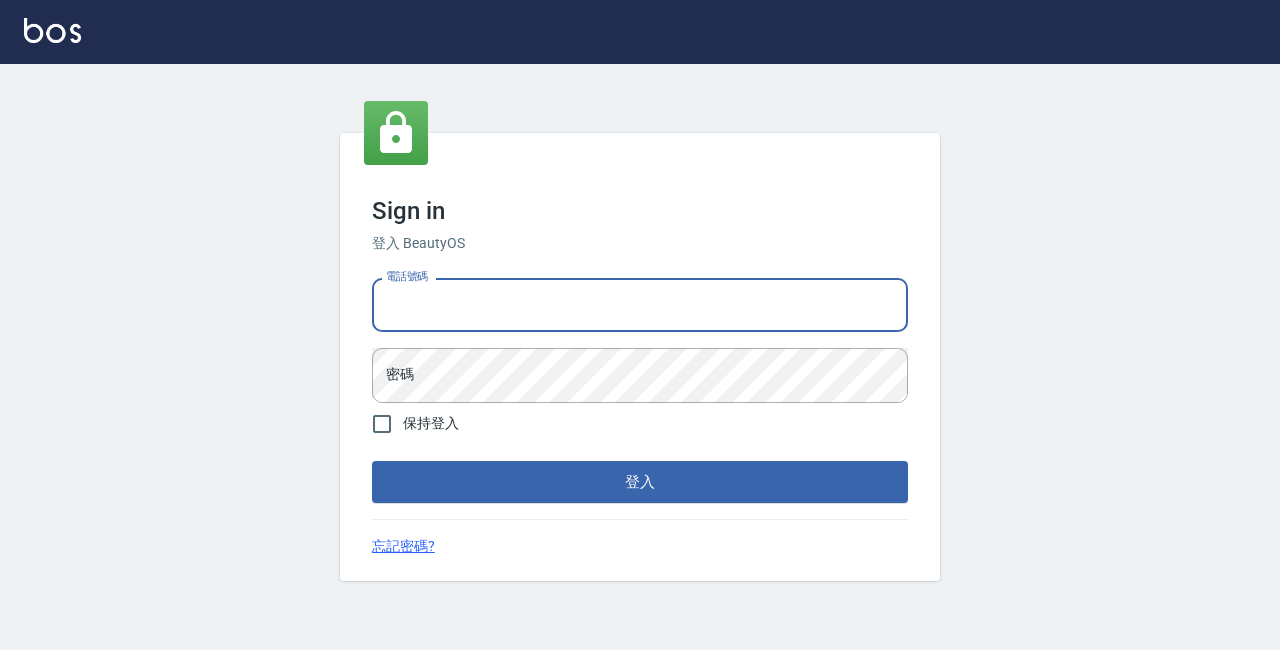 click on "電話號碼" at bounding box center [640, 305] 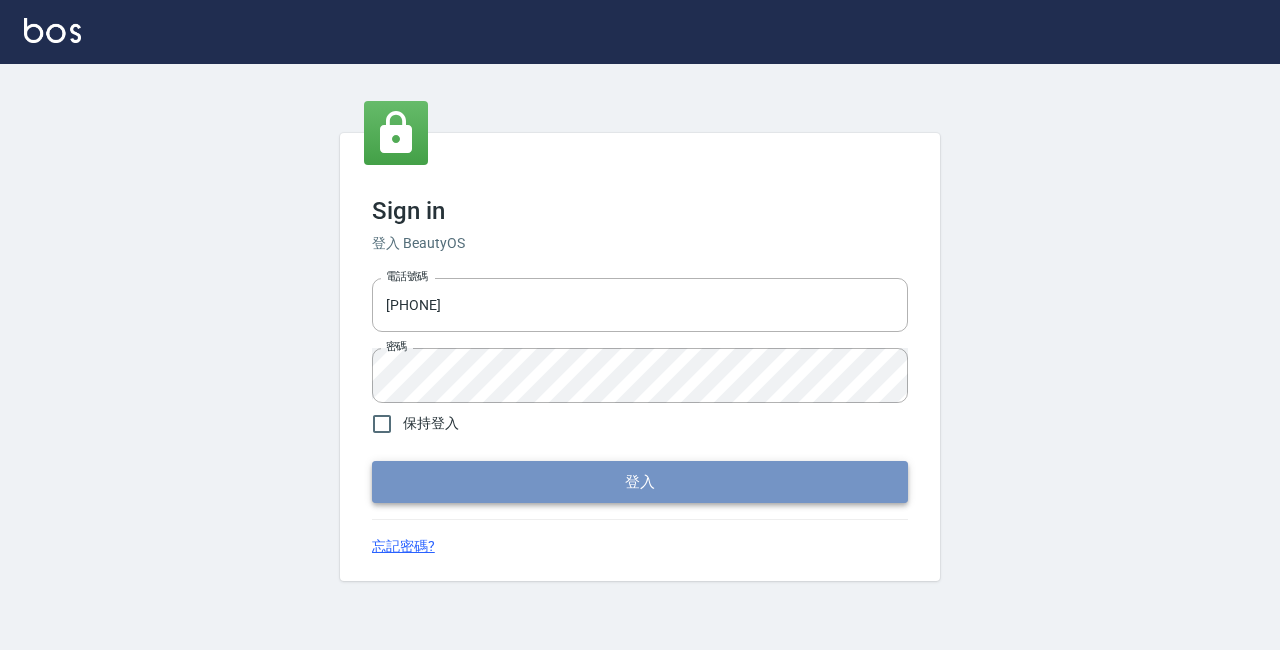 click on "登入" at bounding box center [640, 482] 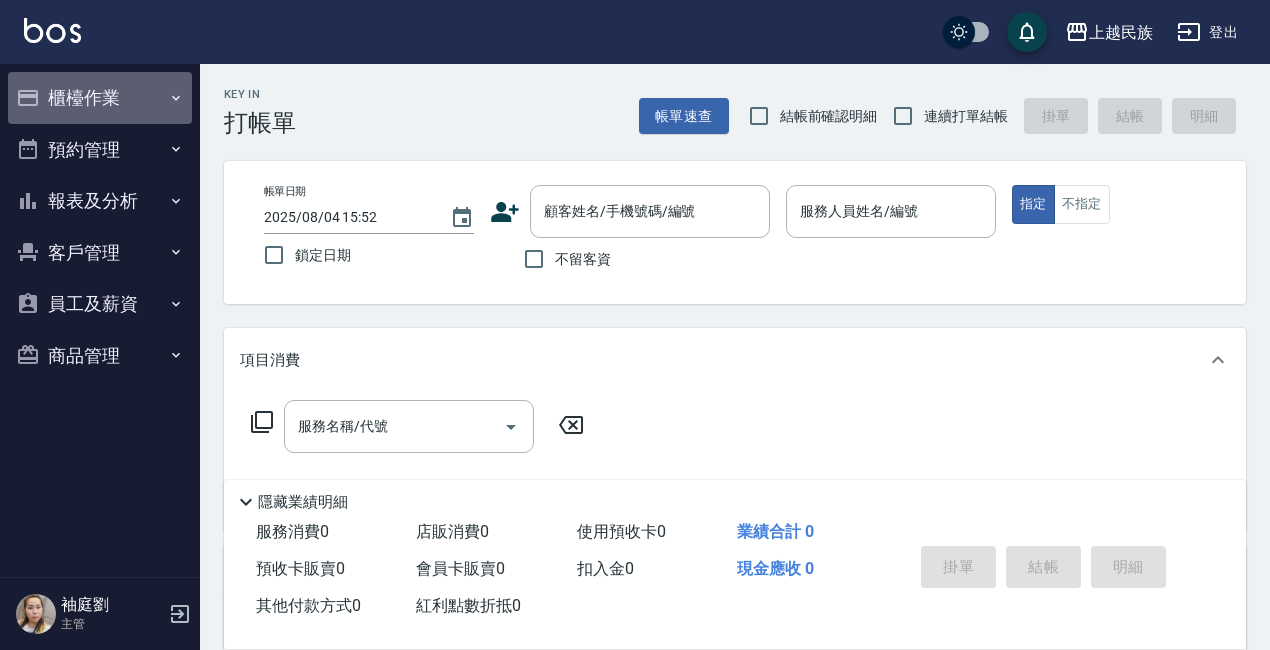 click on "櫃檯作業" at bounding box center (100, 98) 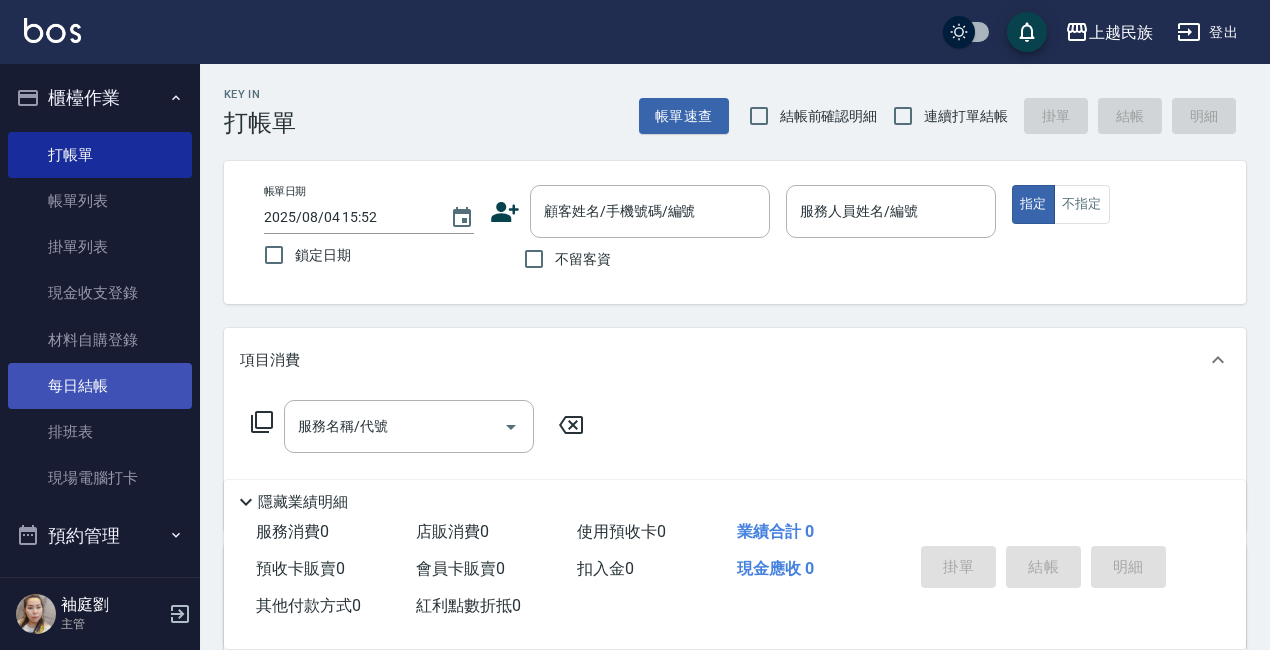 click on "每日結帳" at bounding box center (100, 386) 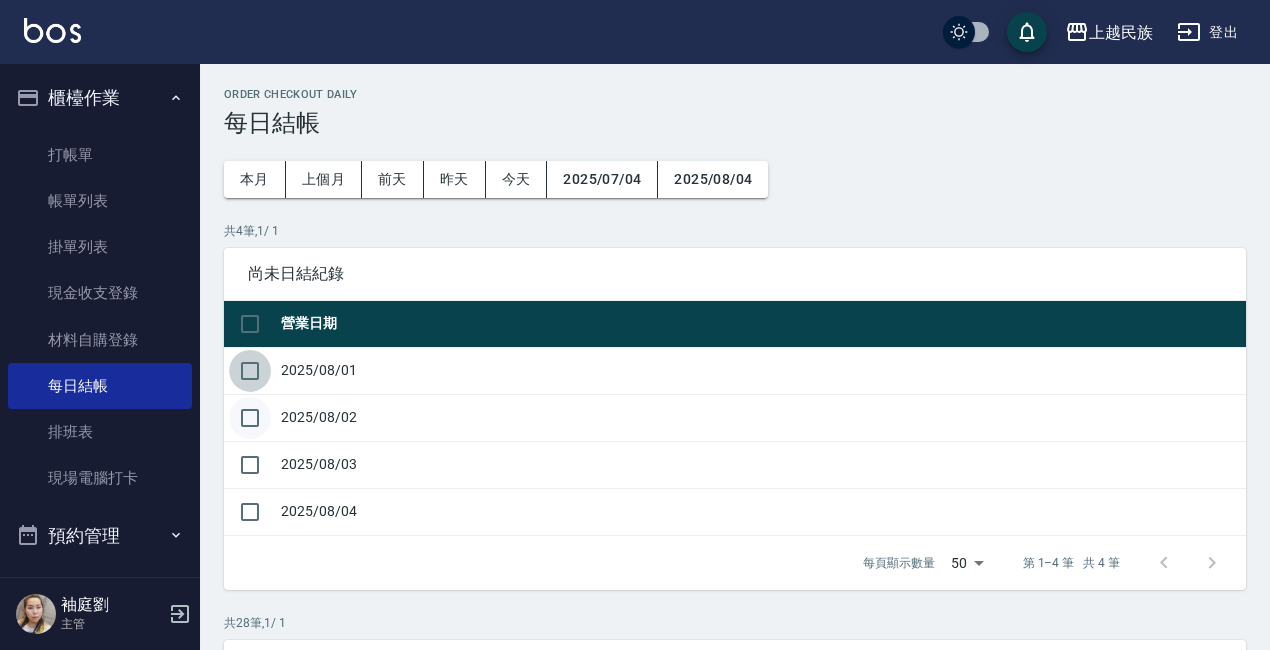 drag, startPoint x: 246, startPoint y: 365, endPoint x: 232, endPoint y: 429, distance: 65.51336 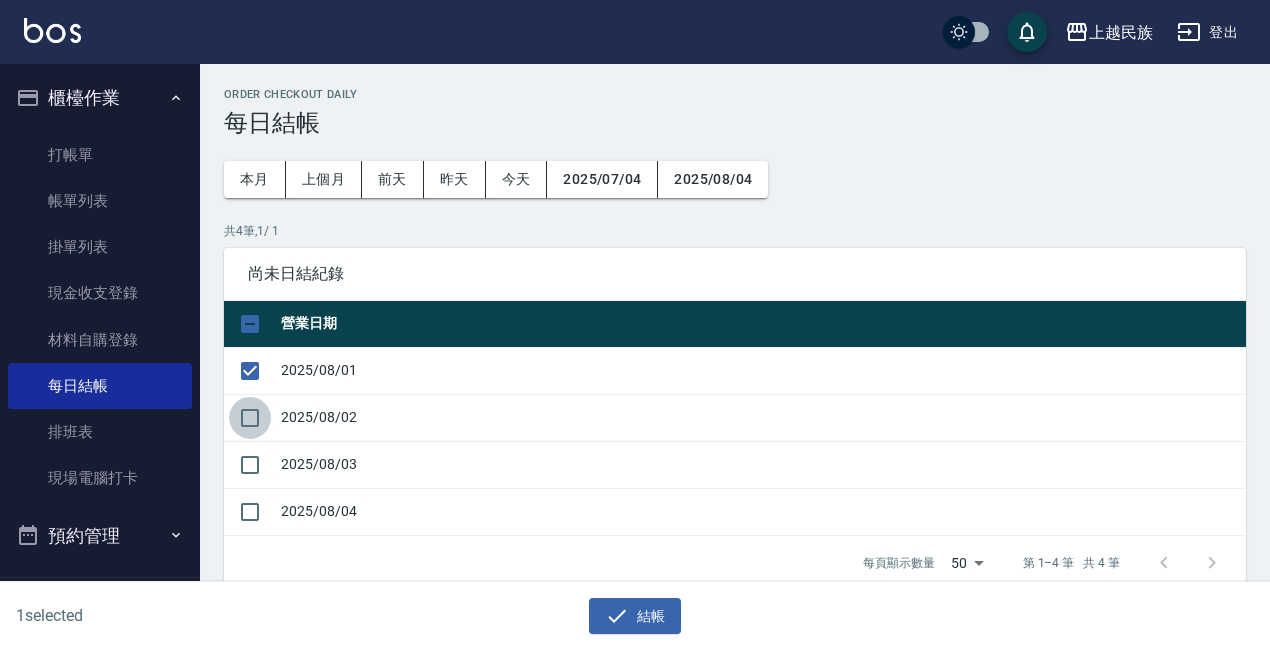 click at bounding box center [250, 418] 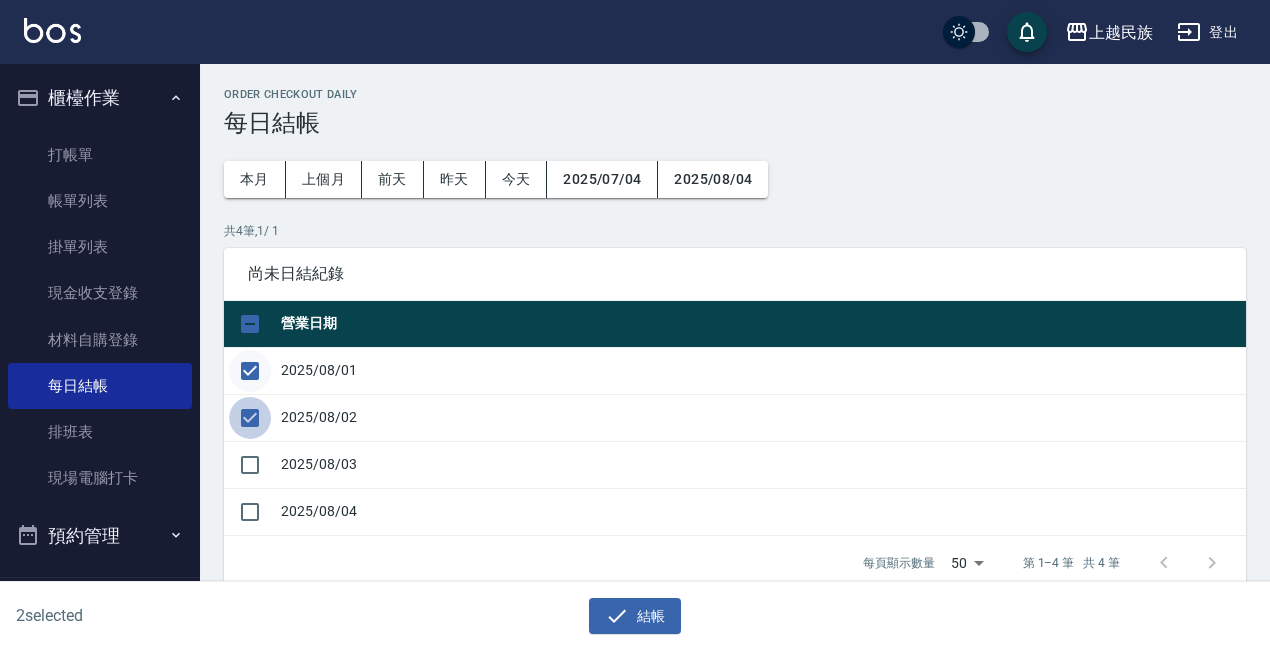 drag, startPoint x: 246, startPoint y: 419, endPoint x: 245, endPoint y: 385, distance: 34.0147 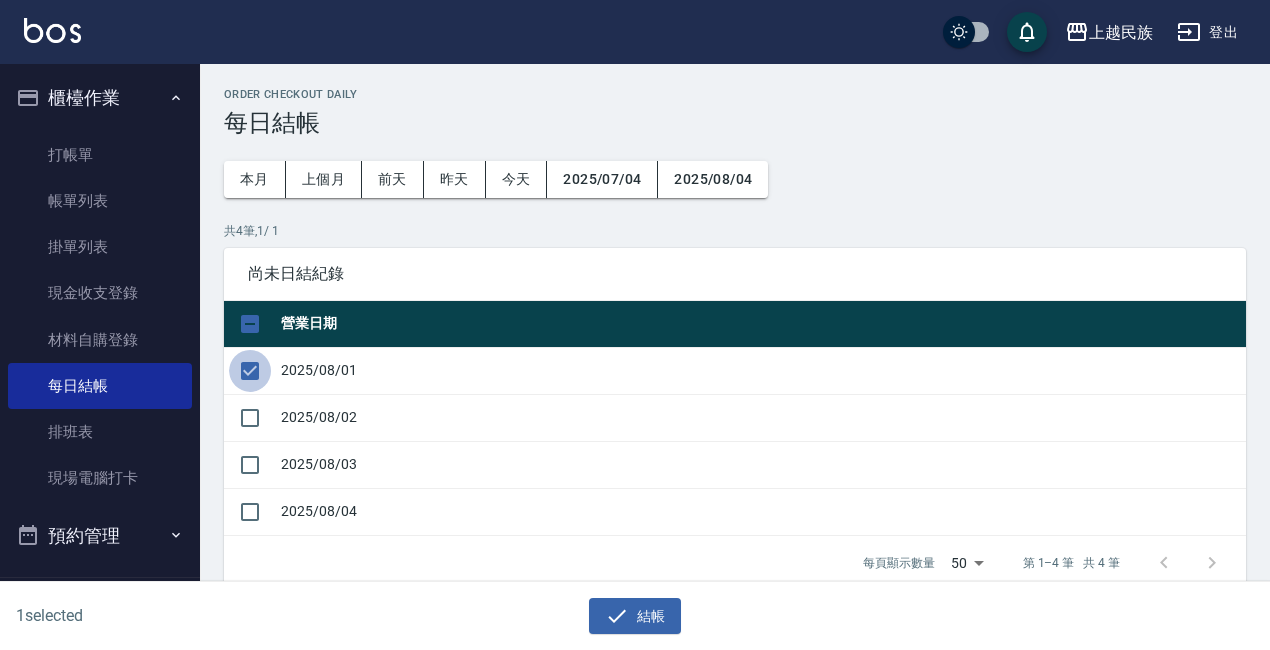click at bounding box center (250, 371) 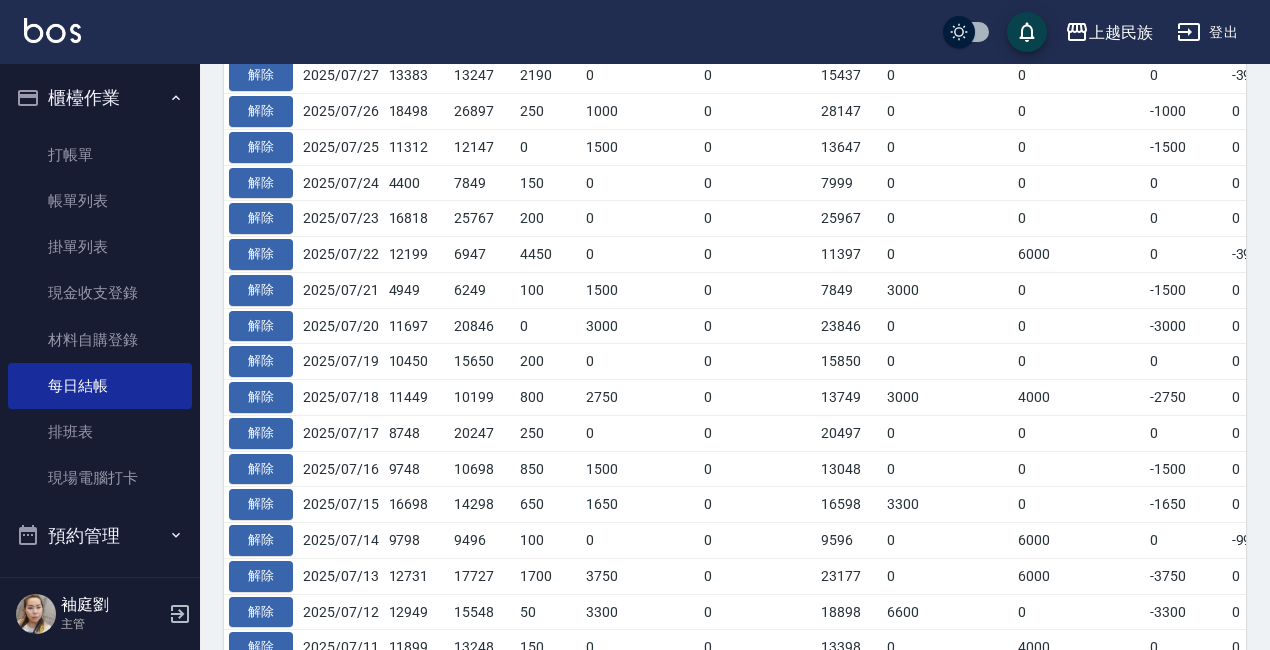 scroll, scrollTop: 794, scrollLeft: 0, axis: vertical 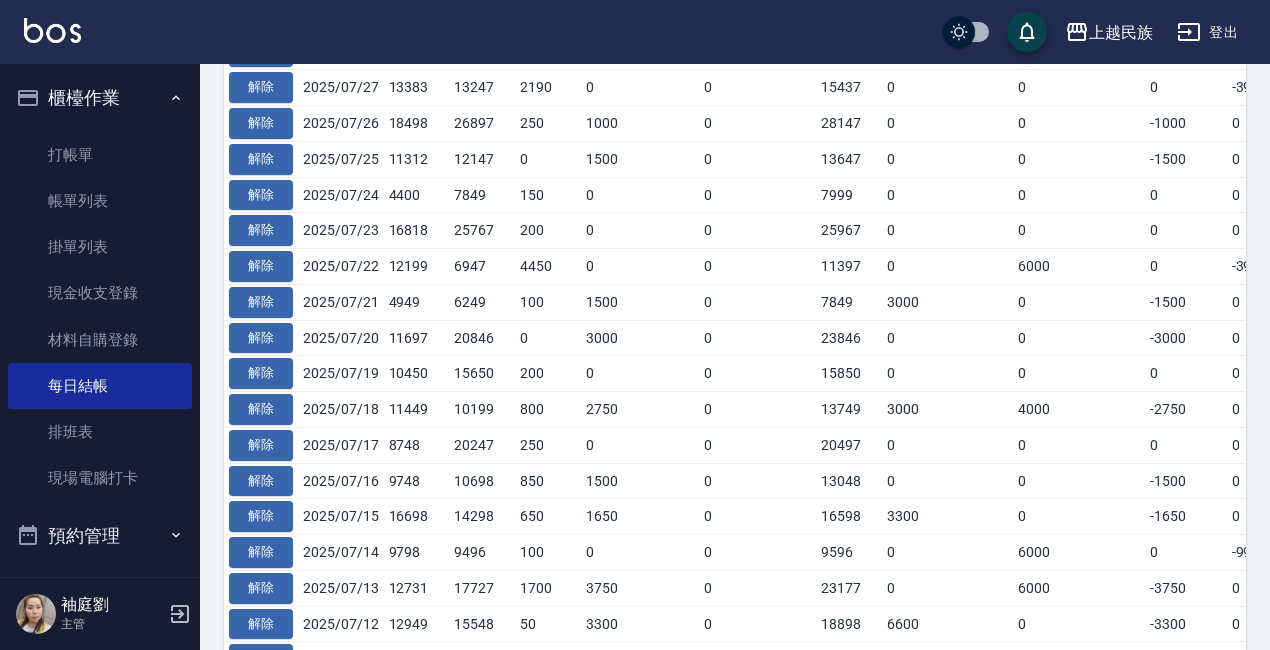click on "櫃檯作業" at bounding box center (100, 98) 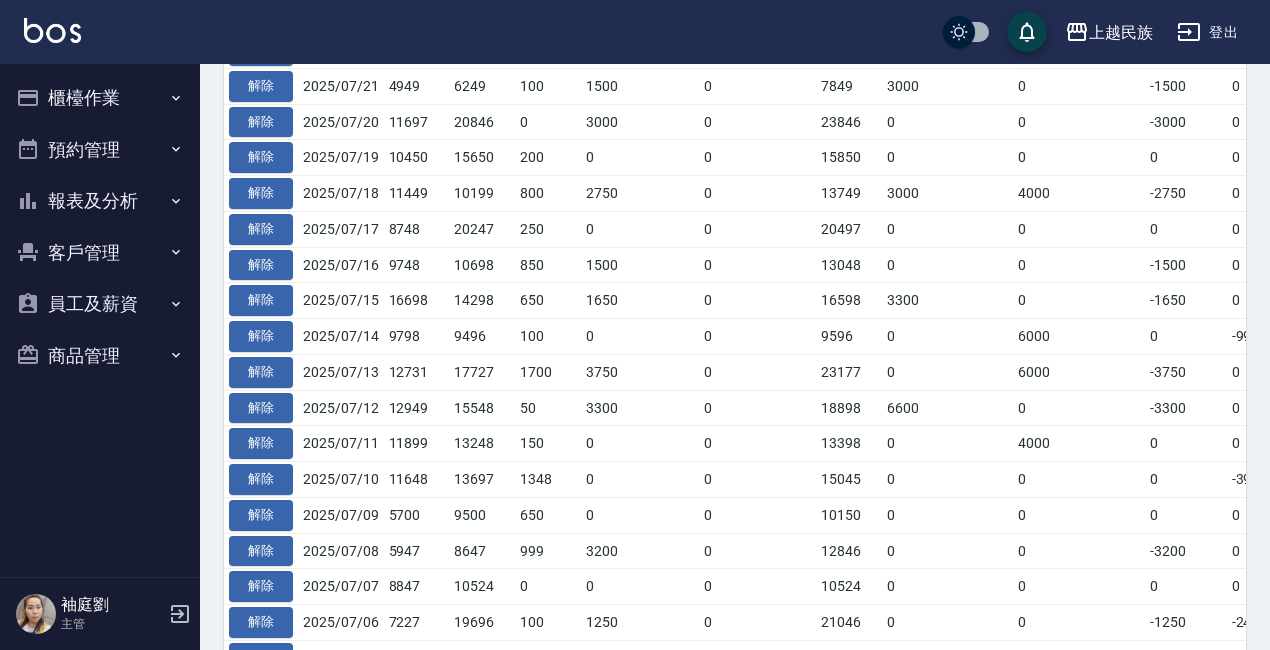 scroll, scrollTop: 1094, scrollLeft: 0, axis: vertical 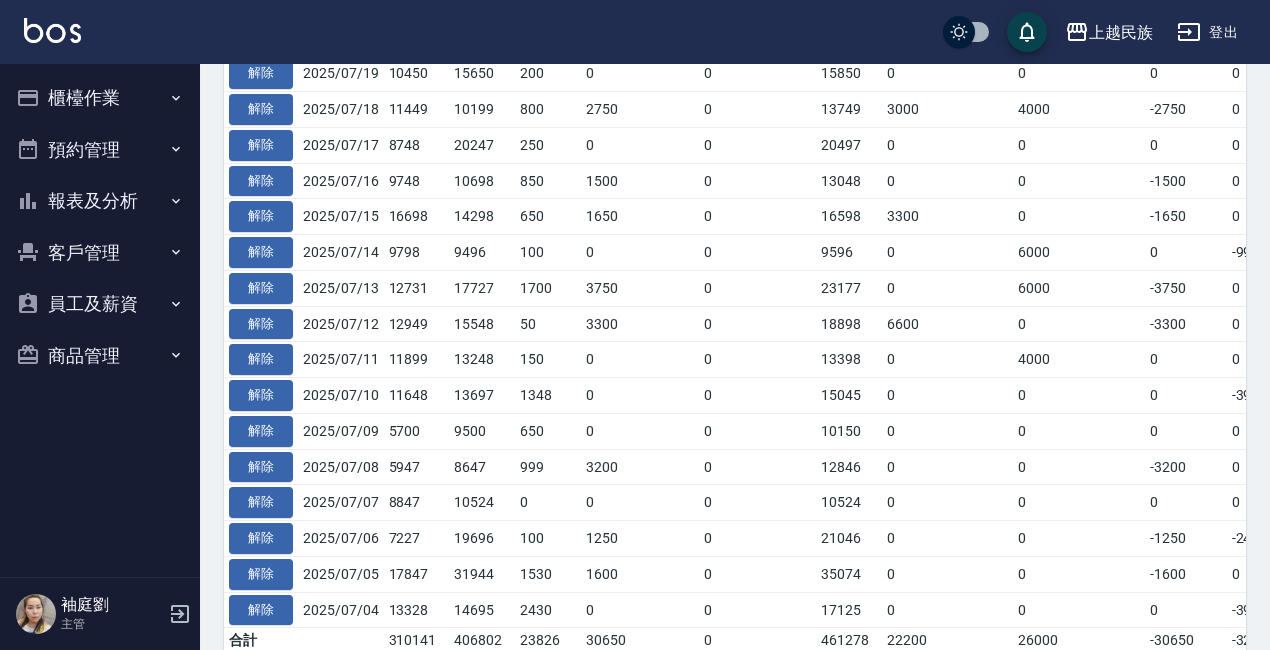 click on "報表及分析" at bounding box center [100, 201] 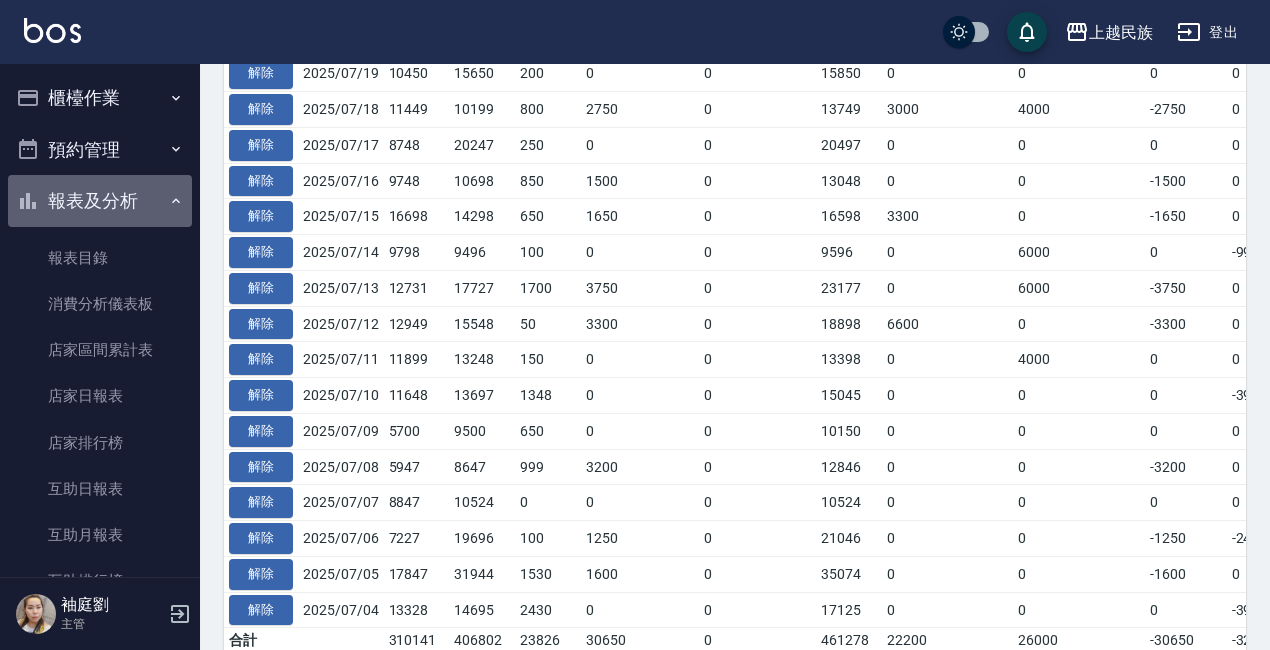 click 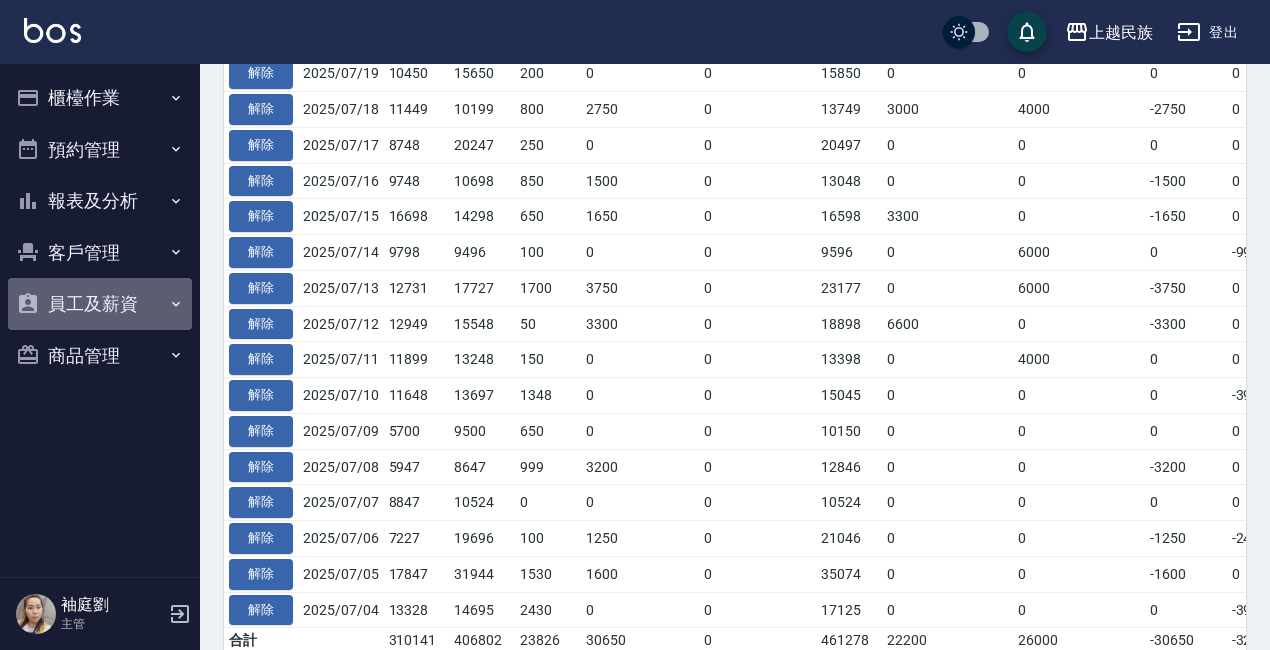 click on "員工及薪資" at bounding box center [100, 304] 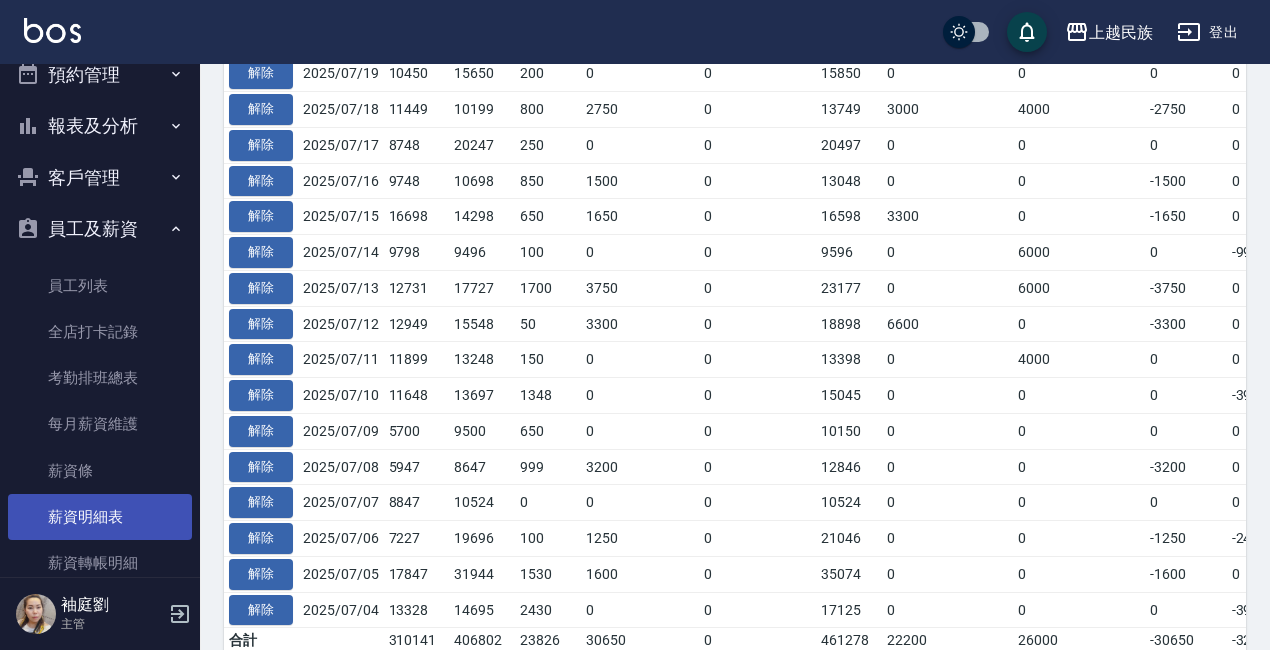 scroll, scrollTop: 168, scrollLeft: 0, axis: vertical 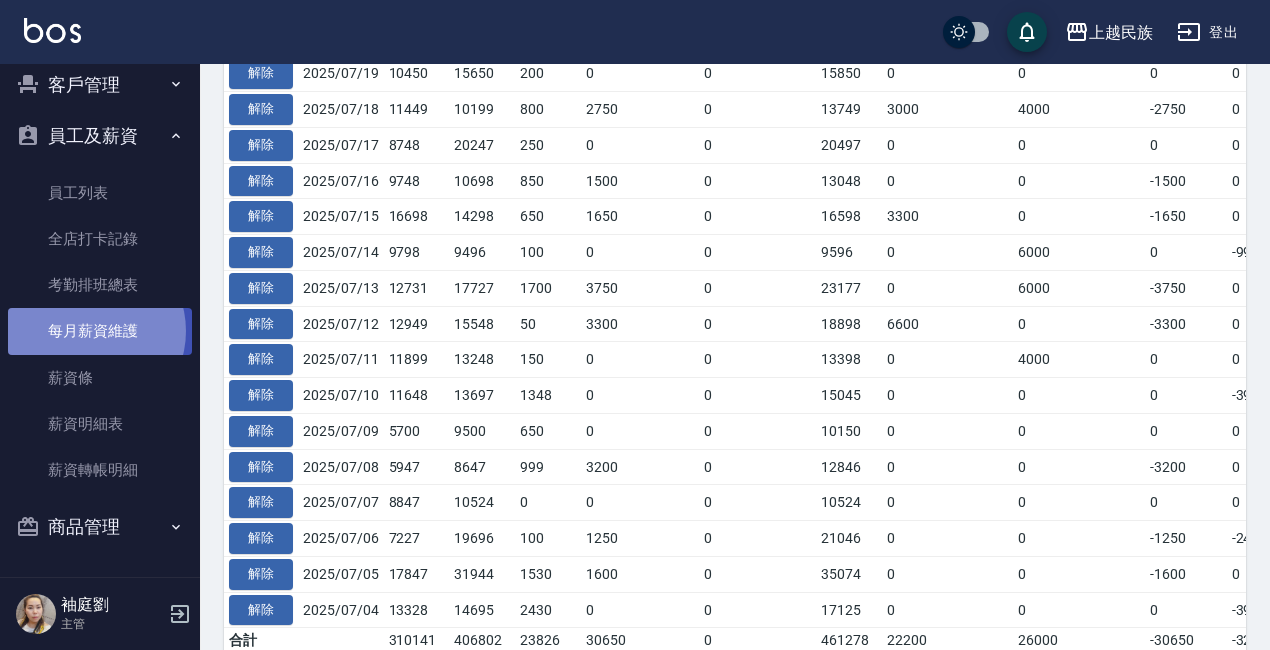 click on "每月薪資維護" at bounding box center [100, 331] 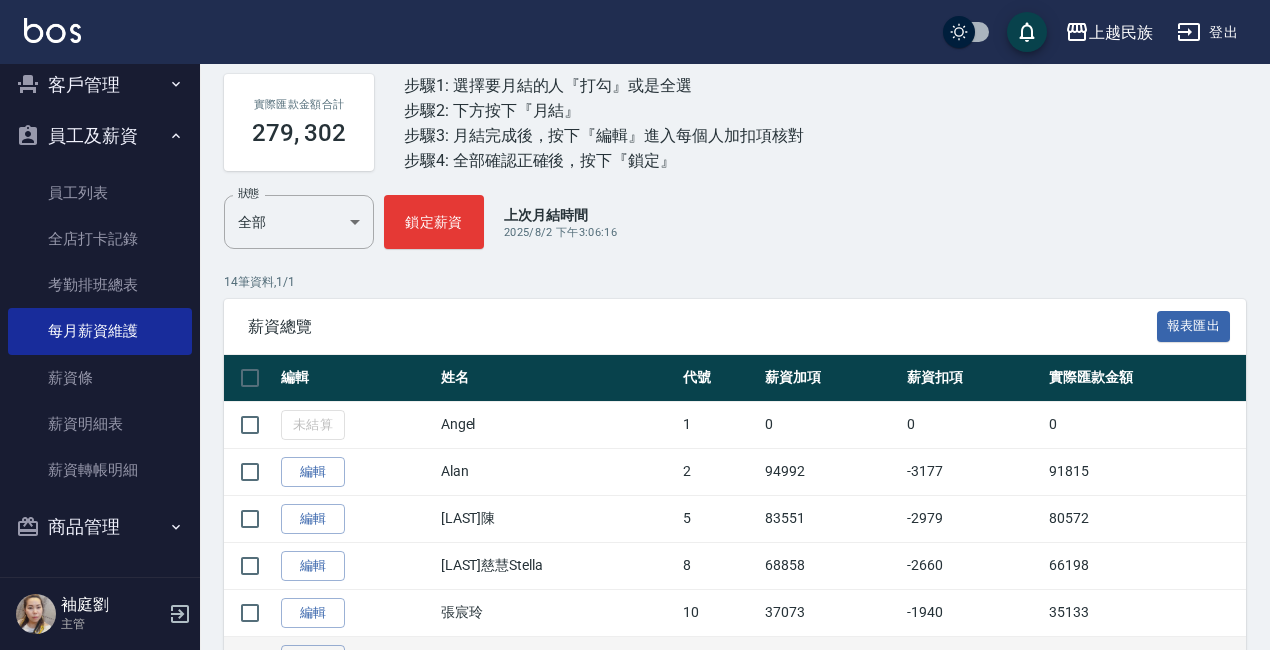 scroll, scrollTop: 300, scrollLeft: 0, axis: vertical 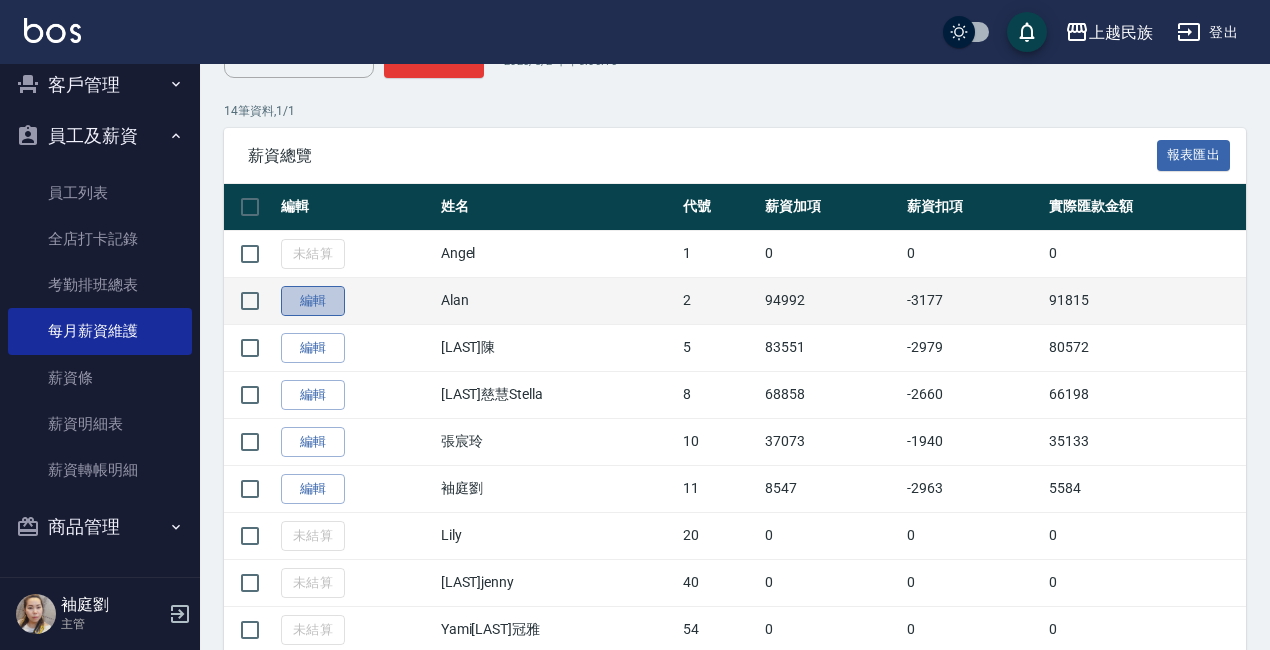 click on "編輯" at bounding box center (313, 301) 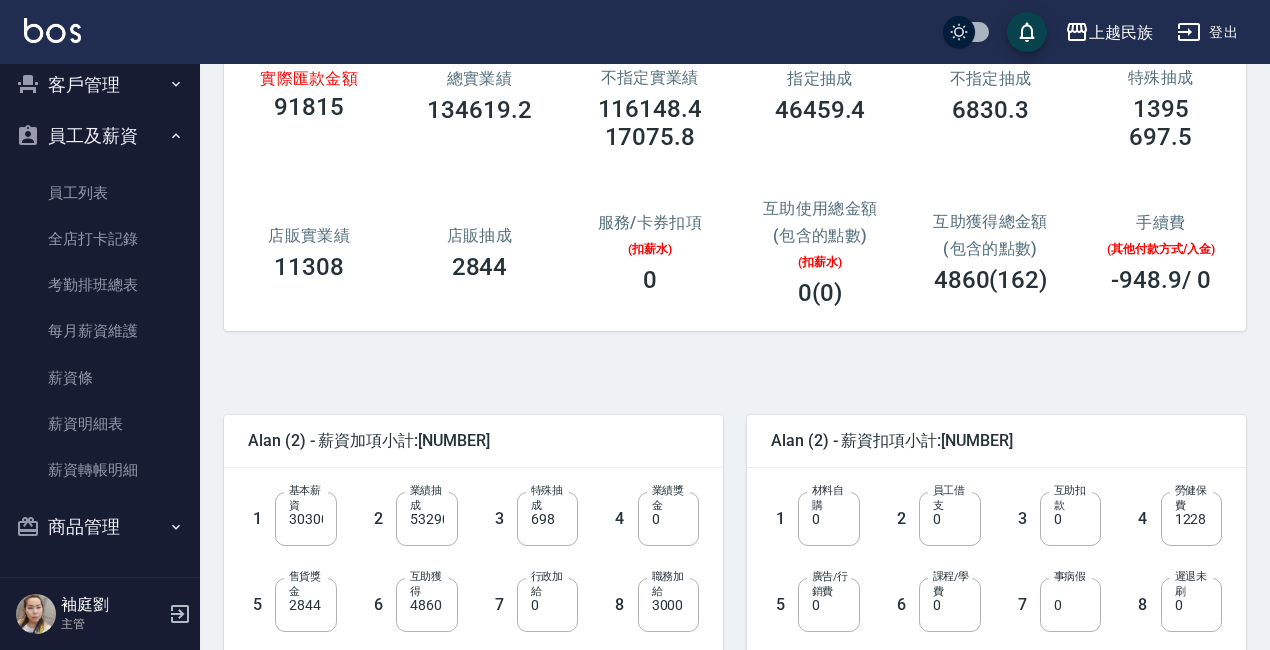 scroll, scrollTop: 100, scrollLeft: 0, axis: vertical 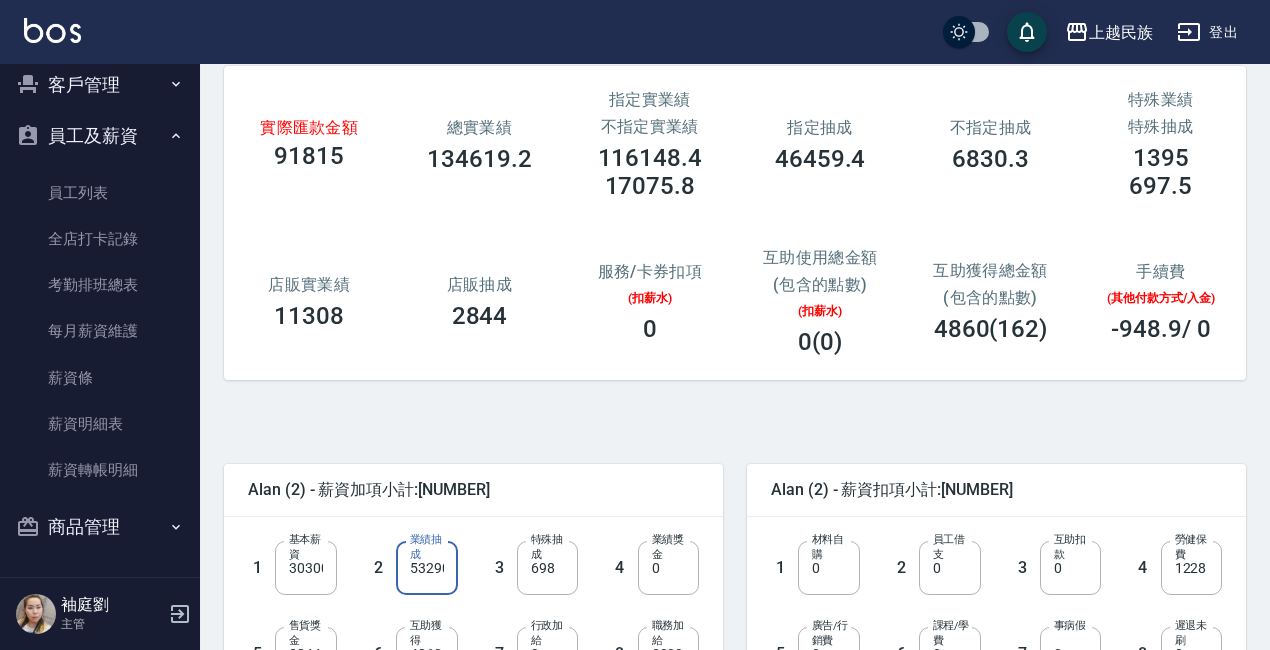 click on "53290" at bounding box center [426, 568] 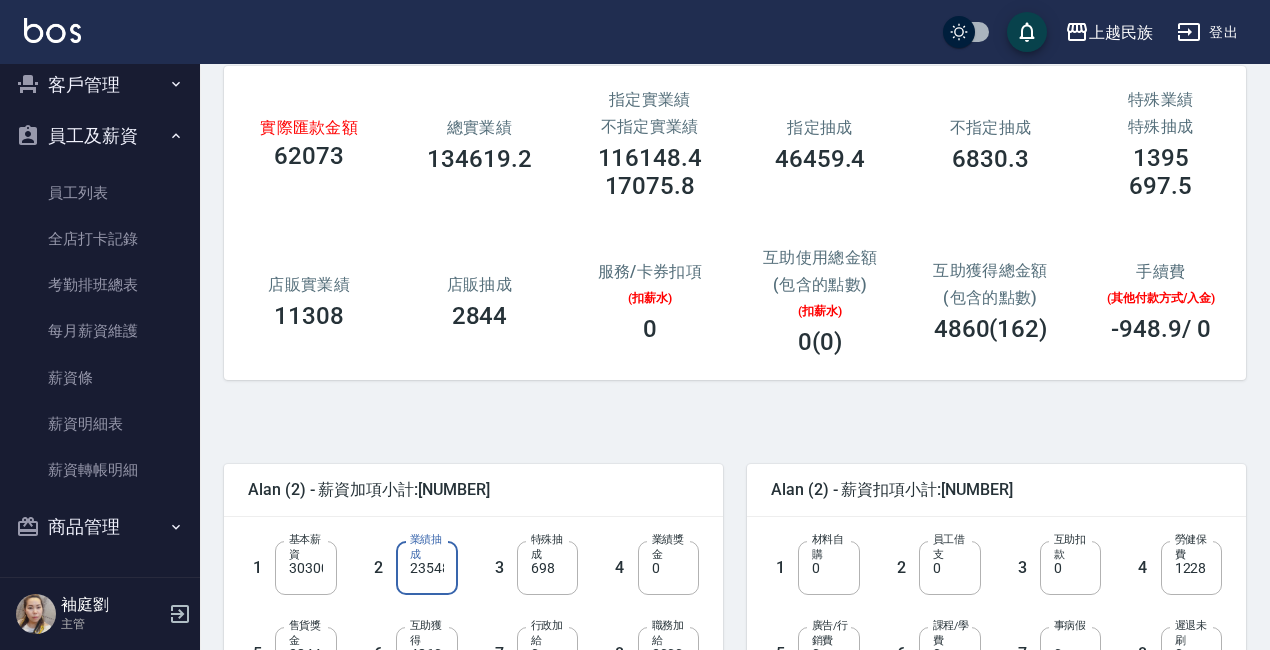 scroll, scrollTop: 0, scrollLeft: 7, axis: horizontal 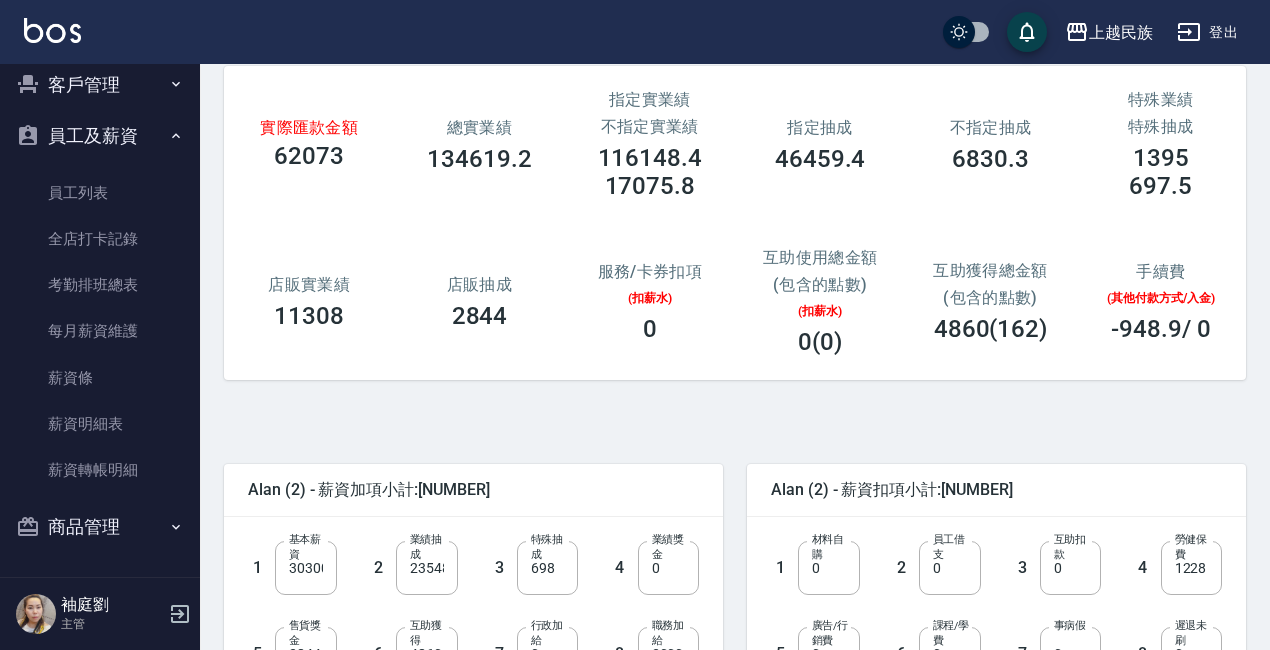 click on "Alan (2) - 薪資加項小計:65250 1 基本薪資 30300 基本薪資 2 業績抽成 23548 業績抽成 3 特殊抽成 698 特殊抽成 4 業績獎金 0 業績獎金 5 售貨獎金 2844 售貨獎金 6 互助獲得 4860 互助獲得 7 行政加給 0 行政加給 8 職務加給 3000 職務加給 9 獎勵金 0 獎勵金 10 勞健保勞退 0 勞健保勞退 11 全勤獎金 0 全勤獎金 12 其他加給 0 其他加給 薪資加項科目 薪資加項科目 加項金額 0 加項金額 Alan (2) - 薪資加項小計:65250 Alan (2) - 薪資扣項小計:3177 1 材料自購 0 材料自購 2 員工借支 0 員工借支 3 互助扣款 0 互助扣款 4 勞健保費 1228 勞健保費 5 廣告/行銷費 0 廣告/行銷費 6 課程/學費 0 課程/學費 7 事病假 0 事病假 8 遲退未刷 0 遲退未刷 9 代墊款 0 代墊款 10 區處用具 0 區處用具 11 違規扣款 0 違規扣款 12 曠職扣款 0 曠職扣款 13 其他扣項 0 其他扣項 14 信用卡手續費 949 信用卡手續費 15 管理處用具 0 16 1000" at bounding box center (727, 746) 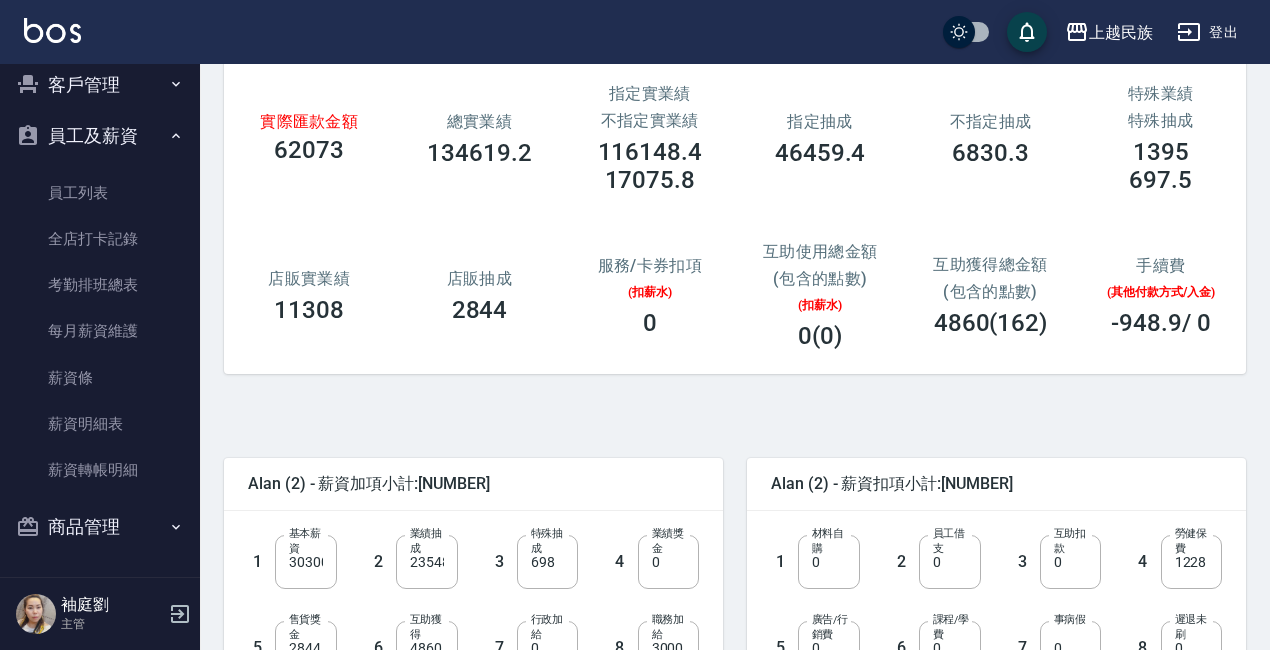 scroll, scrollTop: 200, scrollLeft: 0, axis: vertical 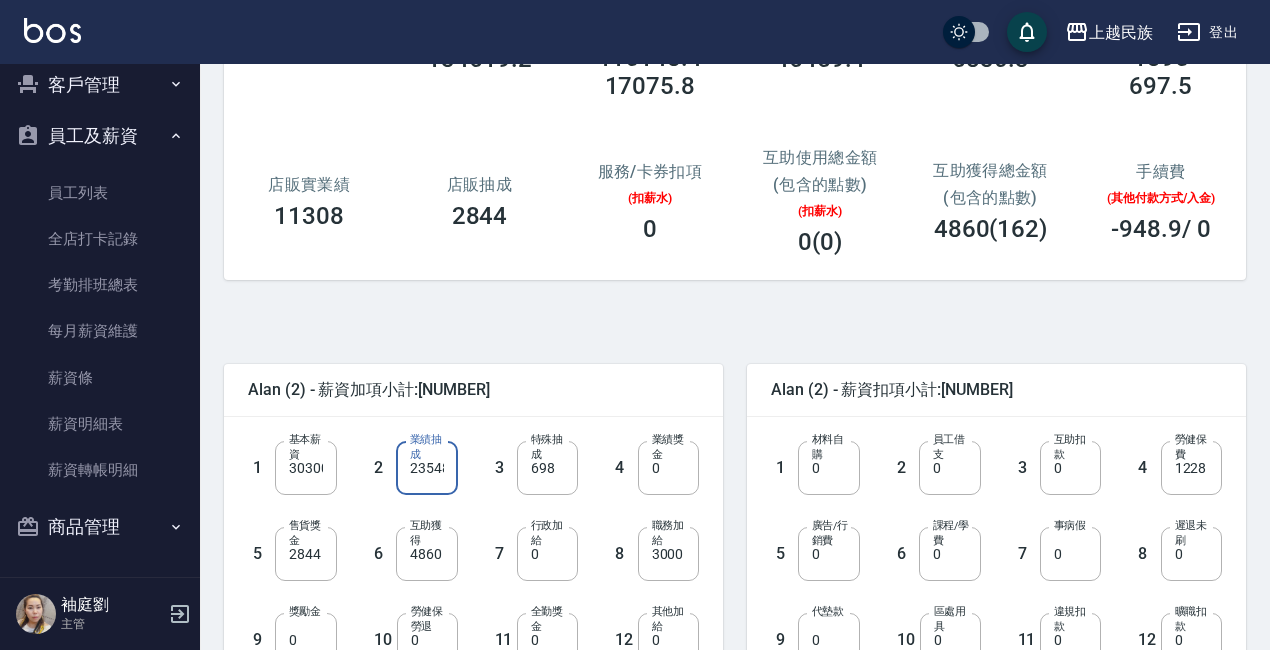 click on "23548" at bounding box center [426, 468] 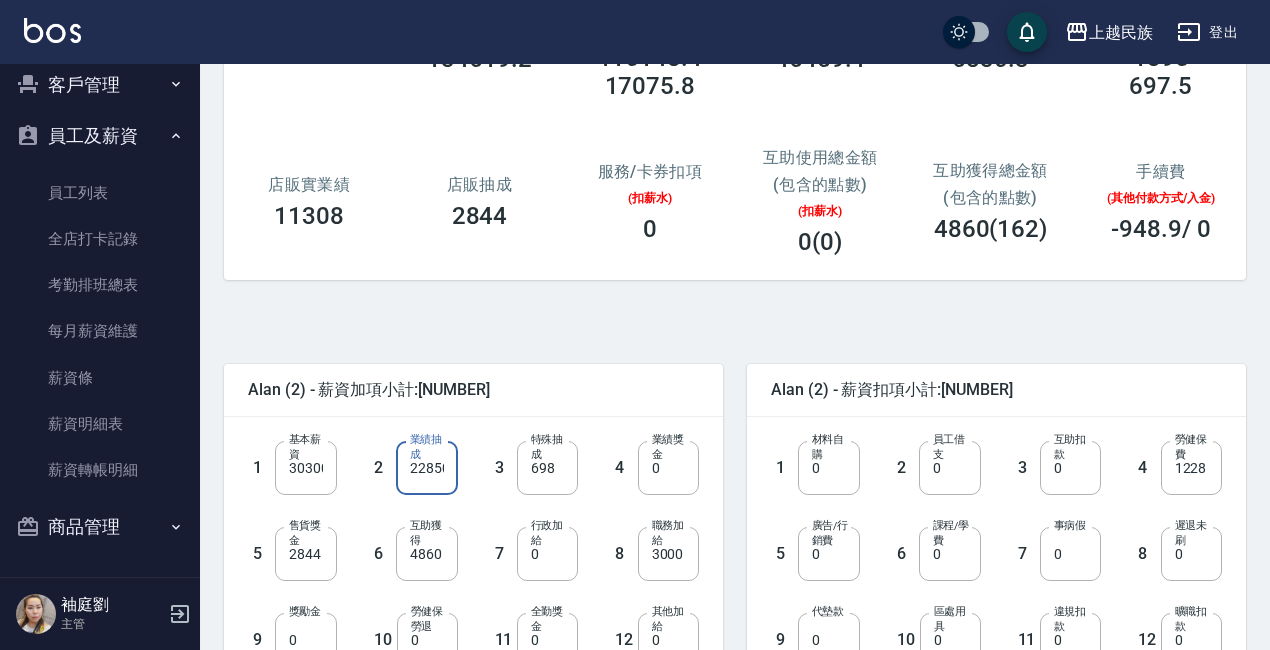 scroll, scrollTop: 0, scrollLeft: 7, axis: horizontal 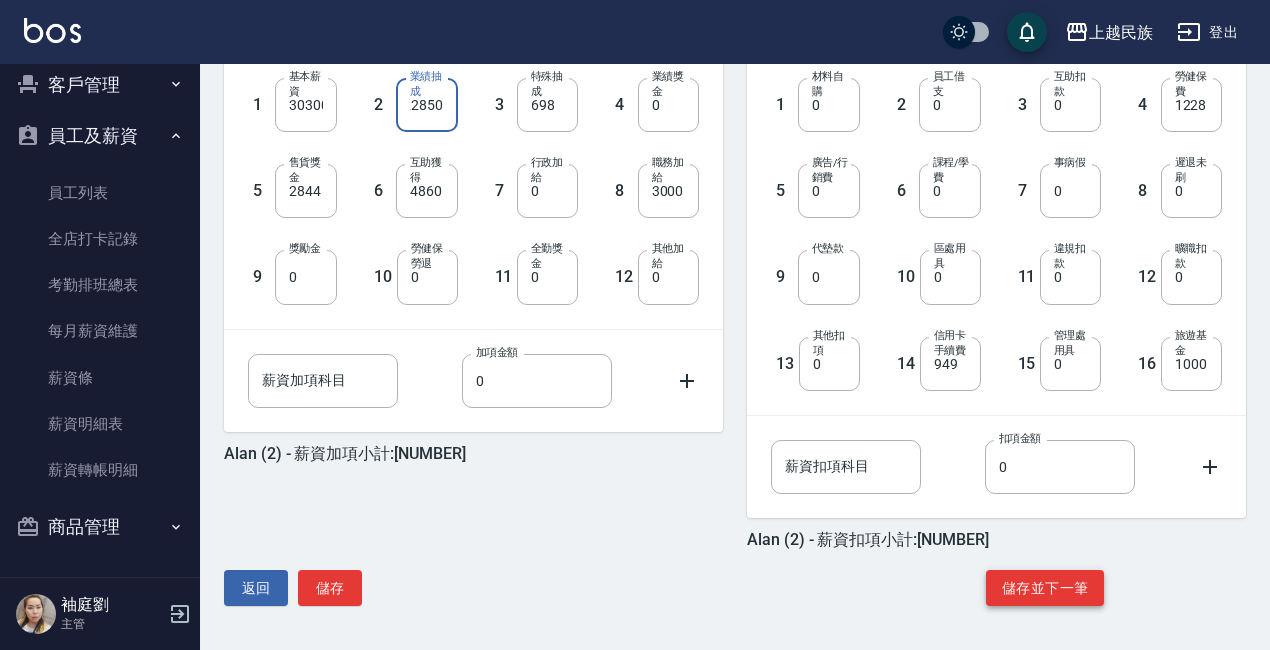 type on "22850" 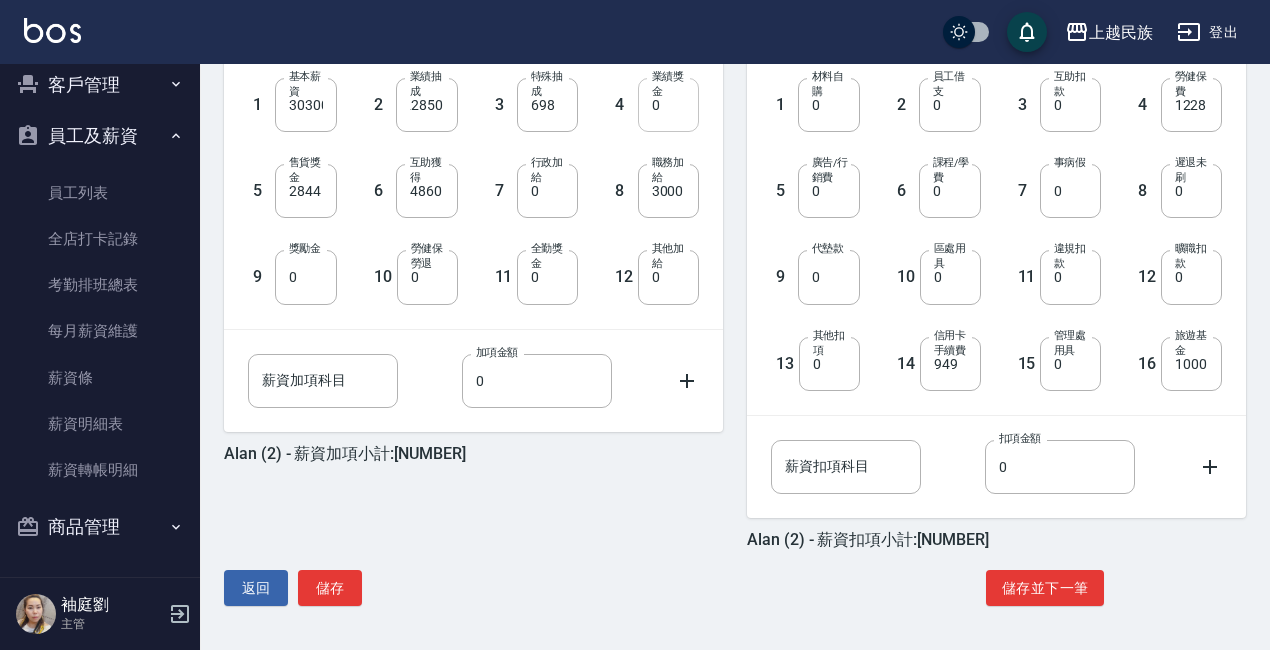 scroll, scrollTop: 0, scrollLeft: 0, axis: both 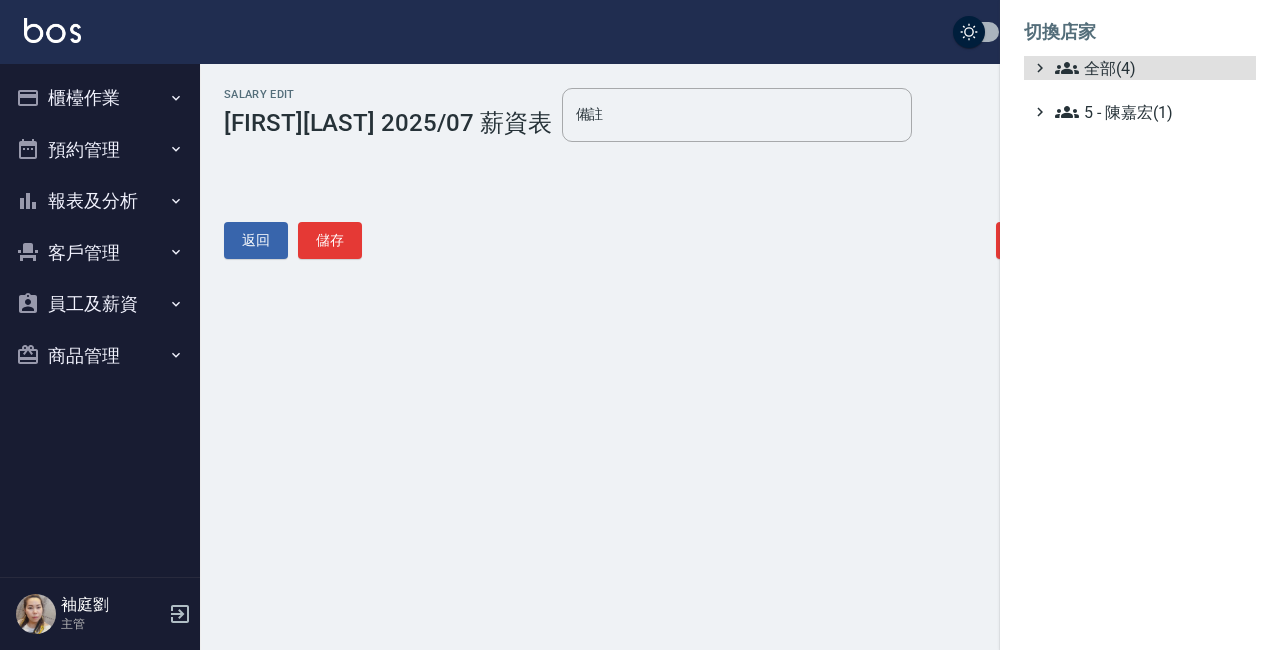 click 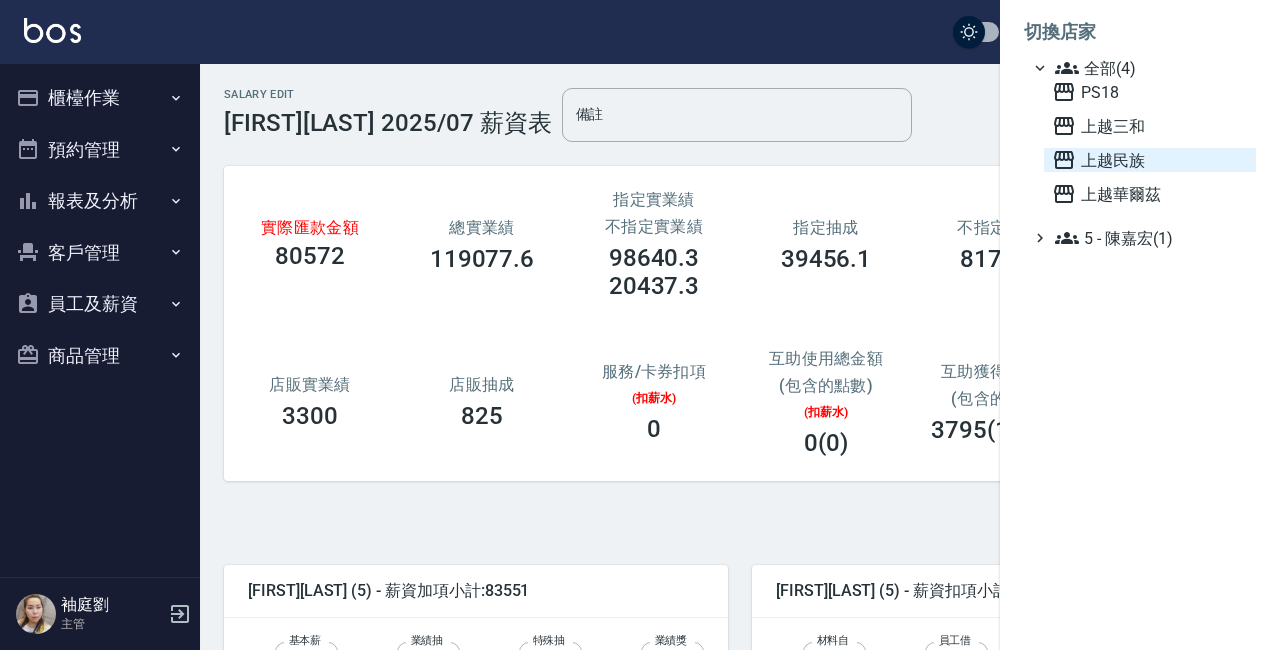 click on "上越民族" at bounding box center [1150, 160] 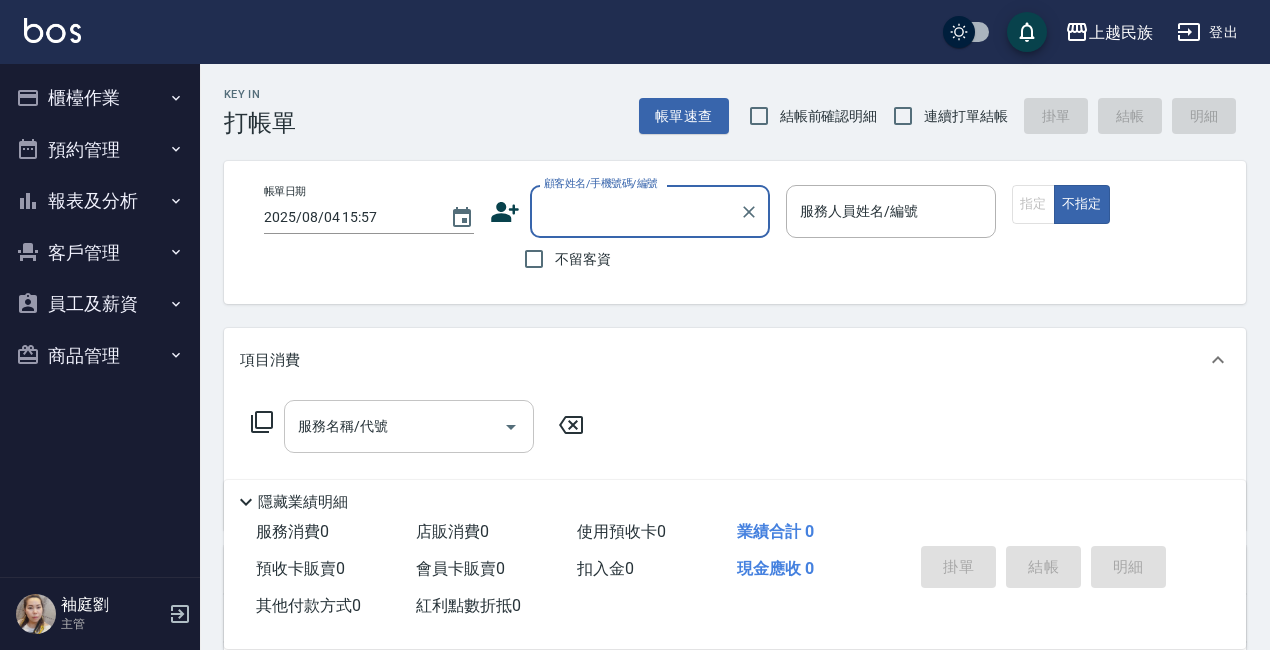 scroll, scrollTop: 0, scrollLeft: 0, axis: both 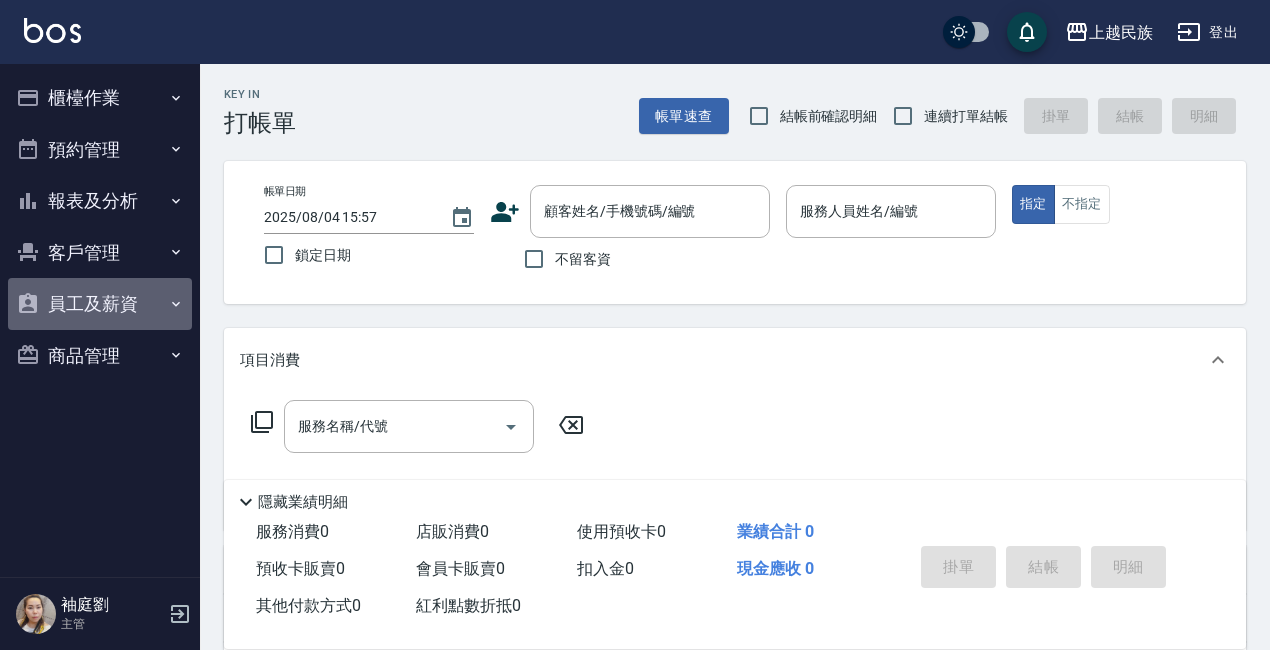 click on "員工及薪資" at bounding box center (100, 304) 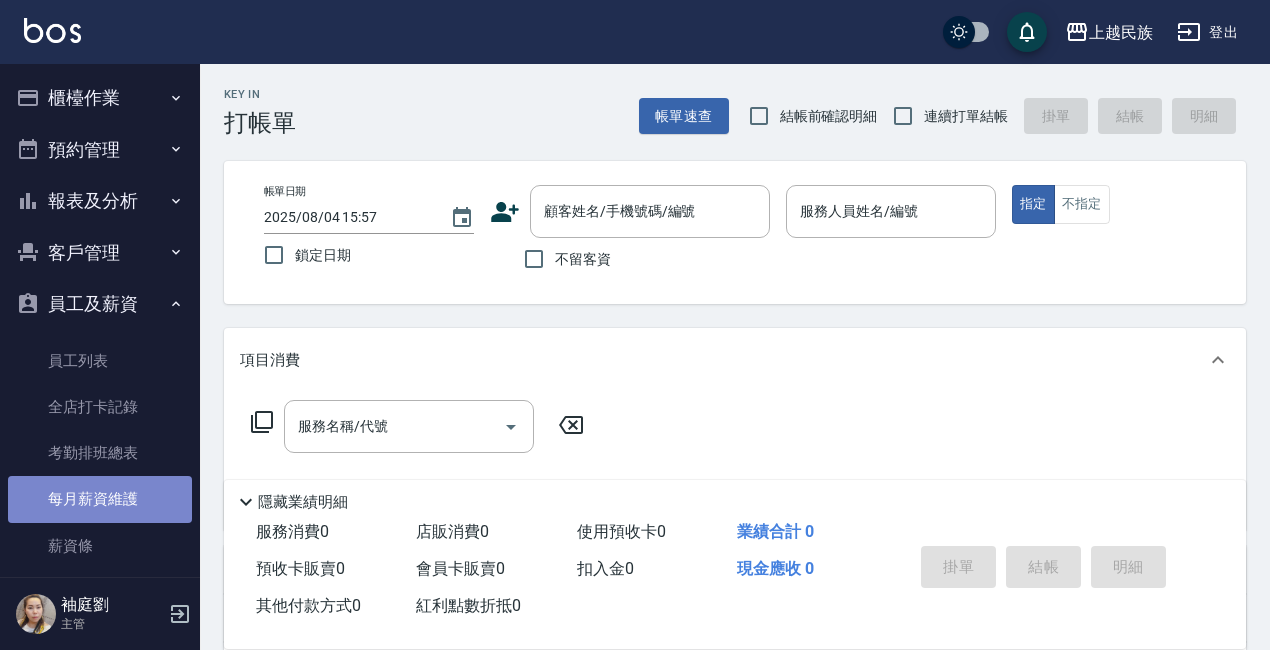 click on "每月薪資維護" at bounding box center (100, 499) 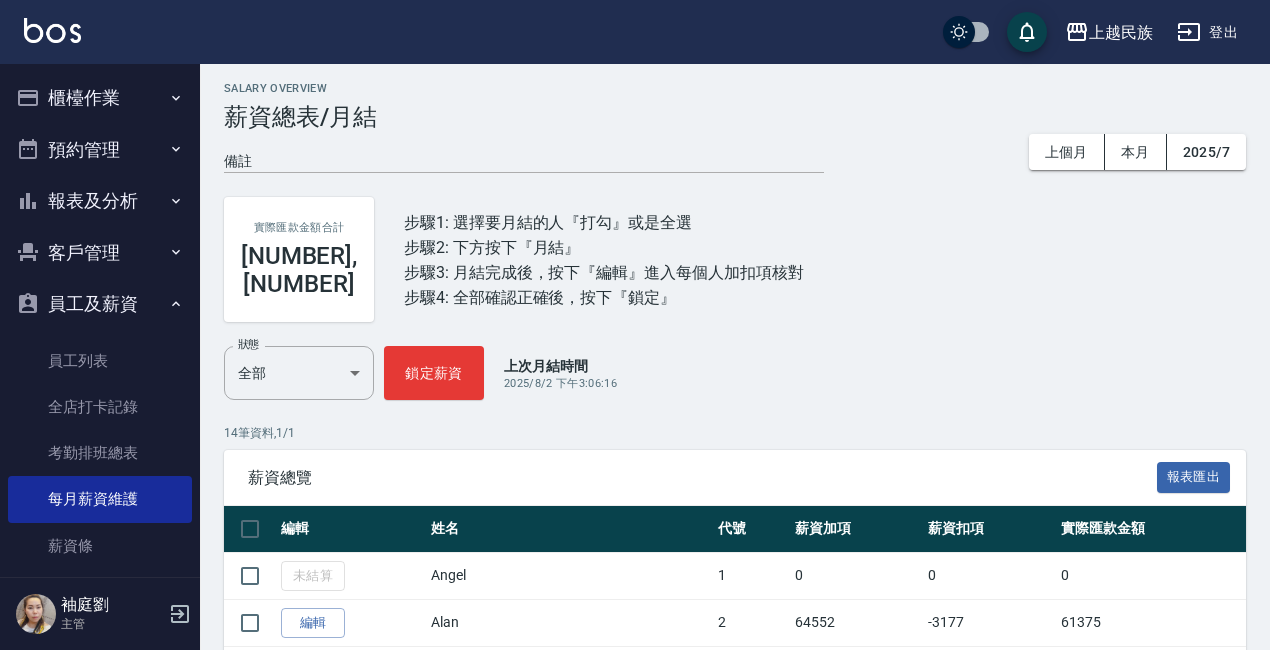 scroll, scrollTop: 200, scrollLeft: 0, axis: vertical 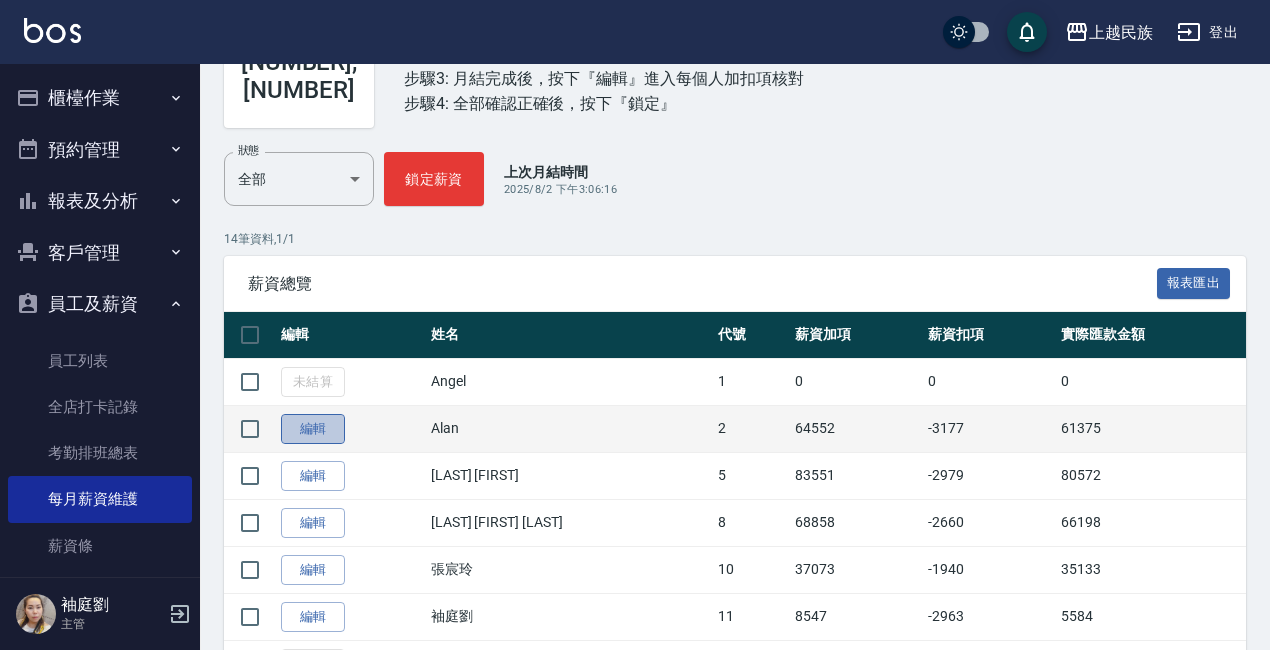 click on "編輯" at bounding box center (313, 429) 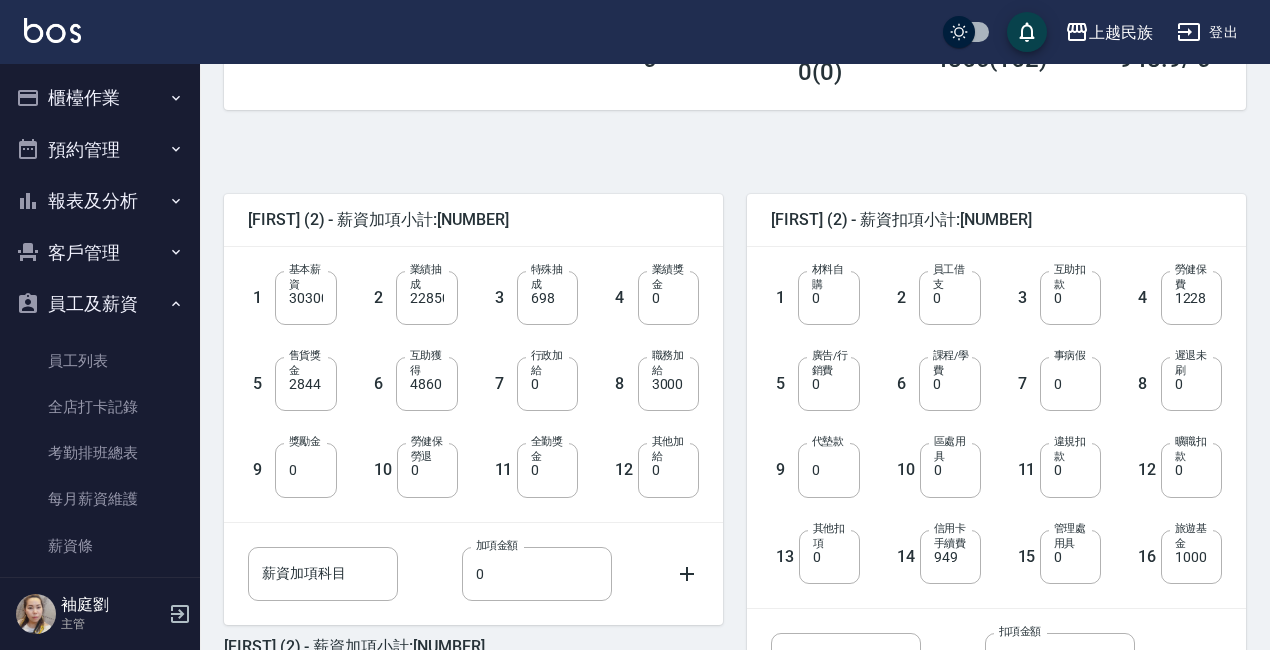 scroll, scrollTop: 400, scrollLeft: 0, axis: vertical 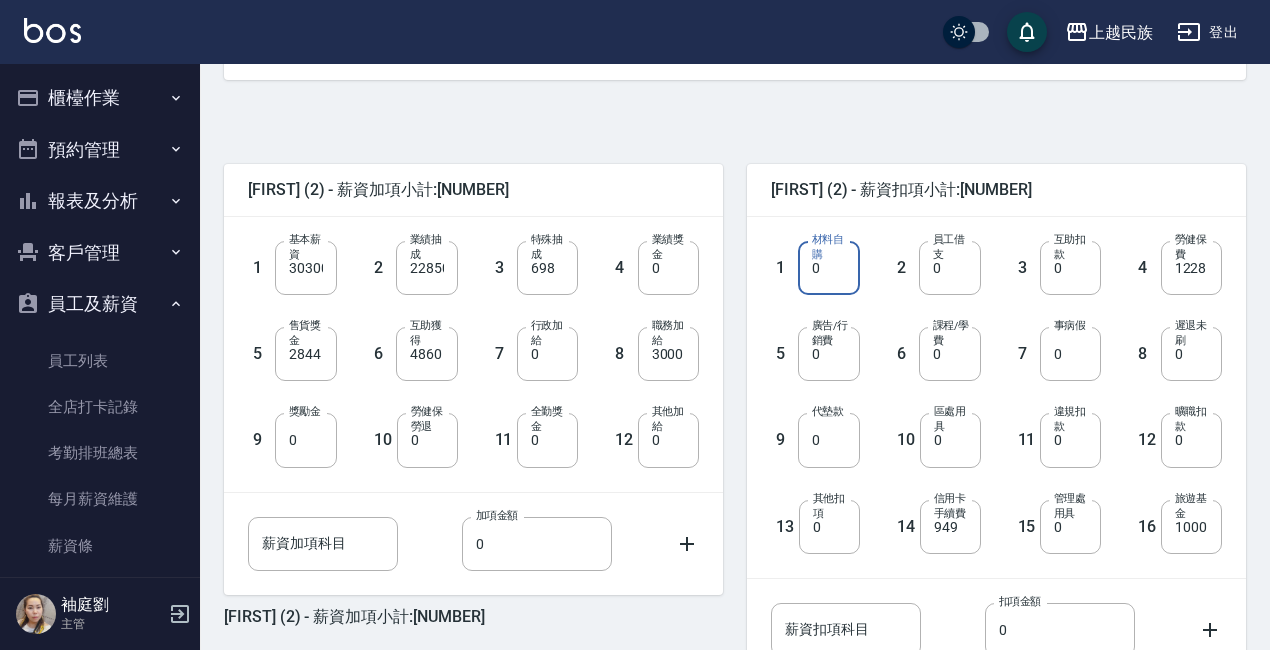 click on "0" at bounding box center [828, 268] 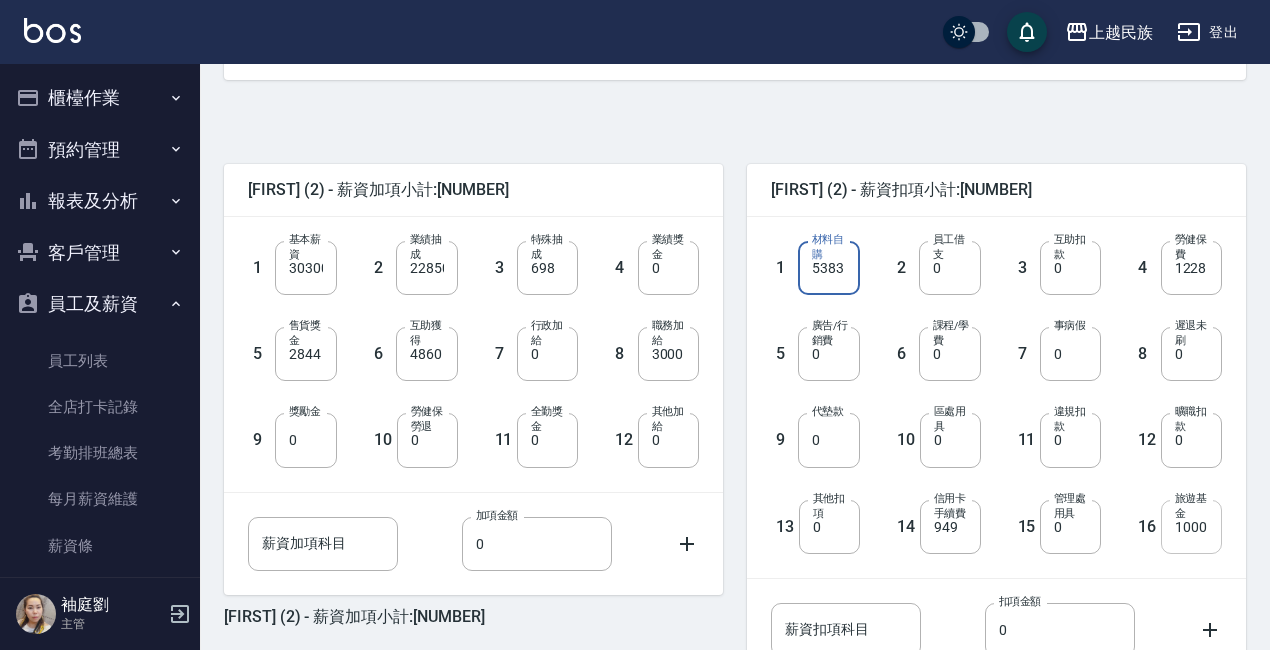 type on "5383" 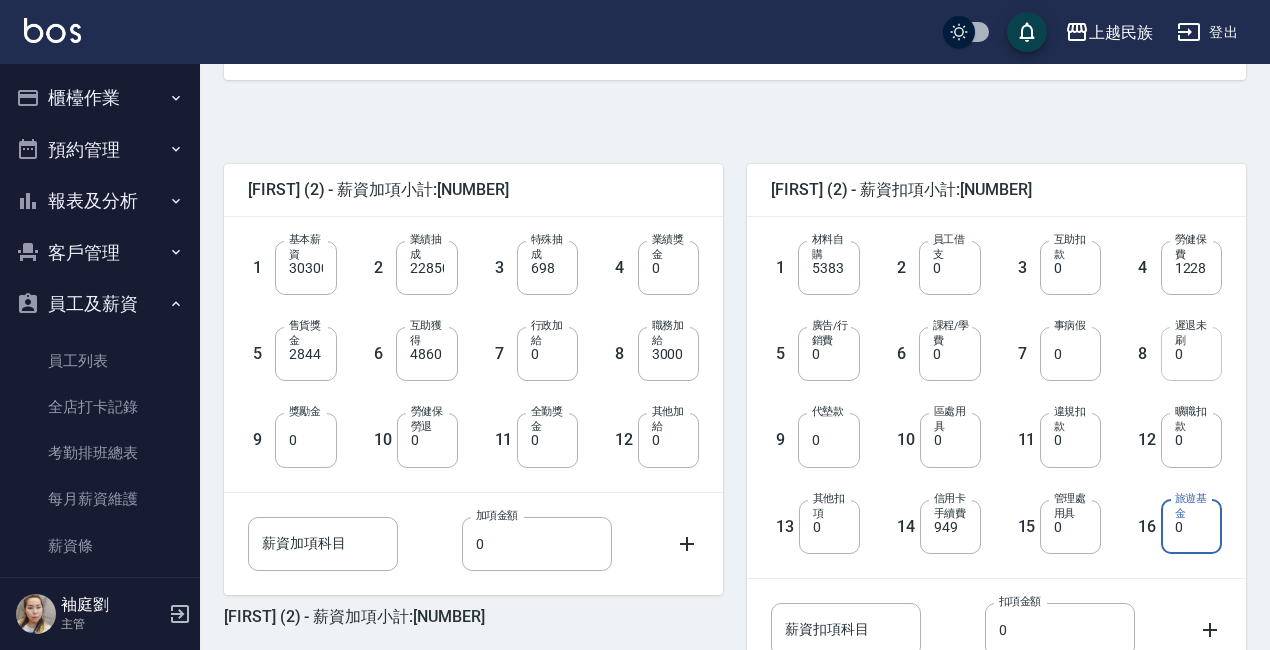 type on "0" 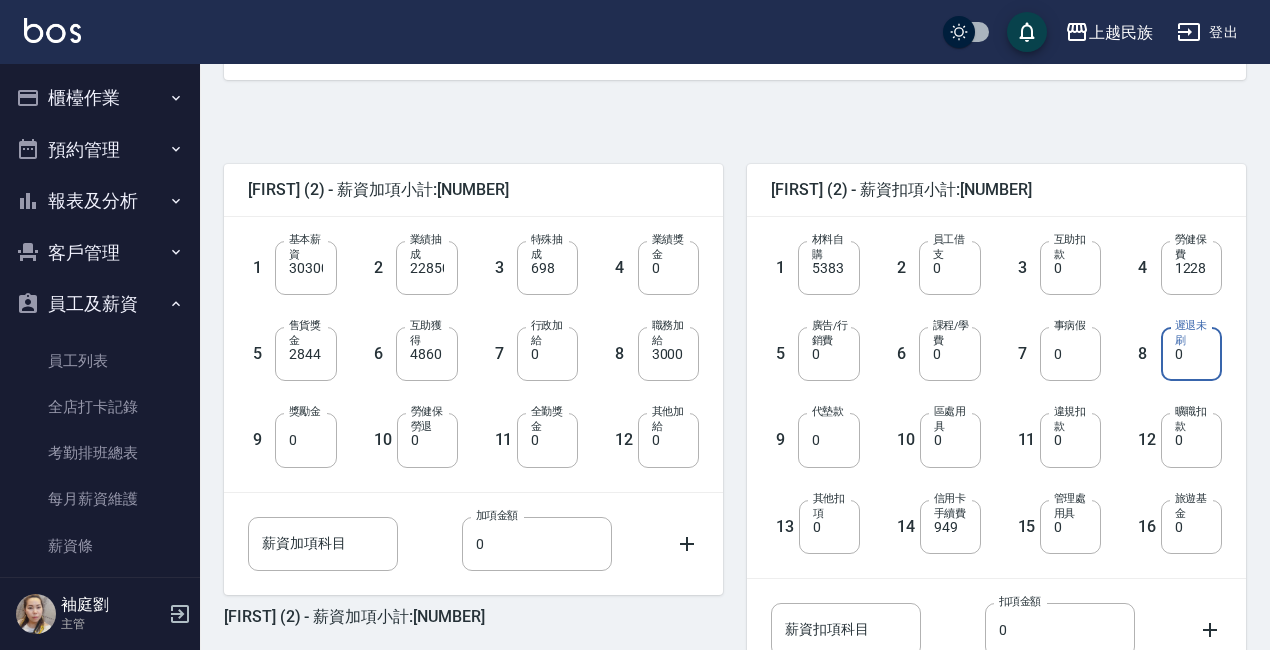 click on "0" at bounding box center (1191, 354) 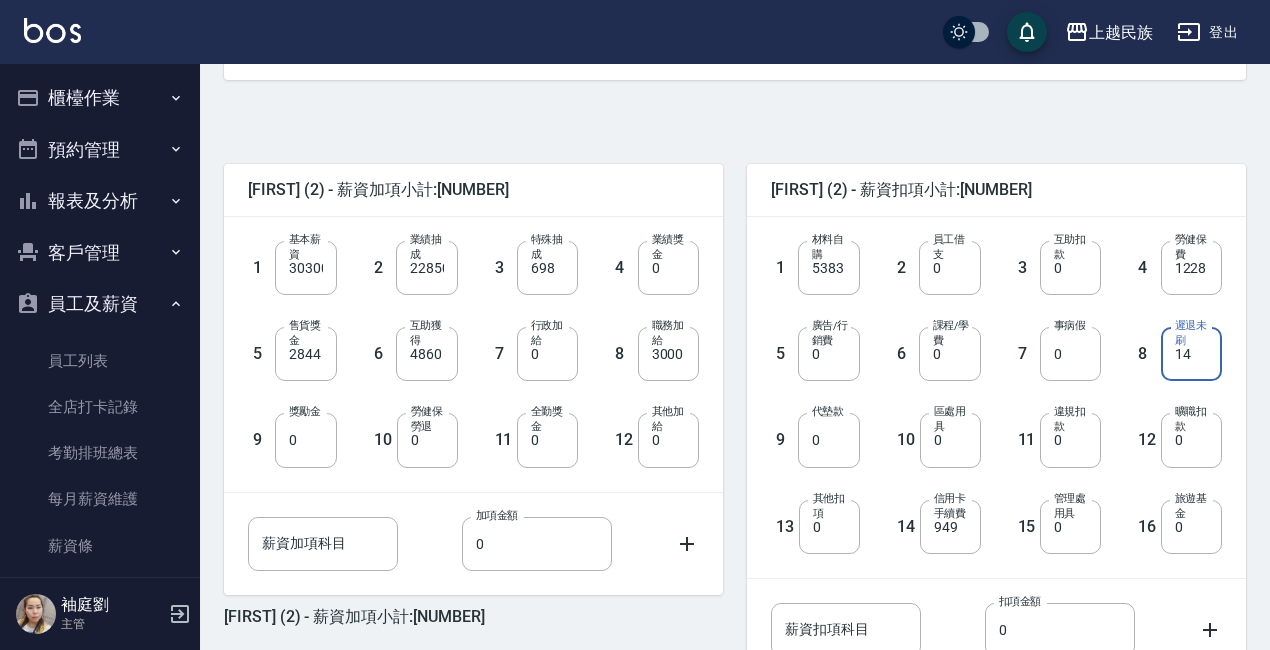 type on "14" 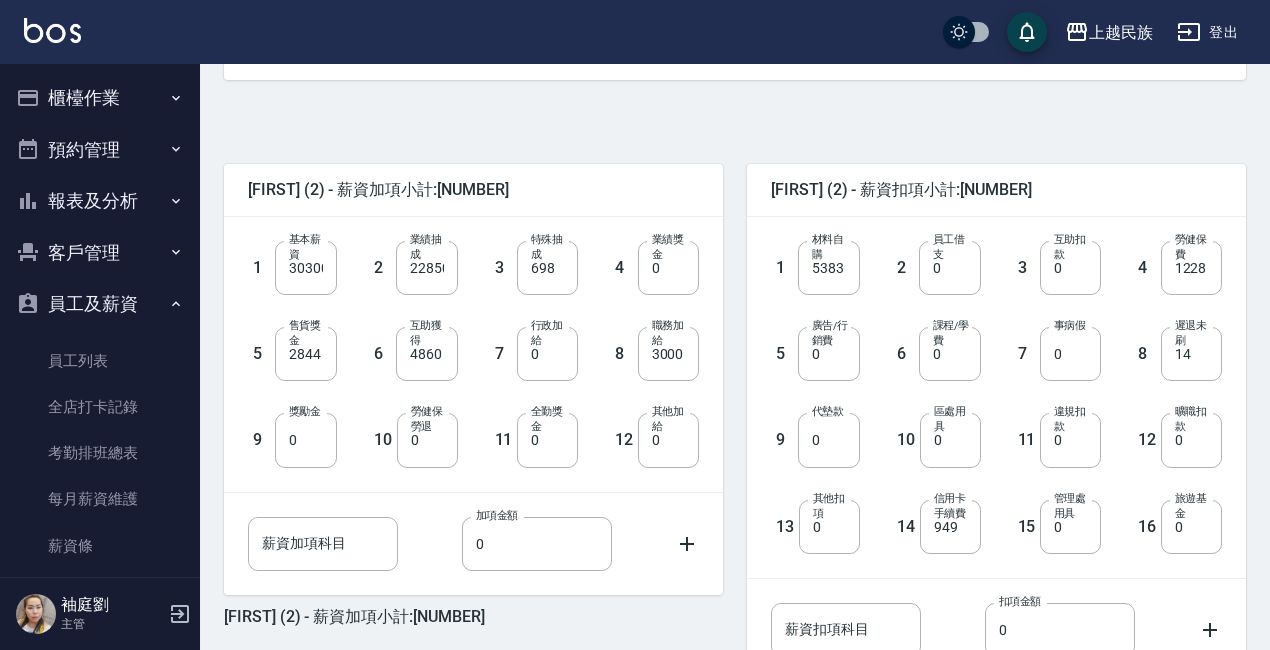 click on "Alan (2) - 薪資加項小計:64552 1 基本薪資 30300 基本薪資 2 業績抽成 22850 業績抽成 3 特殊抽成 698 特殊抽成 4 業績獎金 0 業績獎金 5 售貨獎金 2844 售貨獎金 6 互助獲得 4860 互助獲得 7 行政加給 0 行政加給 8 職務加給 3000 職務加給 9 獎勵金 0 獎勵金 10 勞健保勞退 0 勞健保勞退 11 全勤獎金 0 全勤獎金 12 其他加給 0 其他加給 薪資加項科目 薪資加項科目 加項金額 0 加項金額 Alan (2) - 薪資加項小計:64552 Alan (2) - 薪資扣項小計:7574 1 材料自購 5383 材料自購 2 員工借支 0 員工借支 3 互助扣款 0 互助扣款 4 勞健保費 1228 勞健保費 5 廣告/行銷費 0 廣告/行銷費 6 課程/學費 0 課程/學費 7 事病假 0 事病假 8 遲退未刷 14 遲退未刷 9 代墊款 0 代墊款 10 區處用具 0 區處用具 11 違規扣款 0 違規扣款 12 曠職扣款 0 曠職扣款 13 其他扣項 0 其他扣項 14 信用卡手續費 949 信用卡手續費 15 管理處用具 0 16 0" at bounding box center [727, 446] 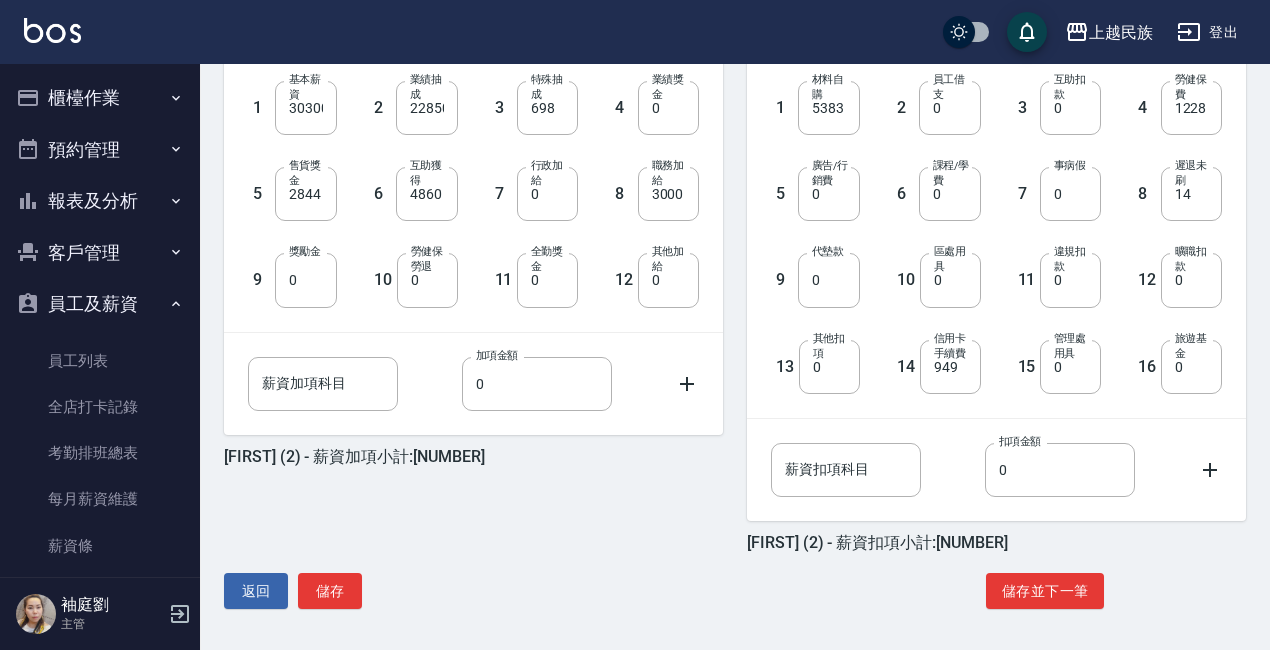 scroll, scrollTop: 563, scrollLeft: 0, axis: vertical 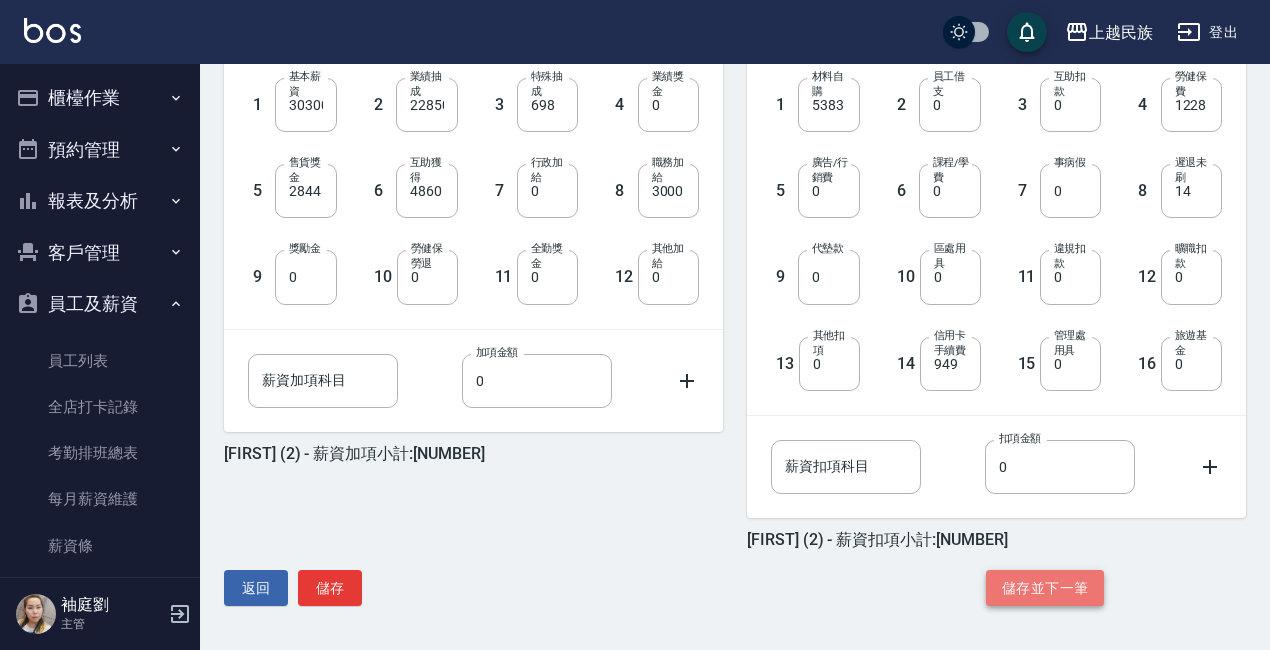 click on "儲存並下一筆" 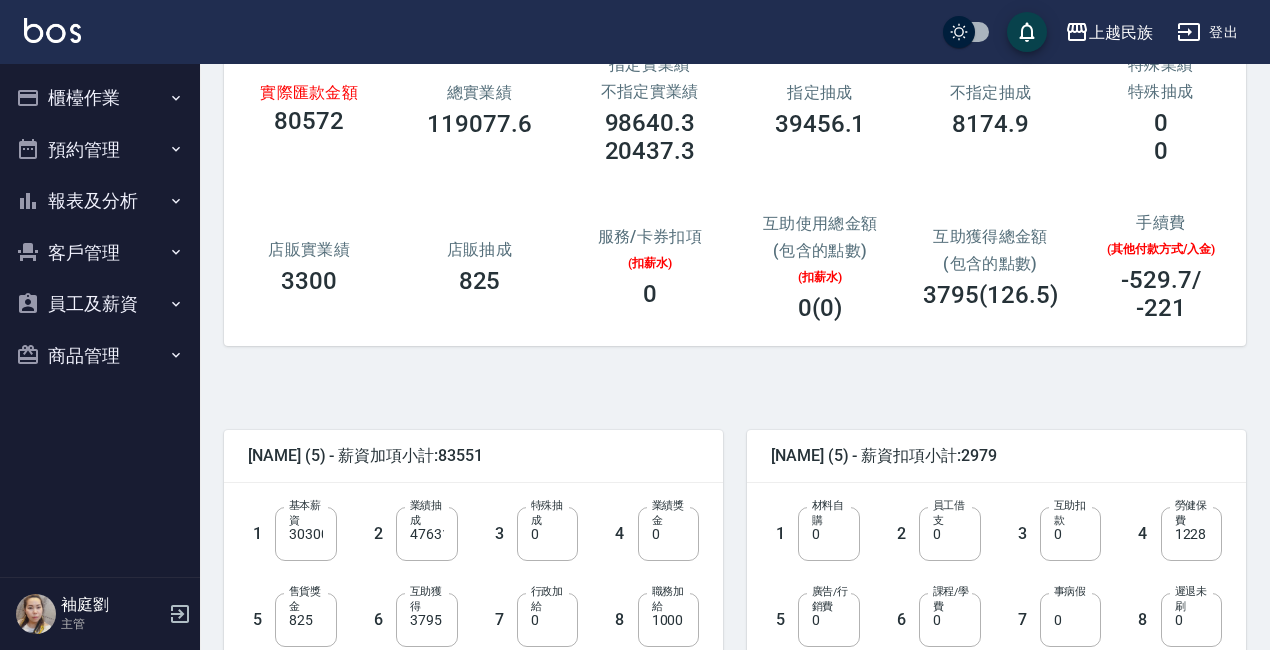 scroll, scrollTop: 100, scrollLeft: 0, axis: vertical 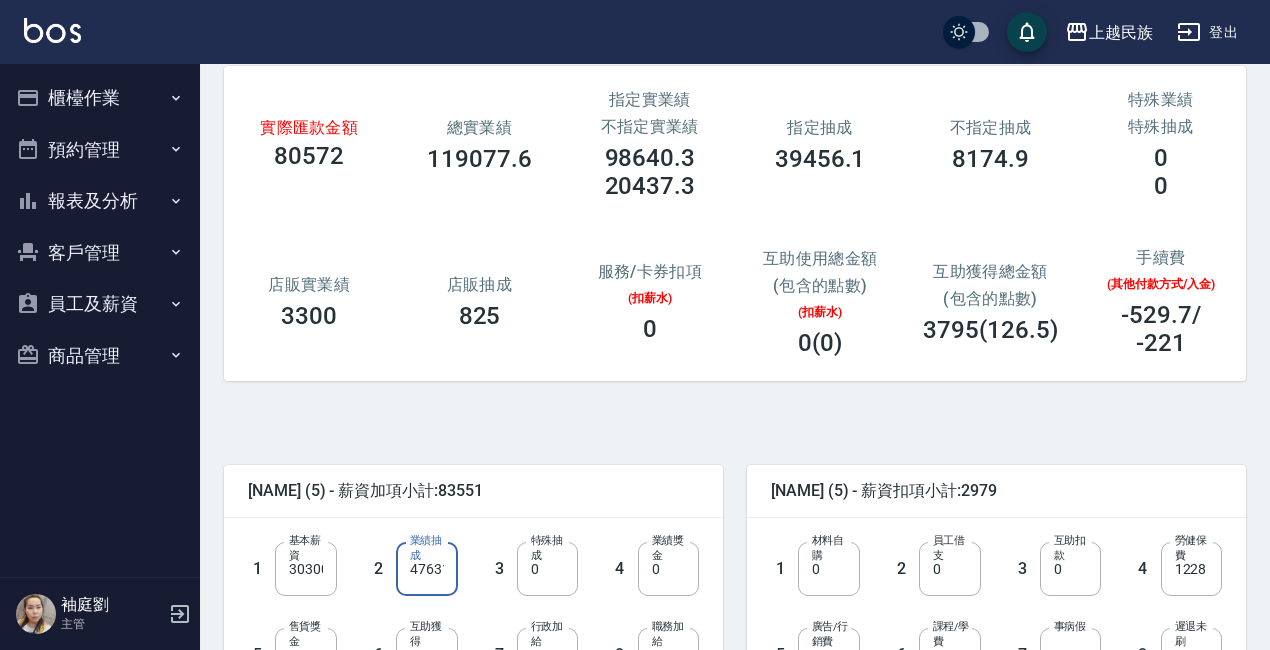 click on "47631" at bounding box center (426, 569) 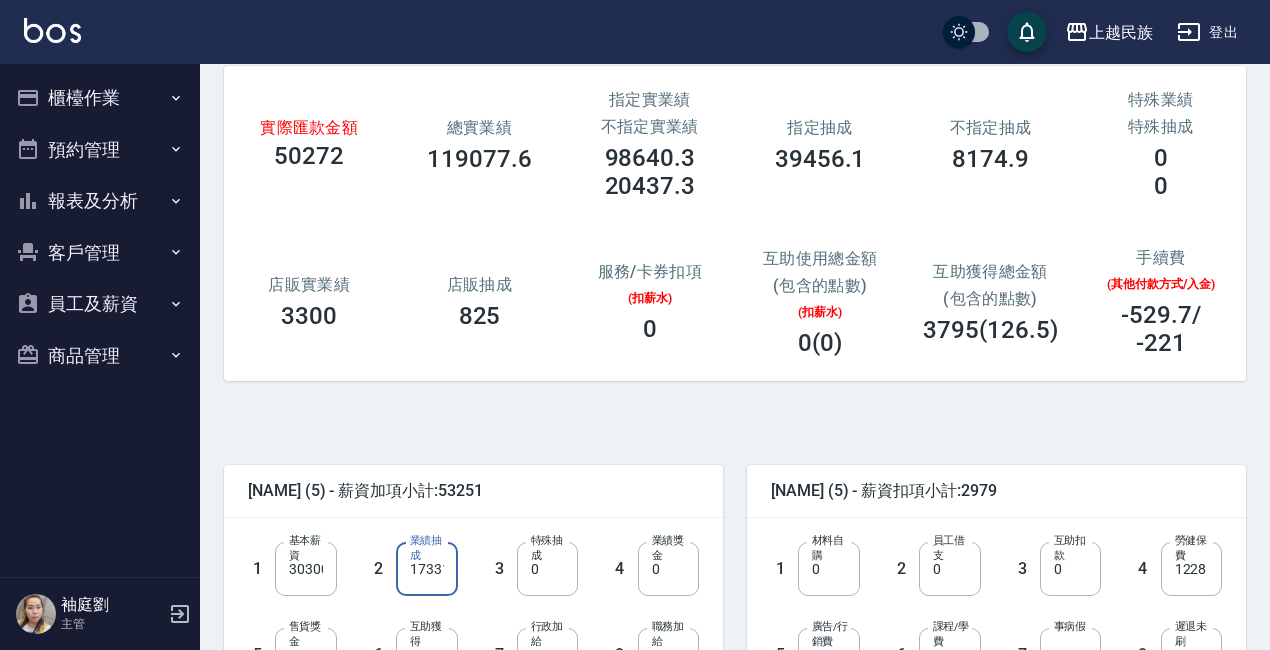 scroll, scrollTop: 0, scrollLeft: 7, axis: horizontal 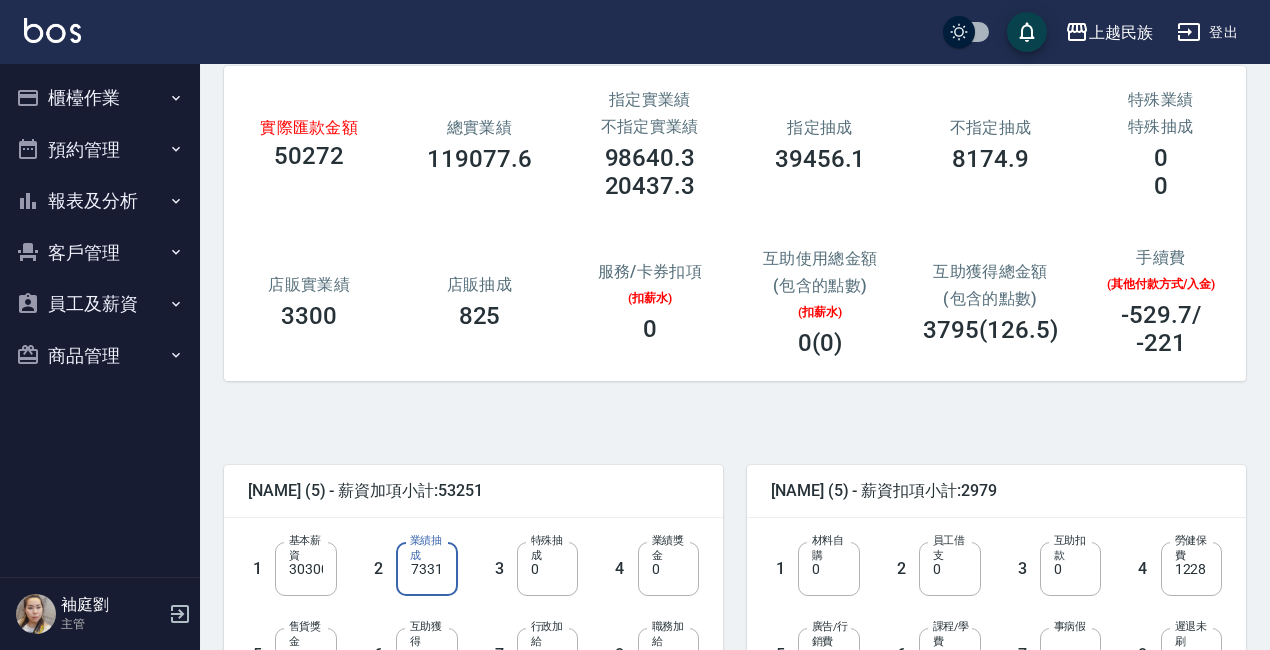 type on "17331" 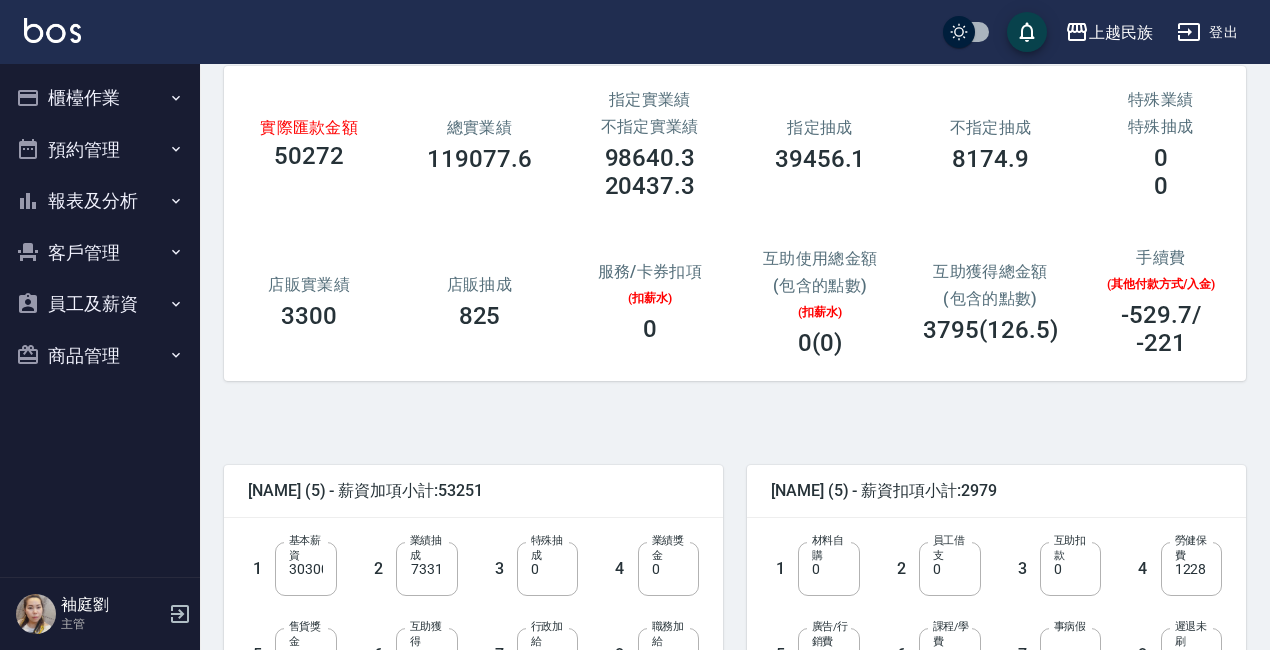 scroll, scrollTop: 0, scrollLeft: 0, axis: both 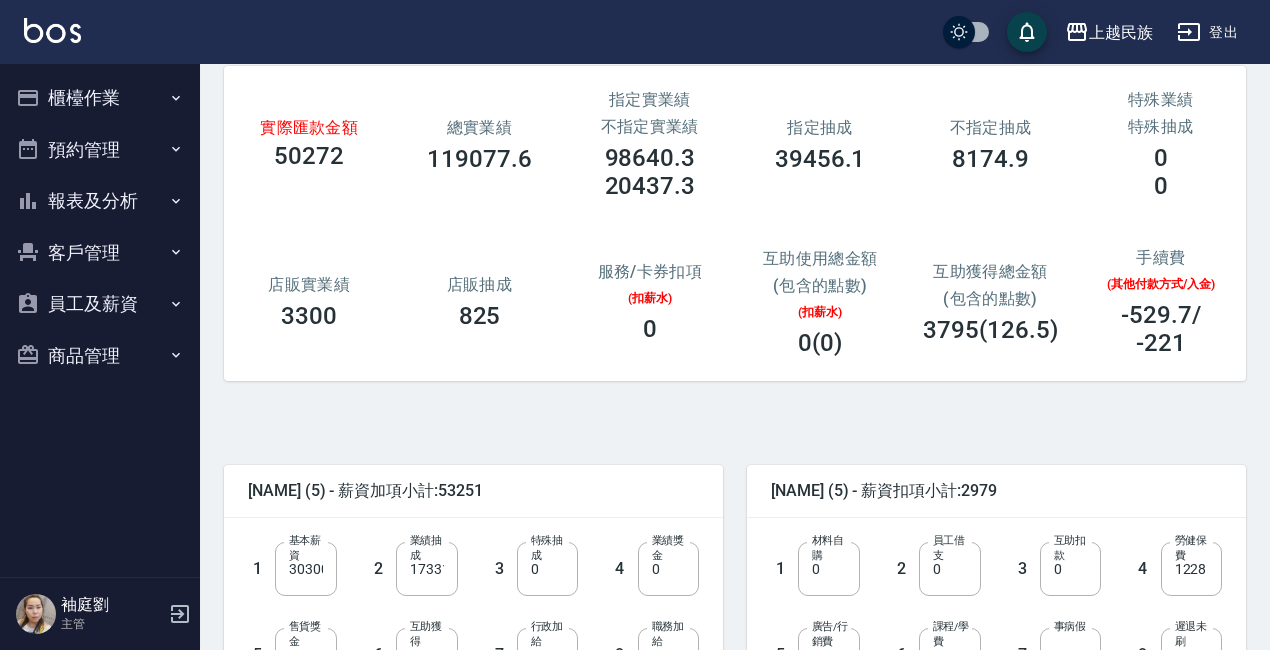 click on "實際匯款金額 50272 總實業績 119077.6 指定實業績 不指定實業績 98640.3 20437.3 指定抽成 39456.1 不指定抽成 8174.9 特殊業績 特殊抽成   0 0 店販實業績 3300 店販抽成 825 服務/卡券扣項 (扣薪水) 0 互助使用總金額 (包含的點數) (扣薪水) 0(0) 互助獲得總金額 (包含的點數) 3795(126.5) 手續費 (其他付款方式/入金) -529.7 /   -221" at bounding box center [727, 215] 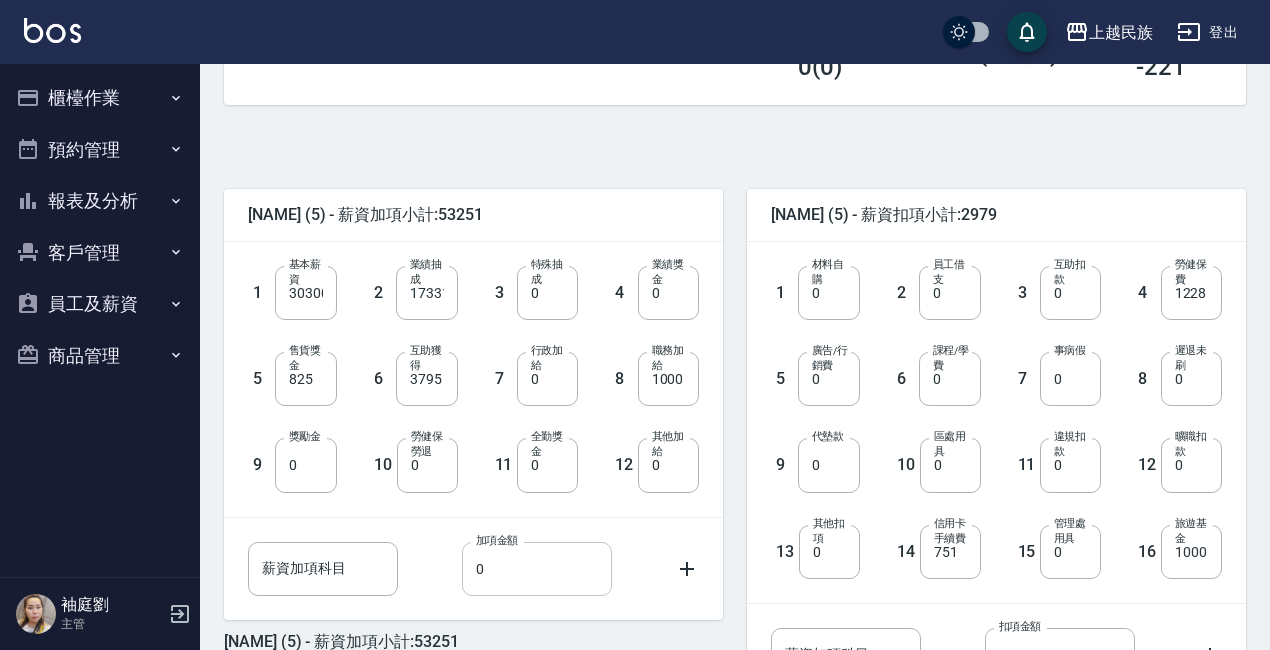 scroll, scrollTop: 300, scrollLeft: 0, axis: vertical 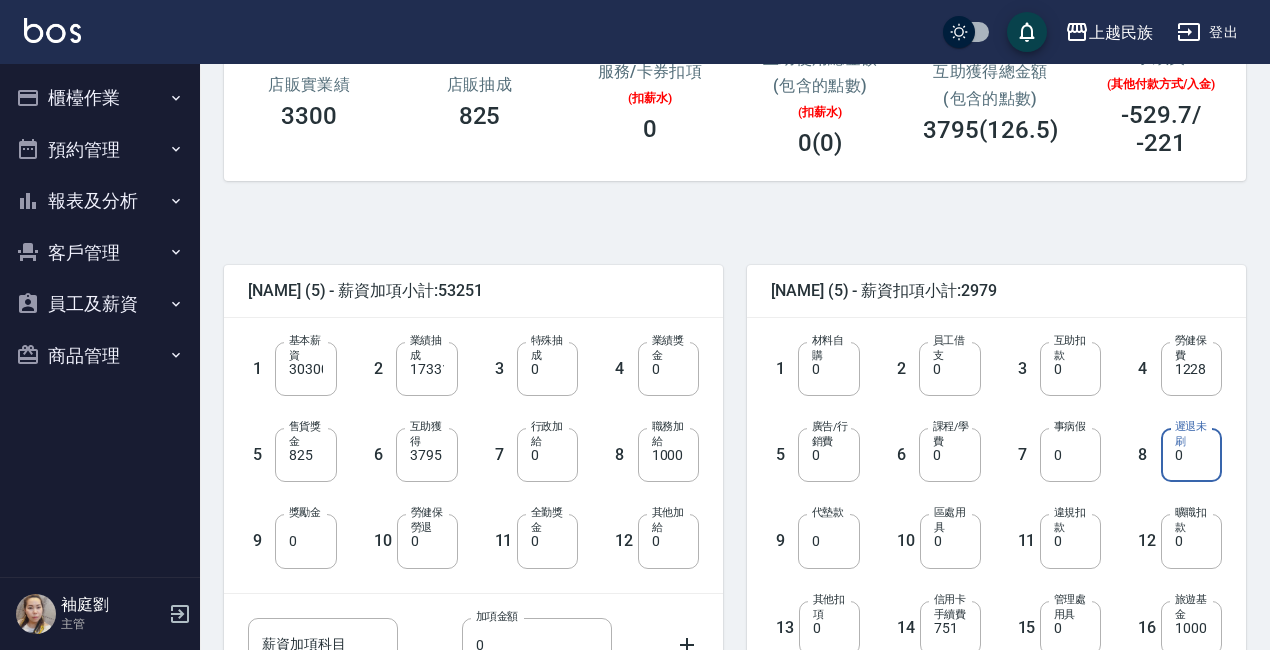 click on "0" at bounding box center (1191, 455) 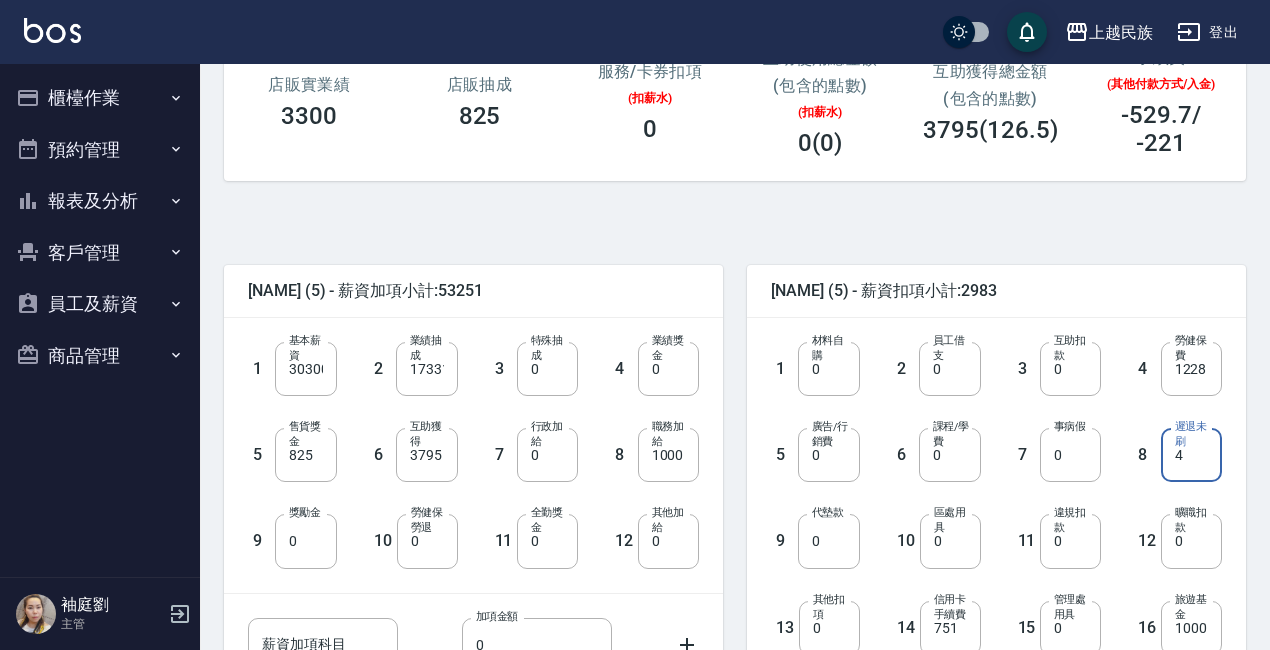 type on "4" 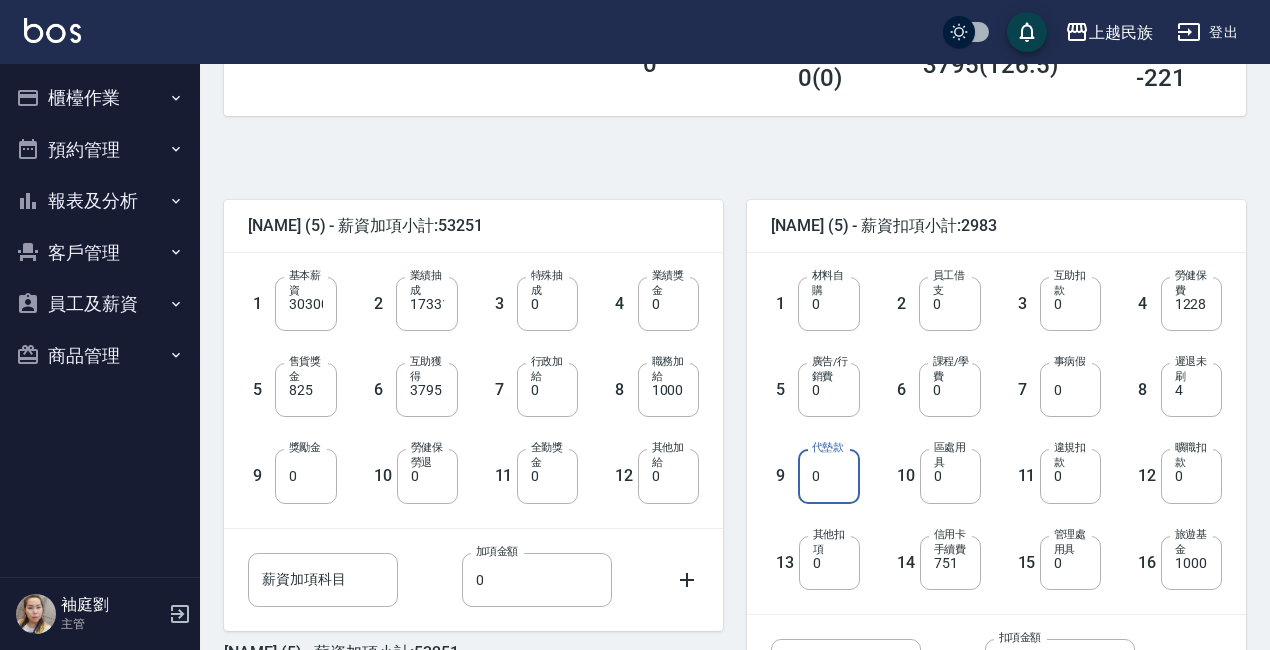 scroll, scrollTop: 400, scrollLeft: 0, axis: vertical 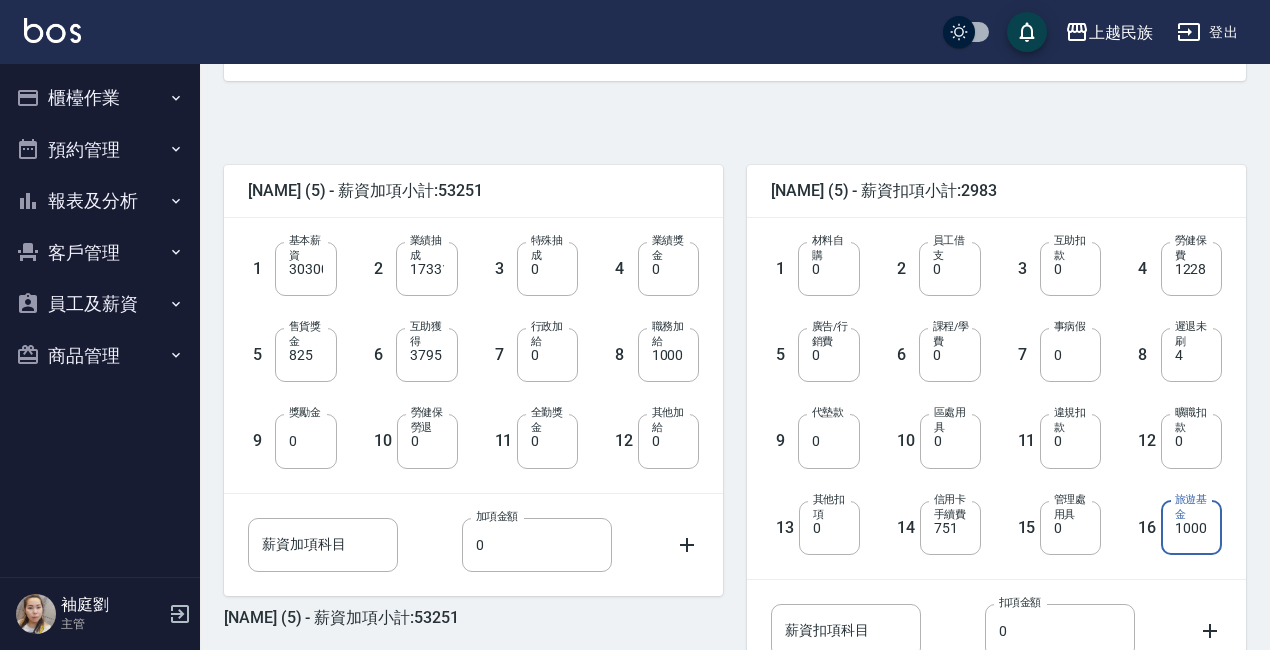 click on "1000" at bounding box center [1191, 528] 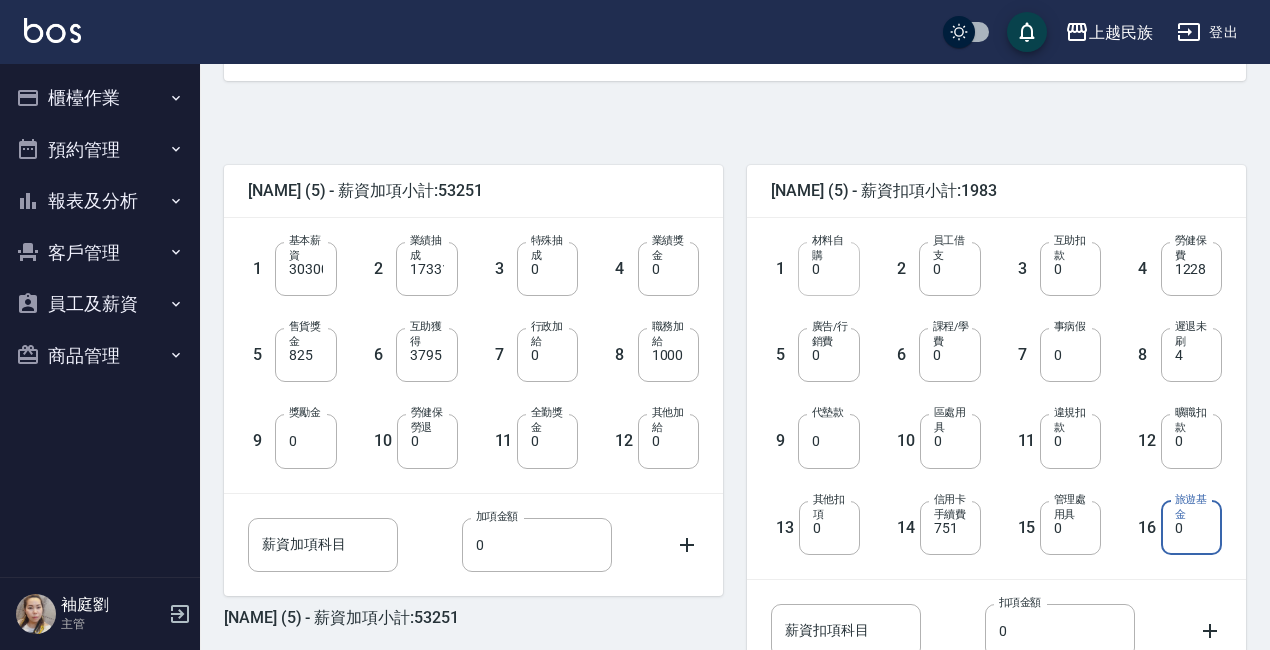 type on "0" 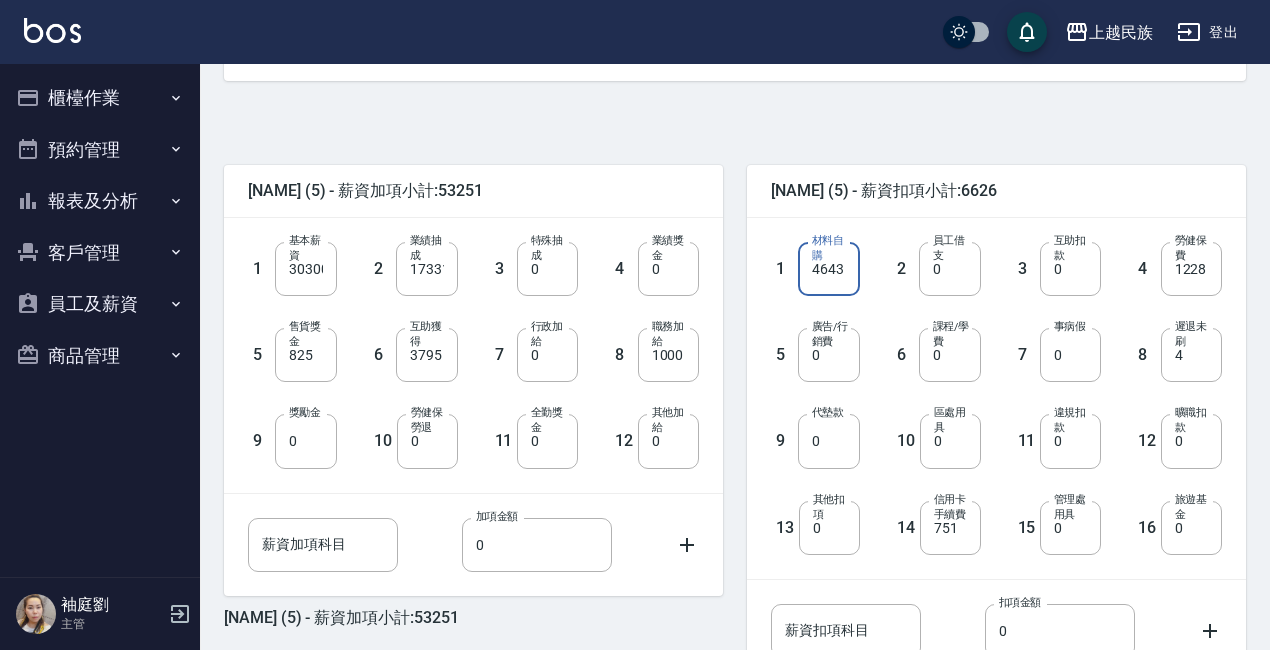 type on "4643" 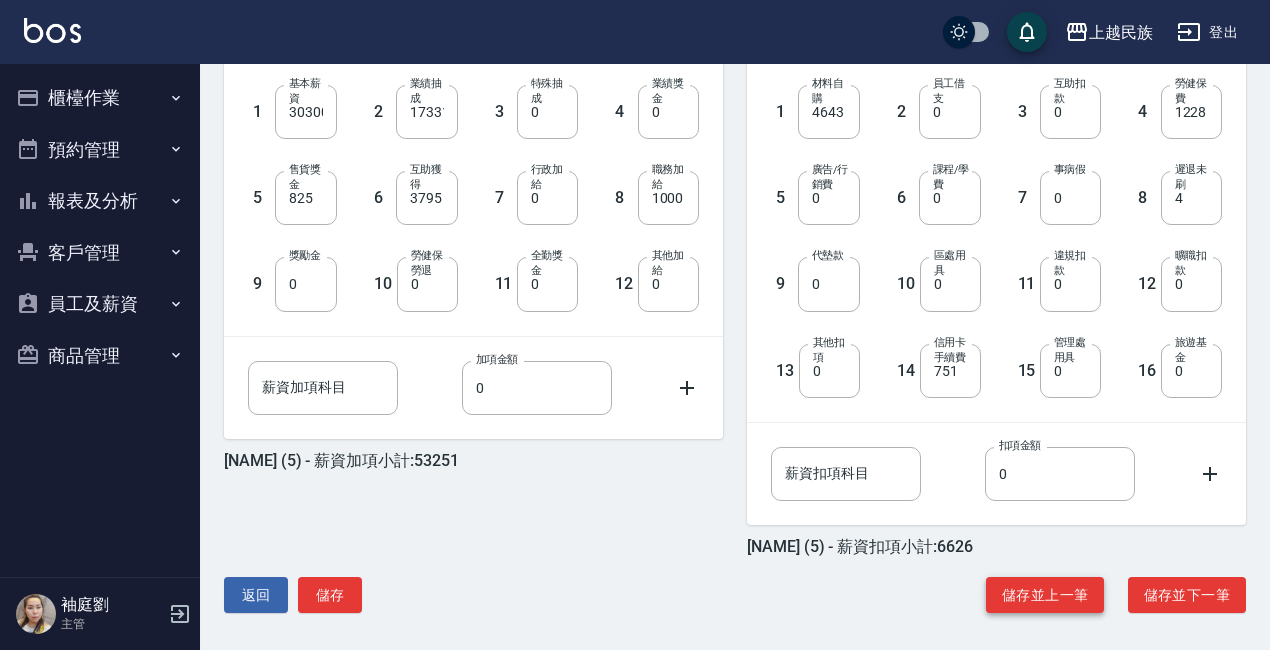 scroll, scrollTop: 564, scrollLeft: 0, axis: vertical 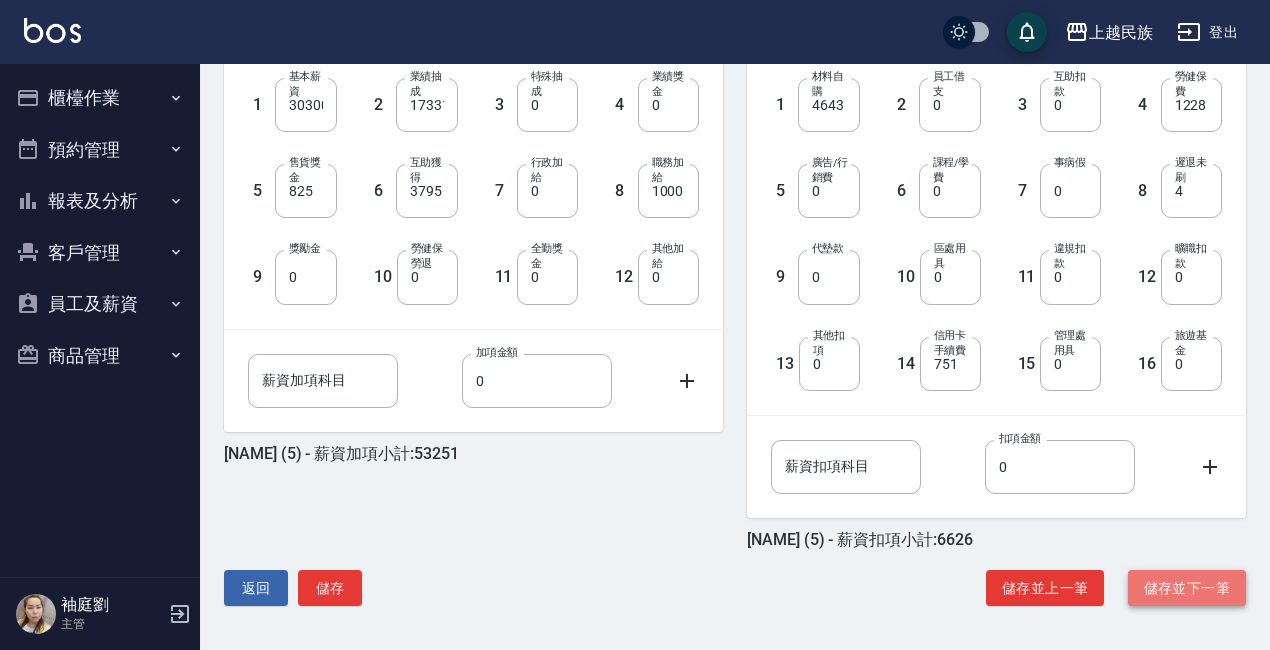 click on "儲存並下一筆" at bounding box center (1187, 588) 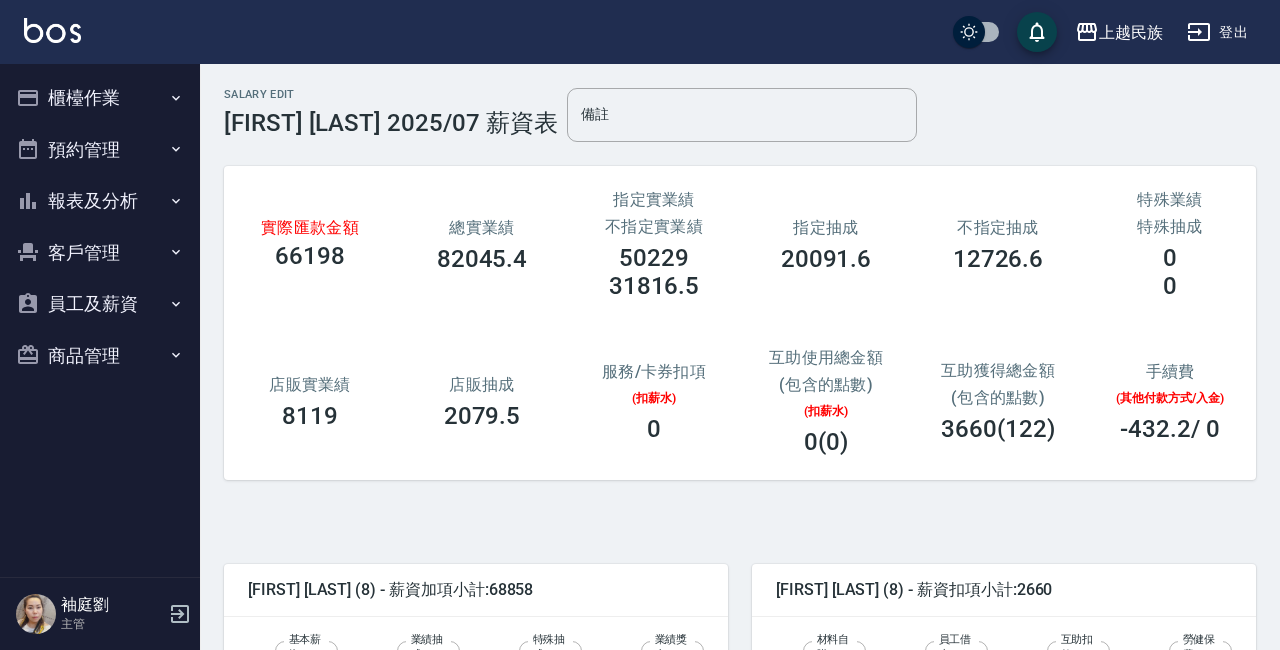scroll, scrollTop: 0, scrollLeft: 0, axis: both 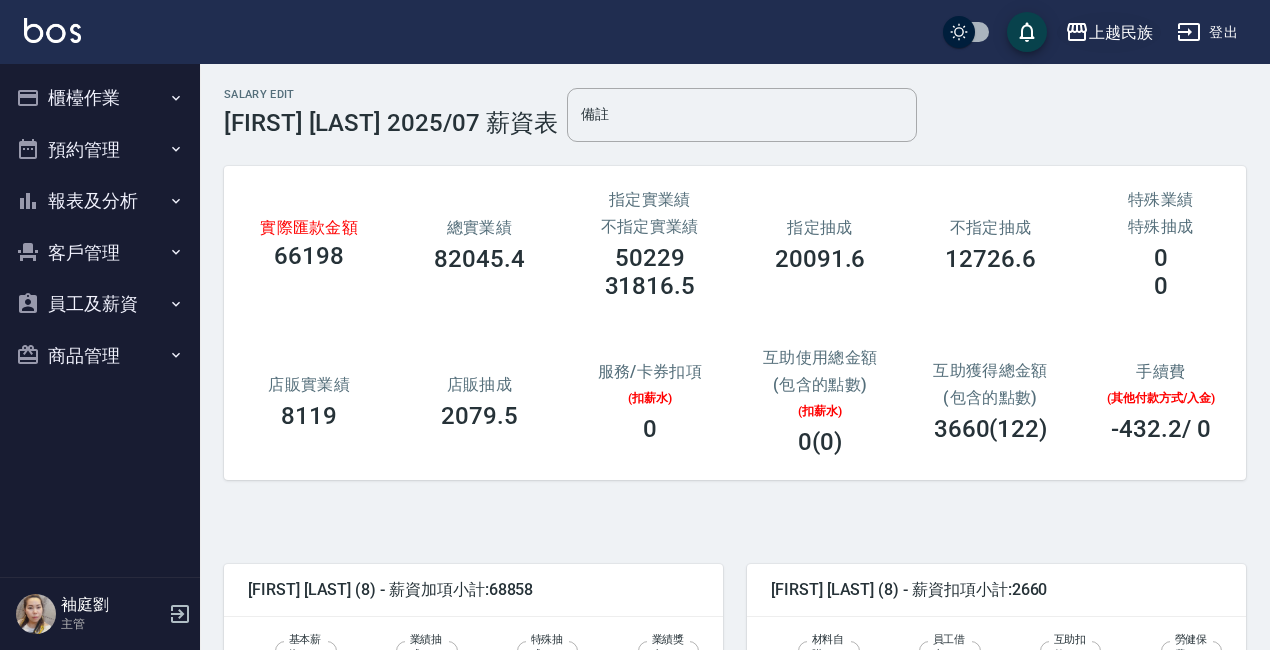 click on "上越民族" at bounding box center (1121, 32) 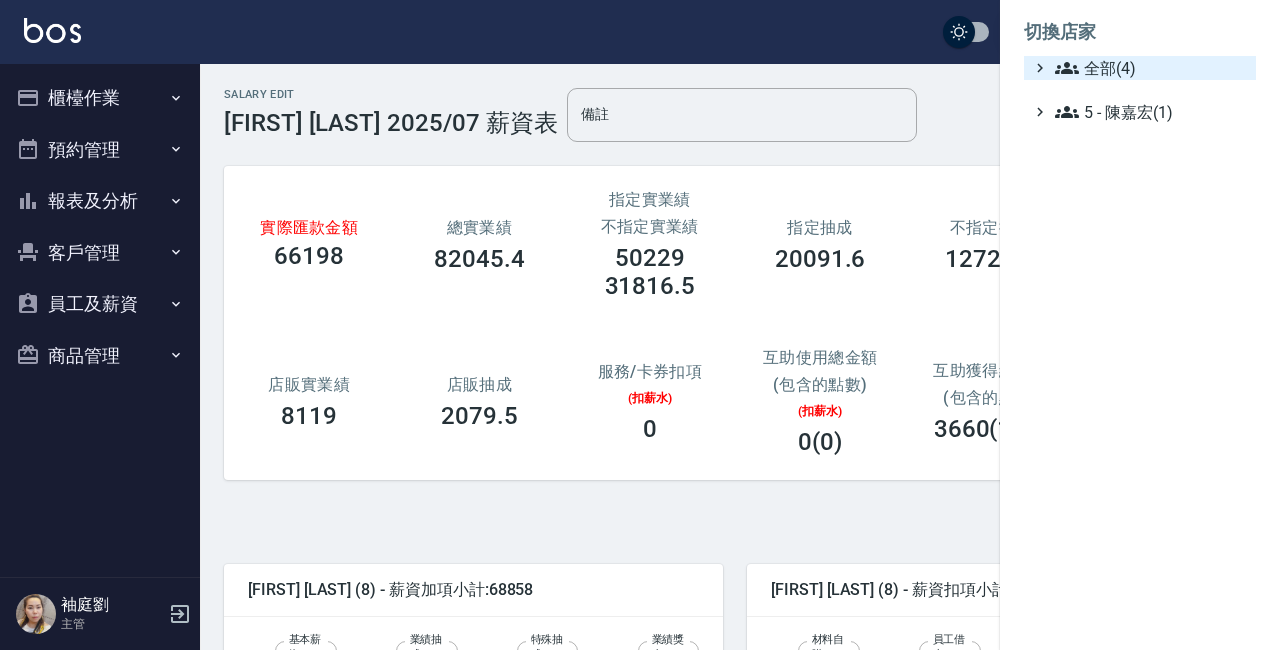 click on "全部(4)" at bounding box center (1151, 68) 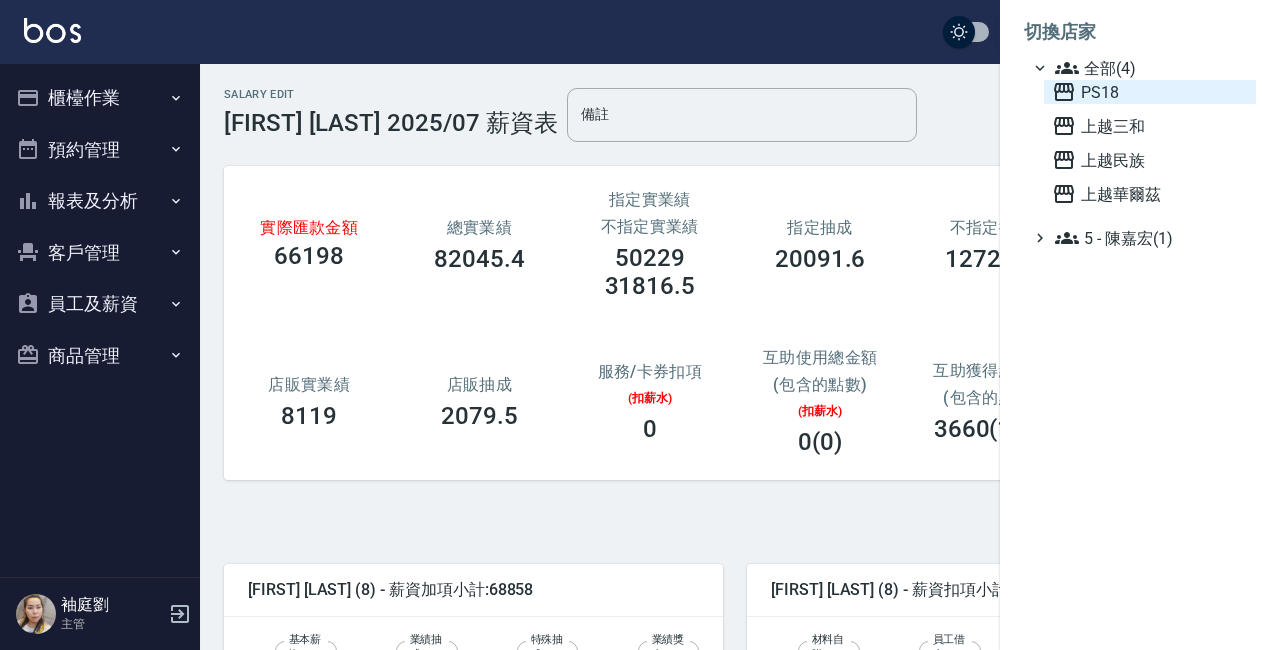 click on "PS18" at bounding box center [1150, 92] 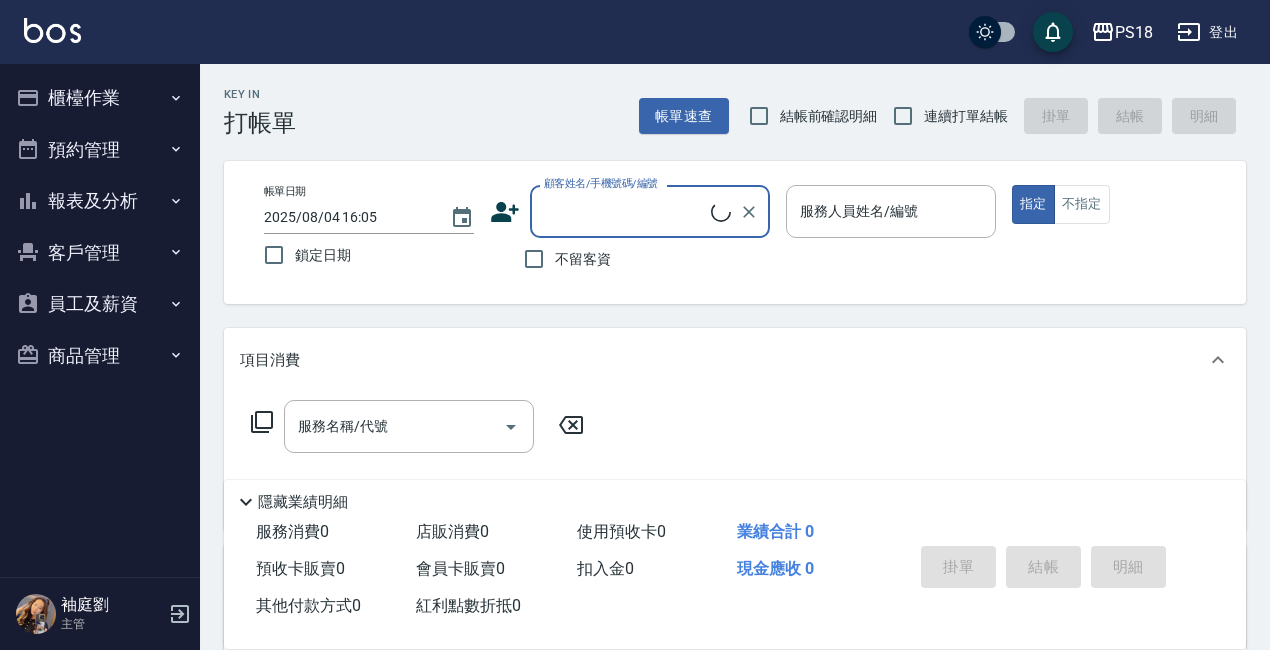 scroll, scrollTop: 0, scrollLeft: 0, axis: both 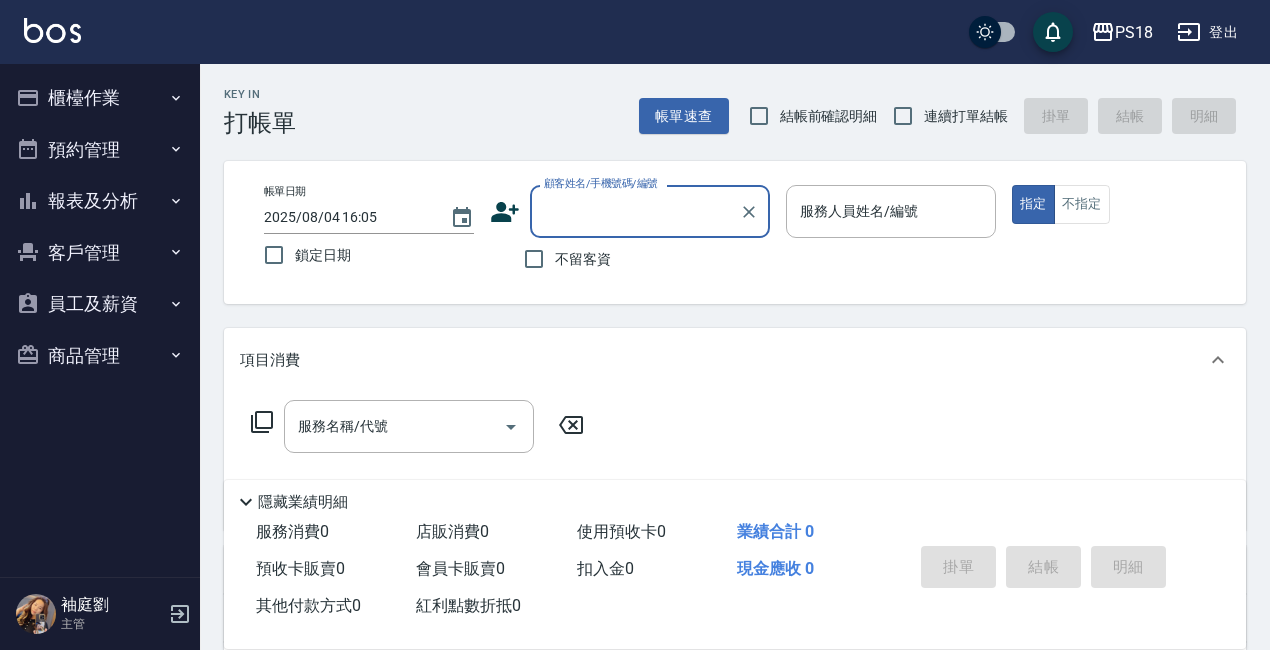 click on "員工及薪資" at bounding box center [100, 304] 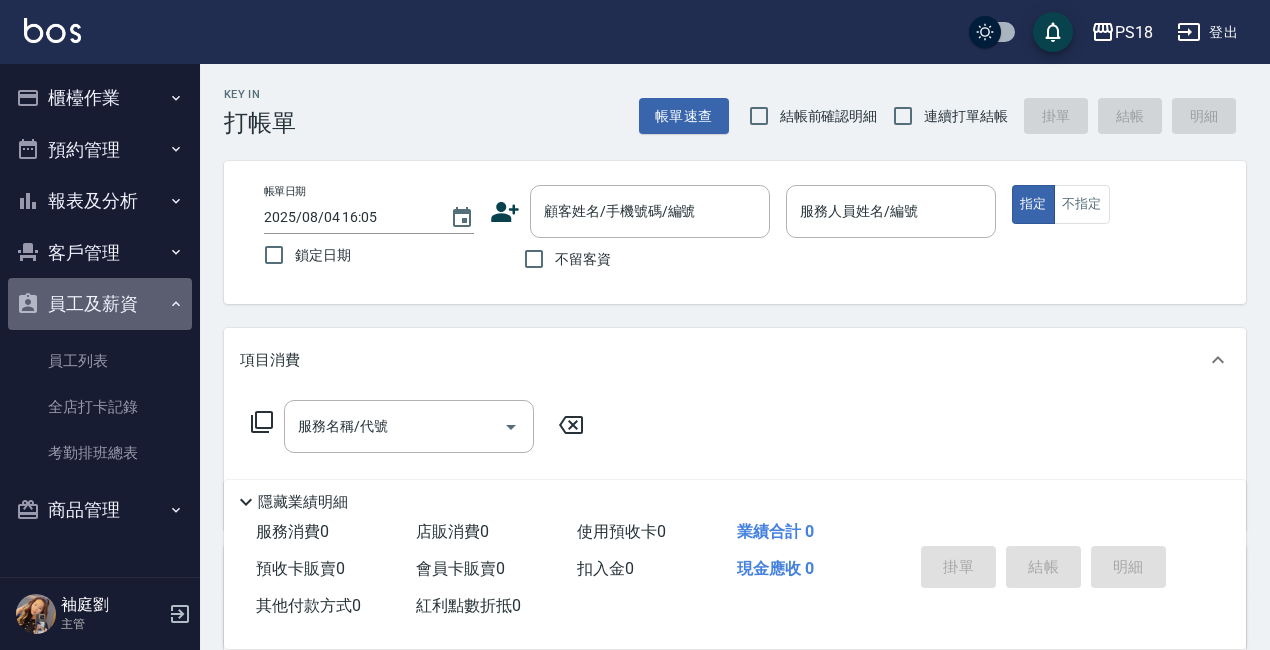 drag, startPoint x: 168, startPoint y: 306, endPoint x: 116, endPoint y: 260, distance: 69.426216 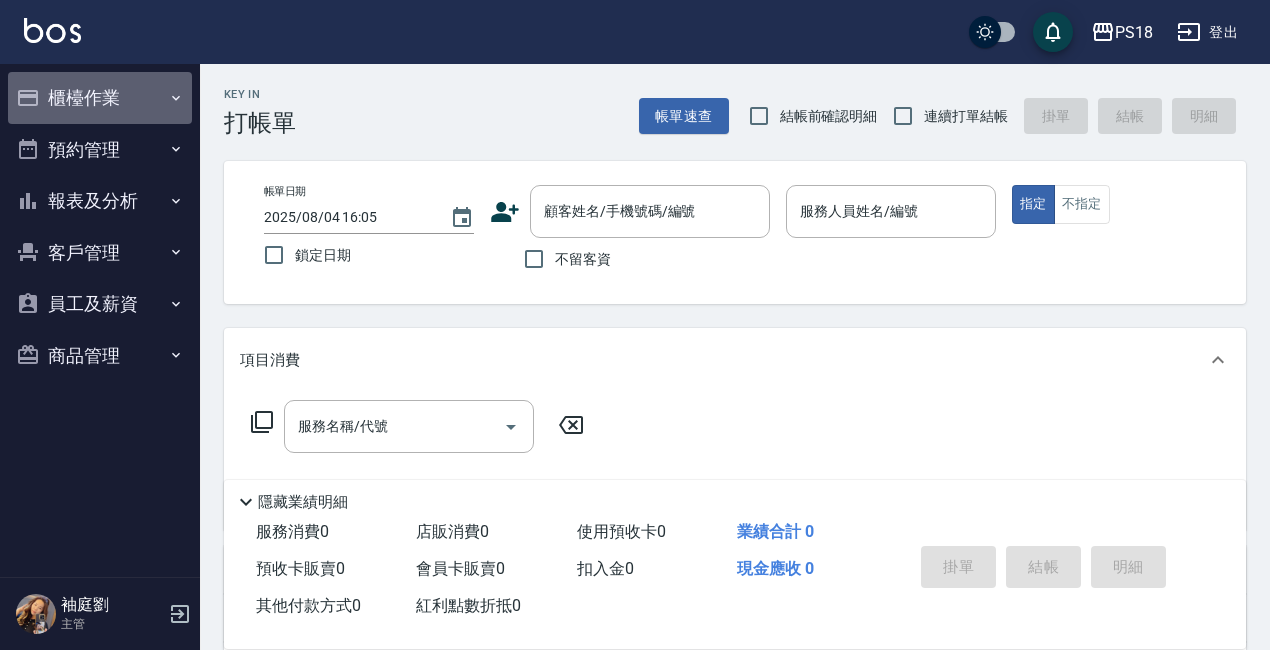 click on "櫃檯作業" at bounding box center [100, 98] 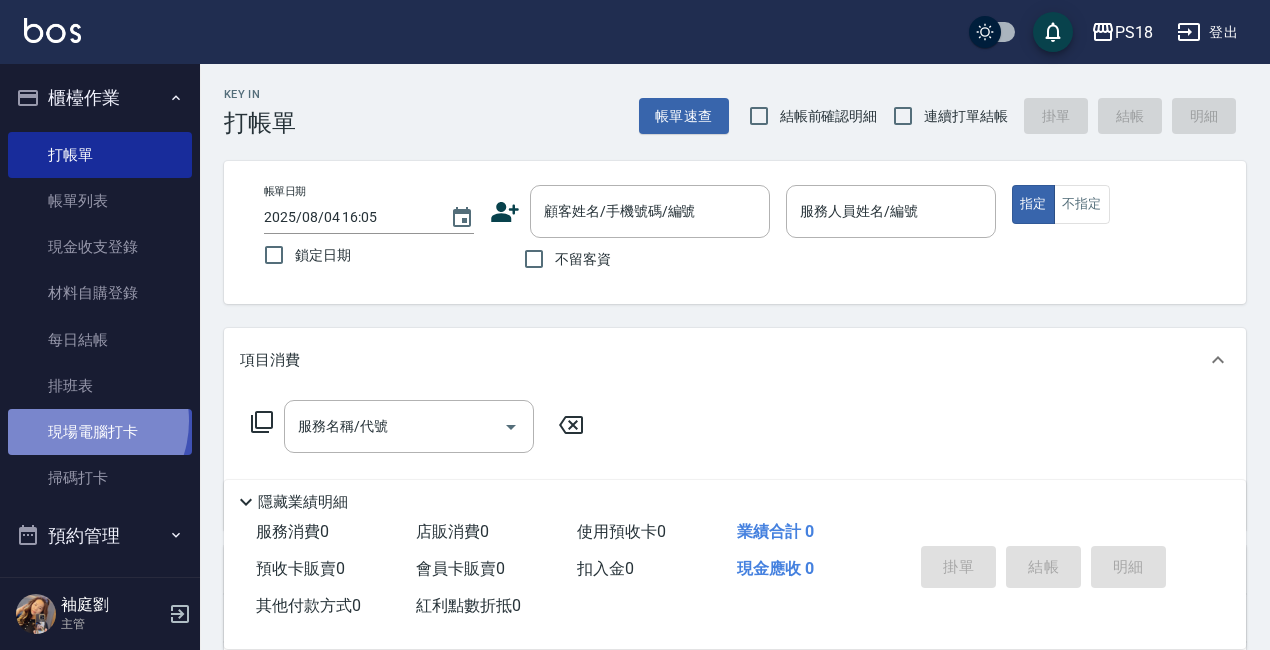 click on "現場電腦打卡" at bounding box center [100, 432] 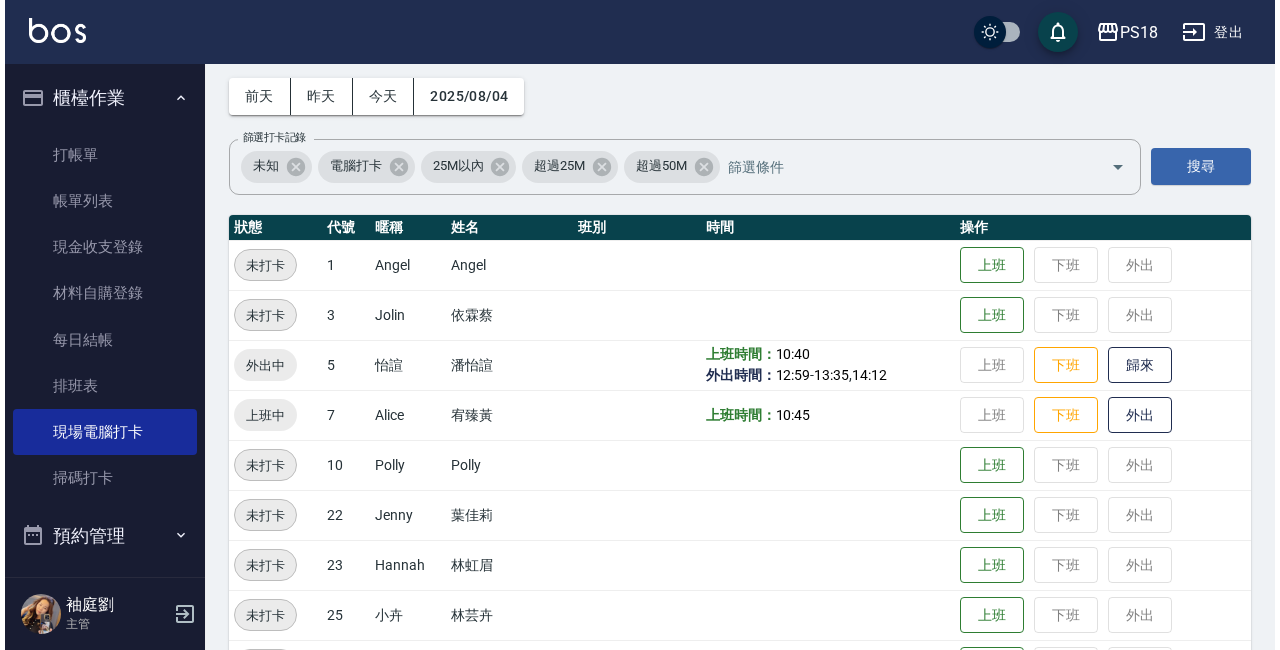 scroll, scrollTop: 400, scrollLeft: 0, axis: vertical 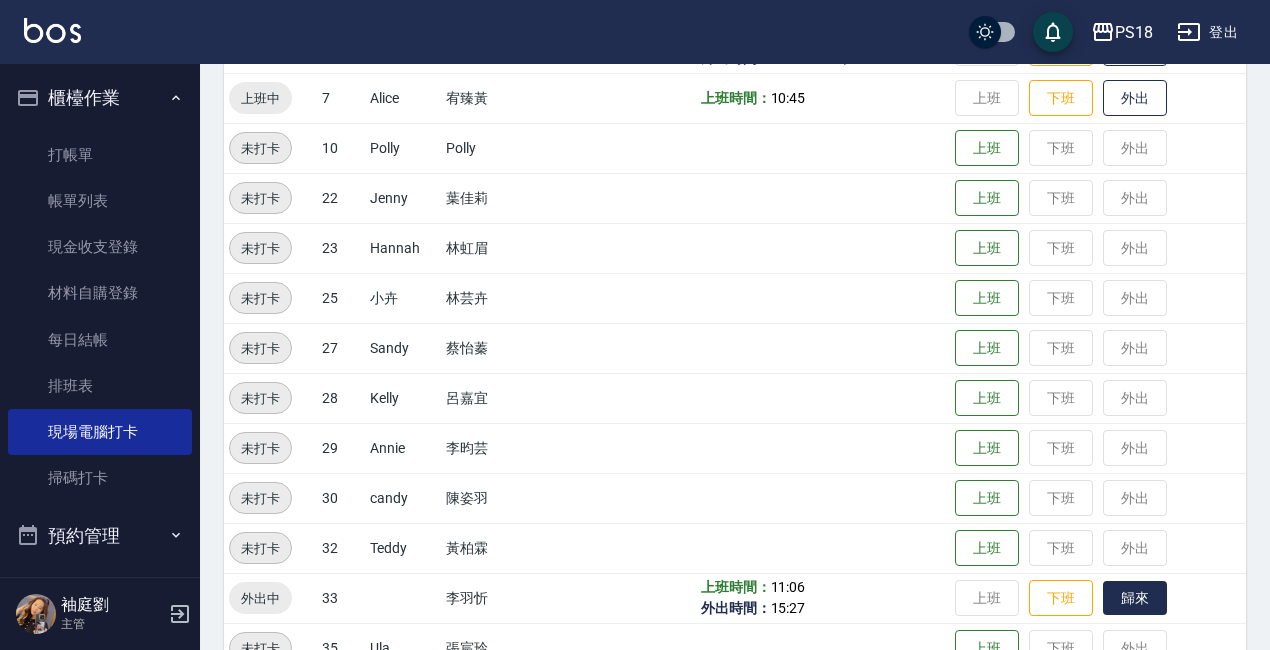 click on "歸來" at bounding box center [1135, 598] 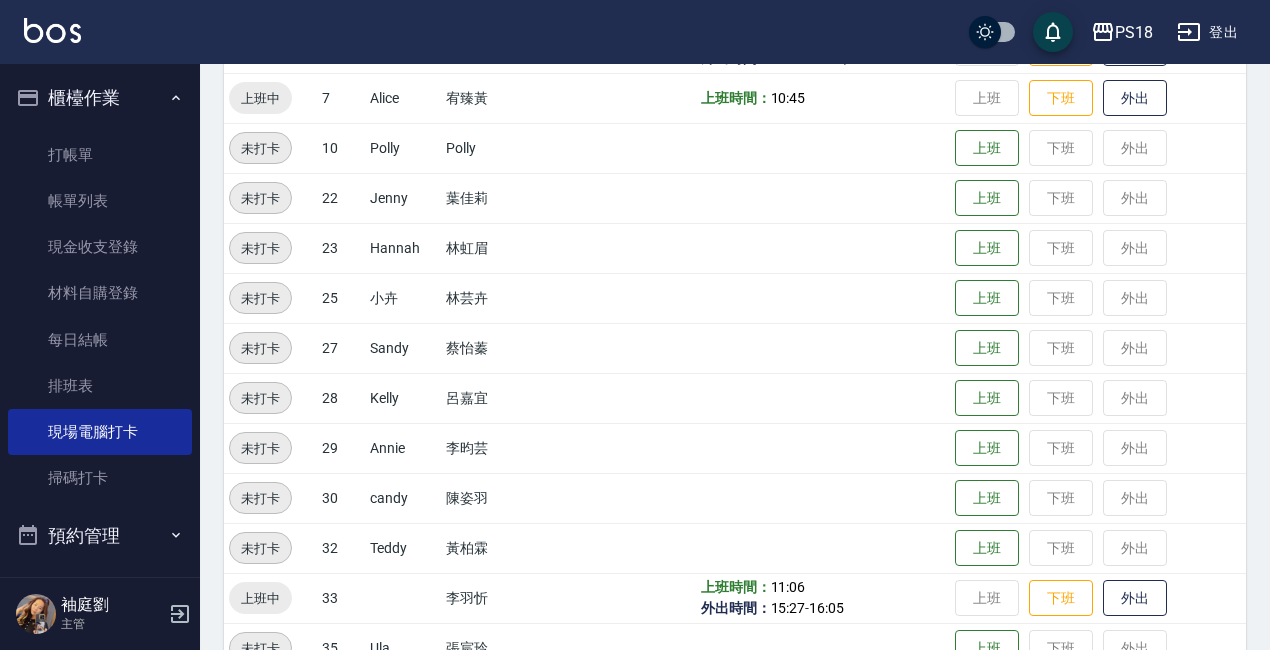 click 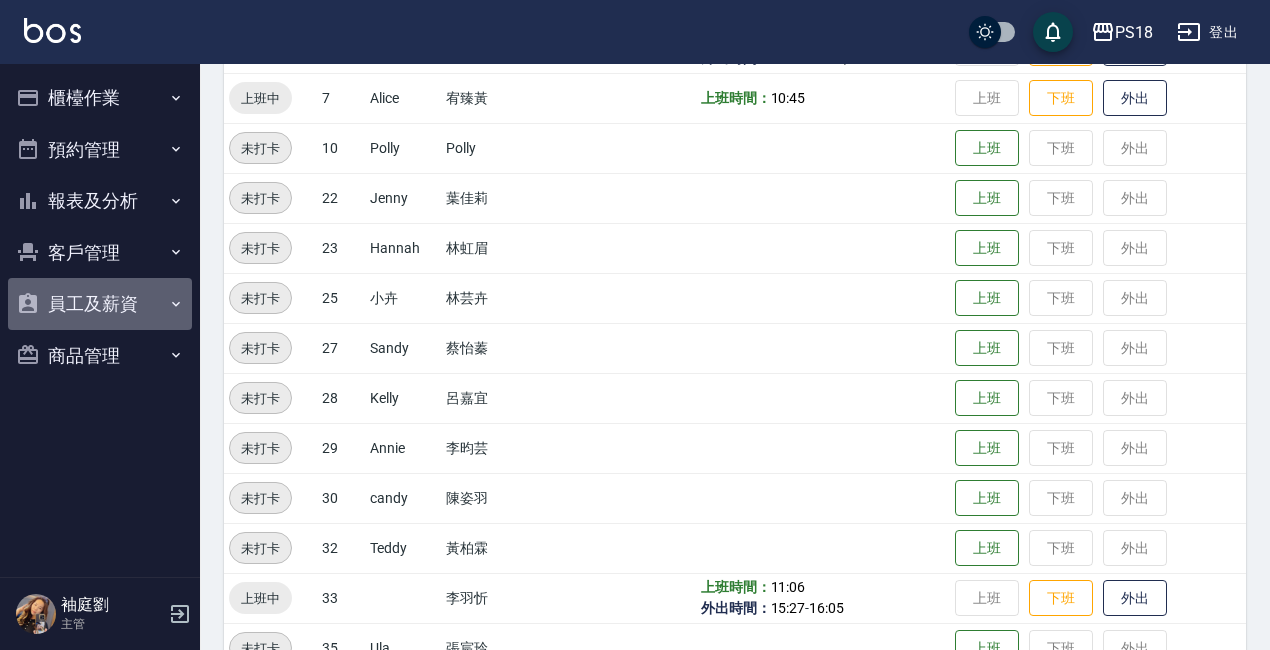 click on "員工及薪資" at bounding box center (100, 304) 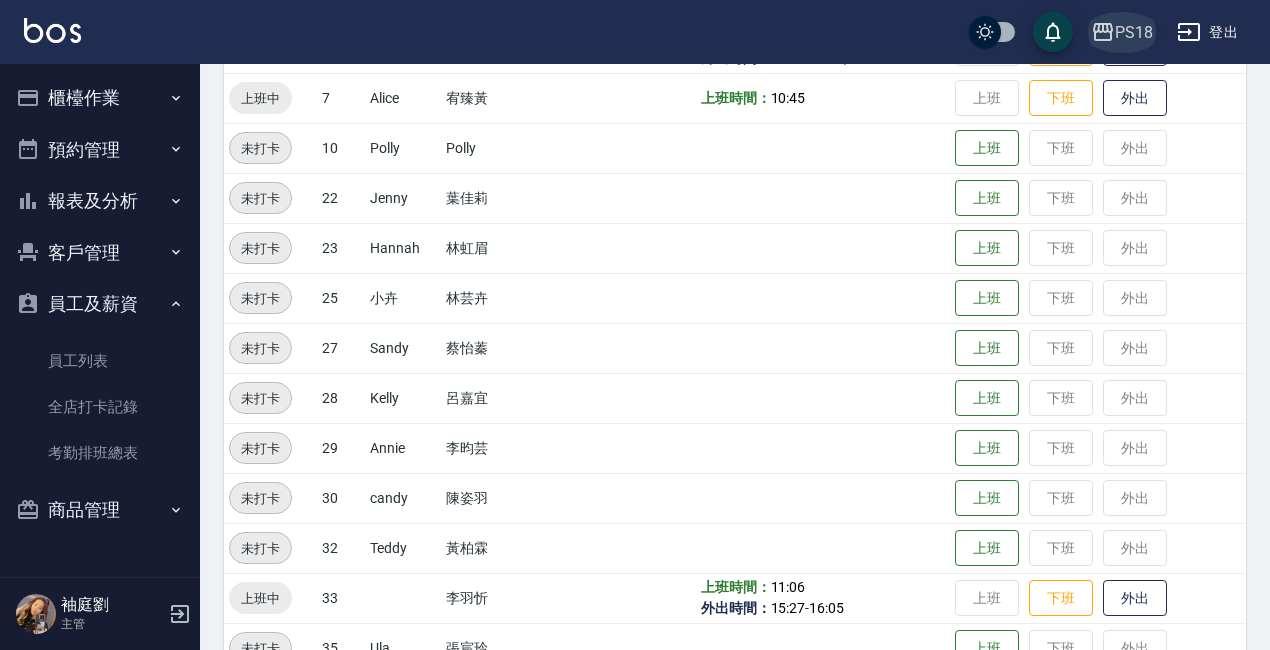 click 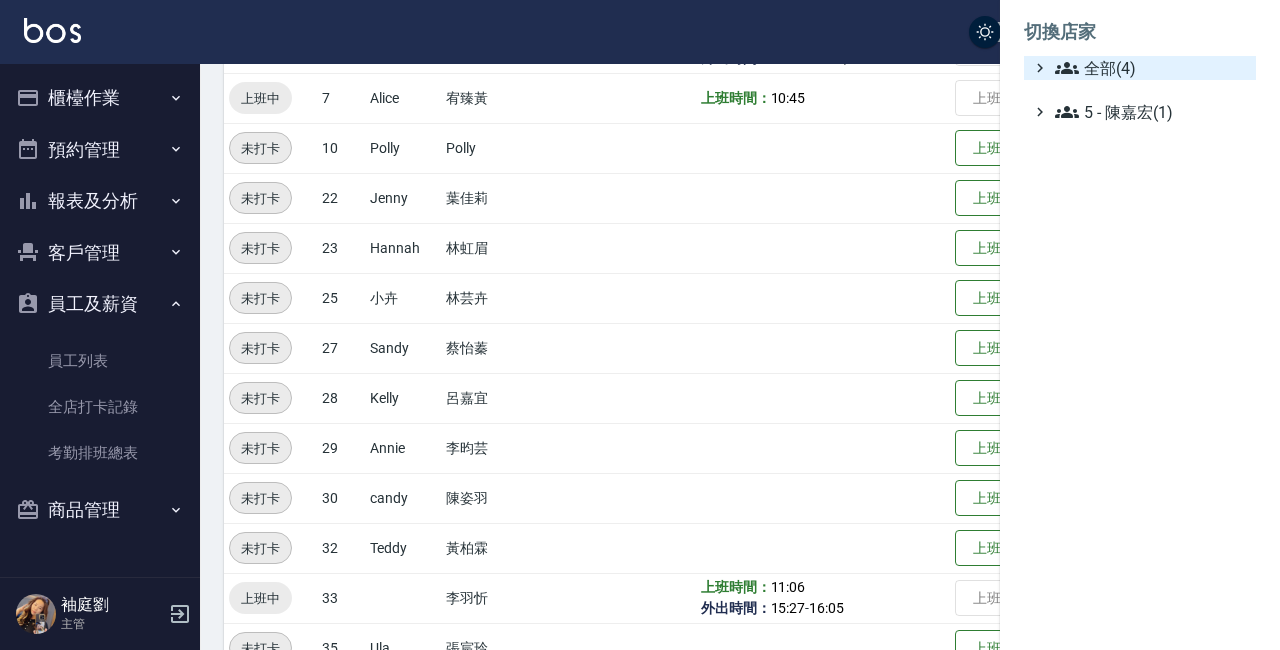 click on "全部(4)" at bounding box center [1151, 68] 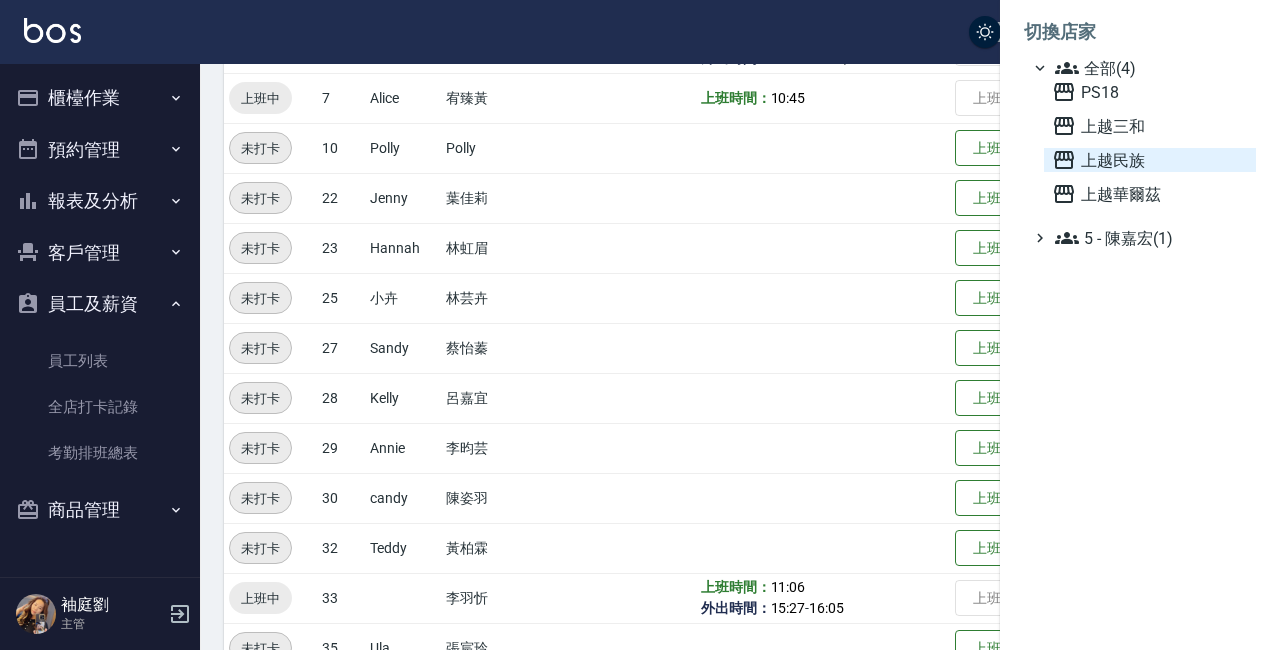 click on "上越民族" at bounding box center (1150, 160) 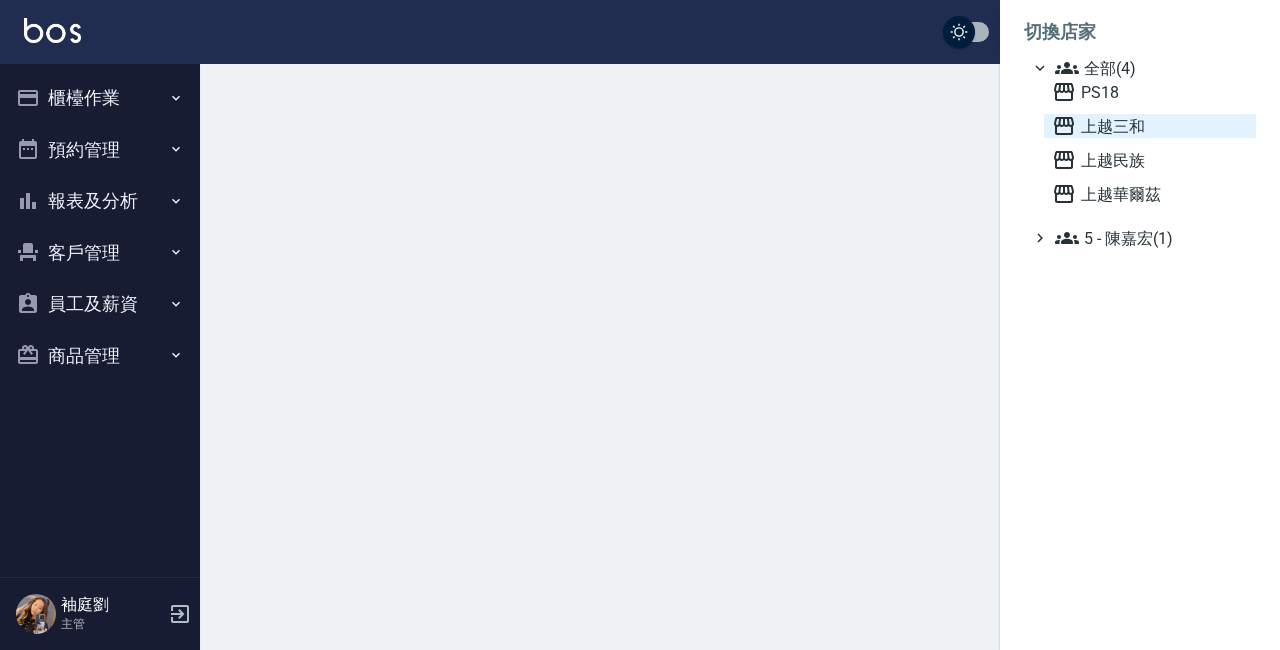 scroll, scrollTop: 0, scrollLeft: 0, axis: both 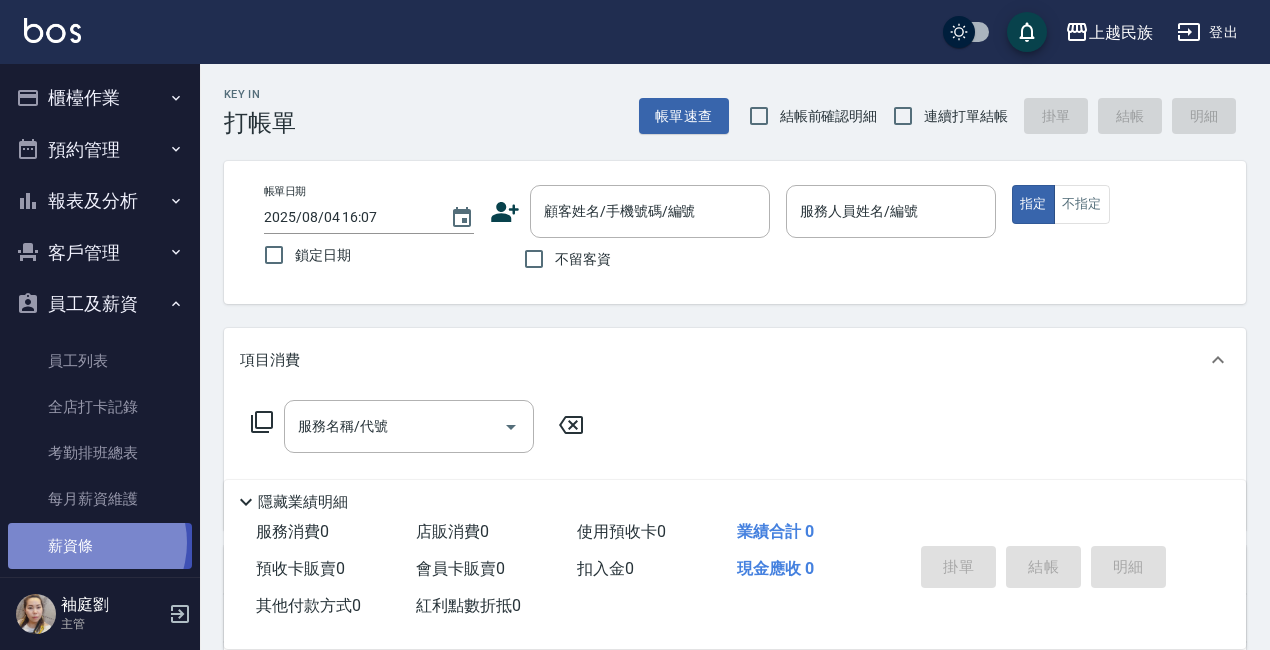 drag, startPoint x: 86, startPoint y: 542, endPoint x: 89, endPoint y: 531, distance: 11.401754 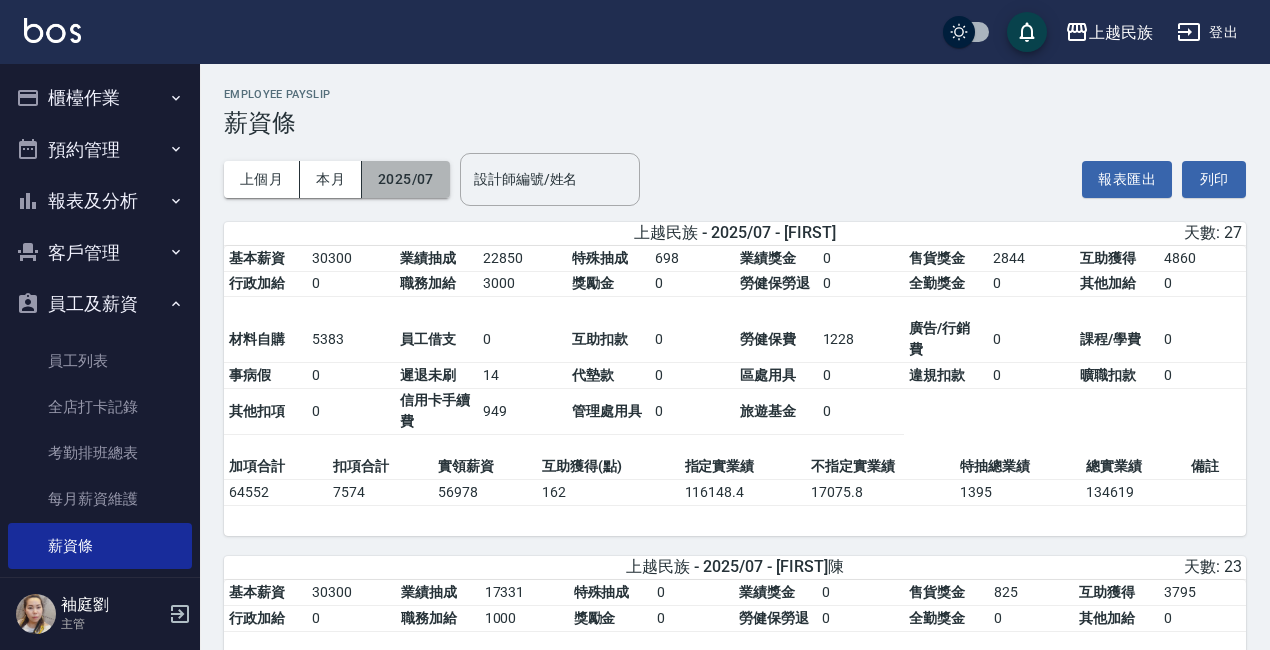 click on "2025/07" at bounding box center (406, 179) 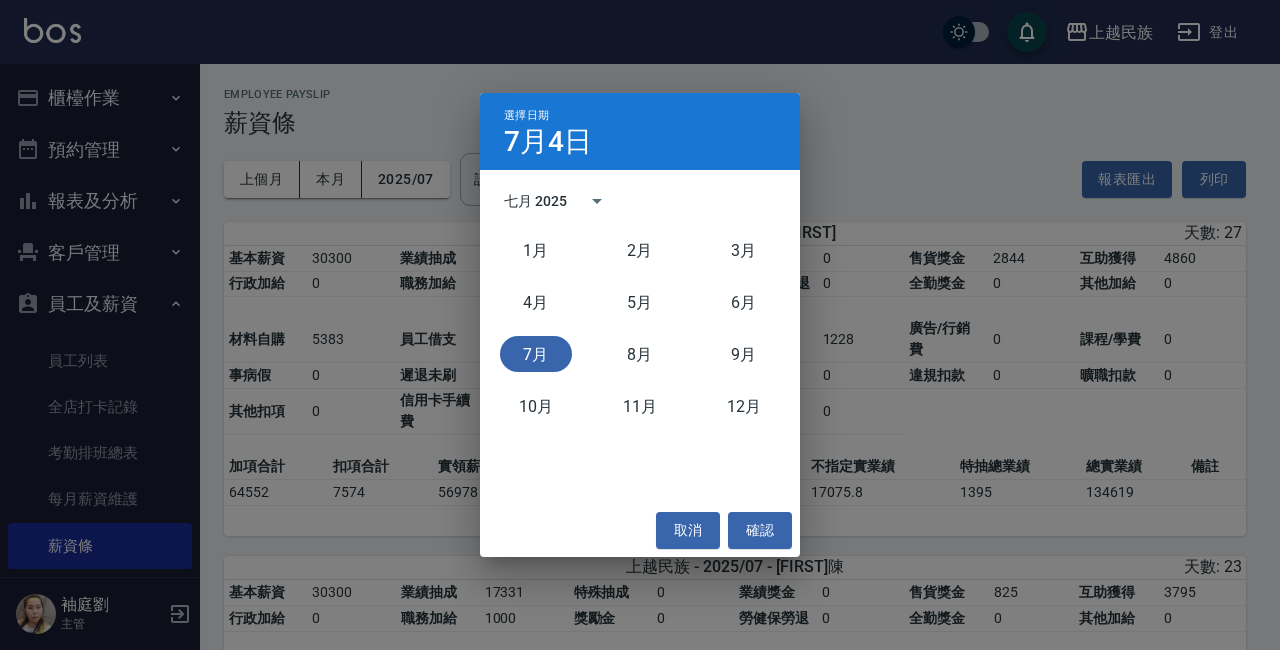 click on "七月 2025" at bounding box center [535, 201] 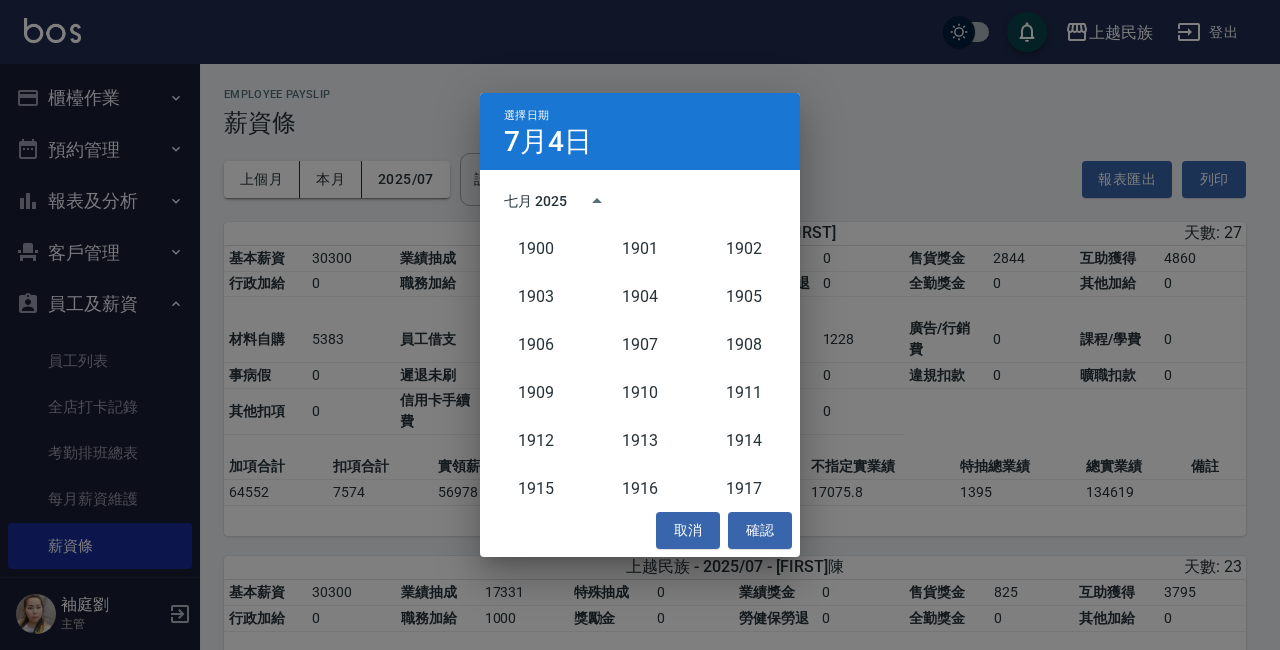 scroll, scrollTop: 1852, scrollLeft: 0, axis: vertical 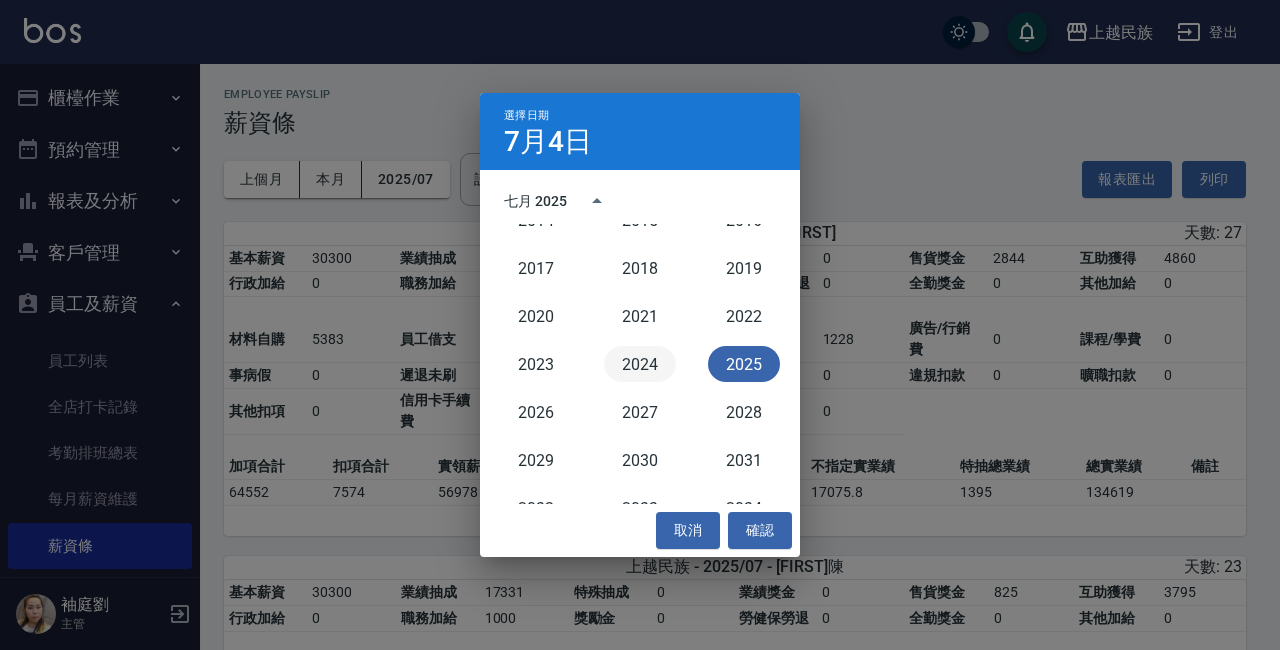 click on "2024" at bounding box center (640, 364) 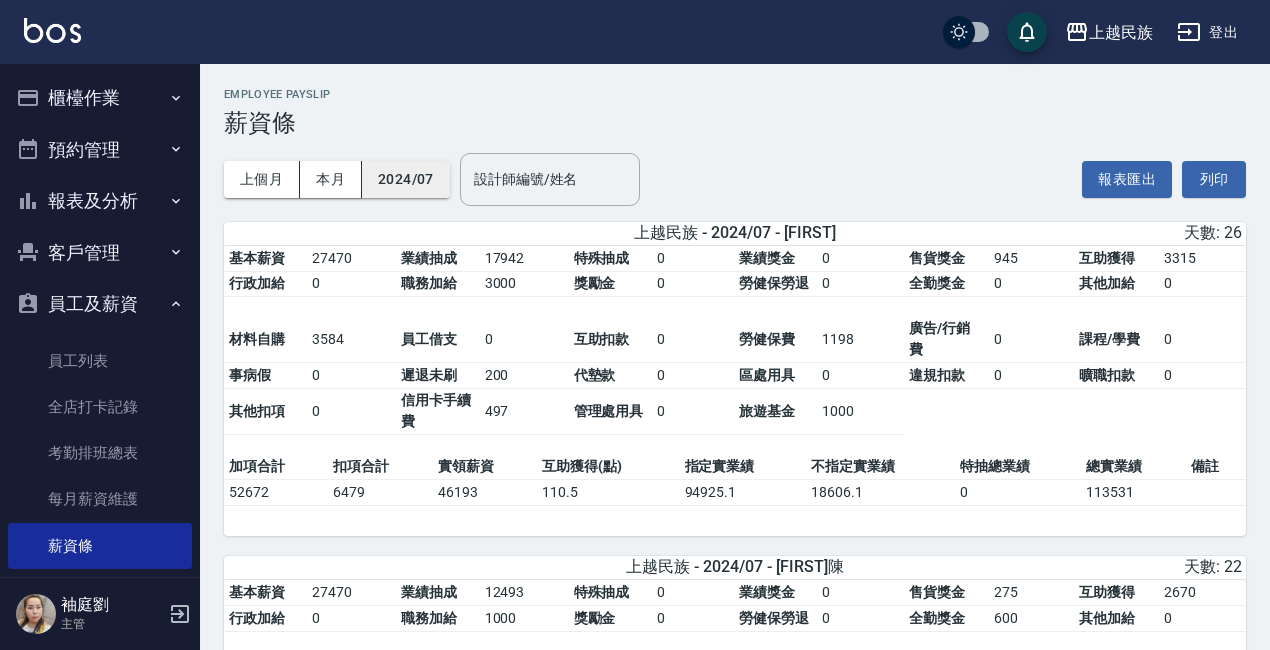 click on "2024/07" at bounding box center [406, 179] 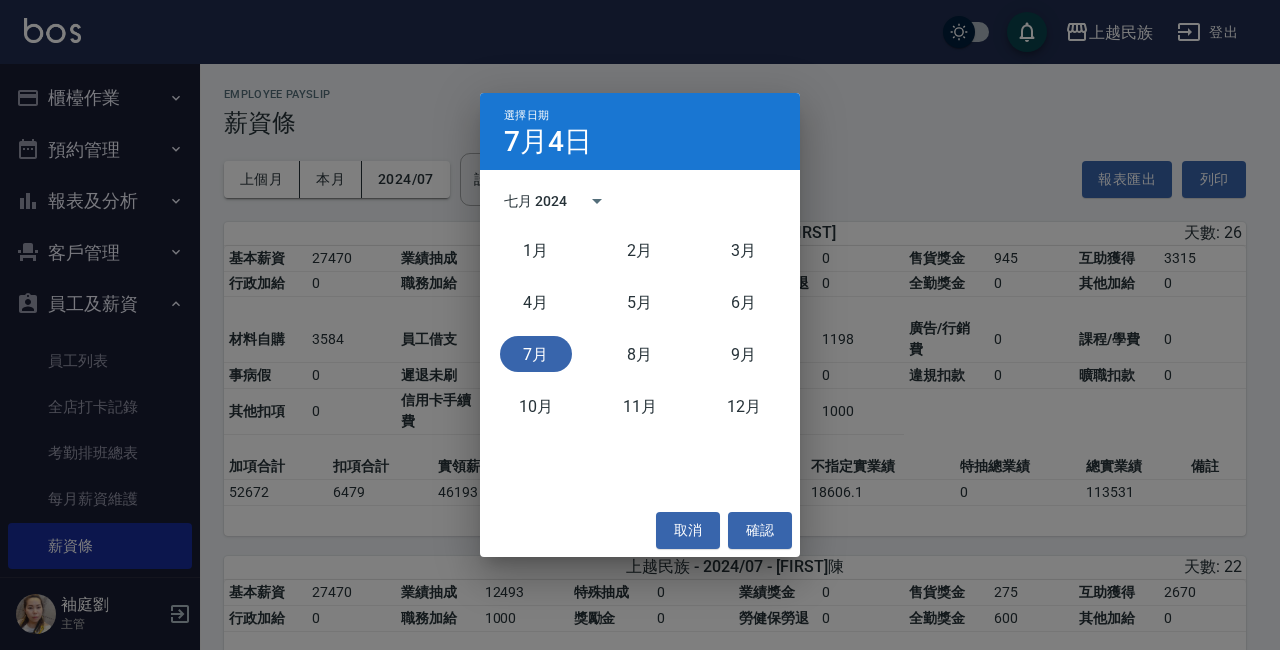 click on "七月 2024" at bounding box center (535, 201) 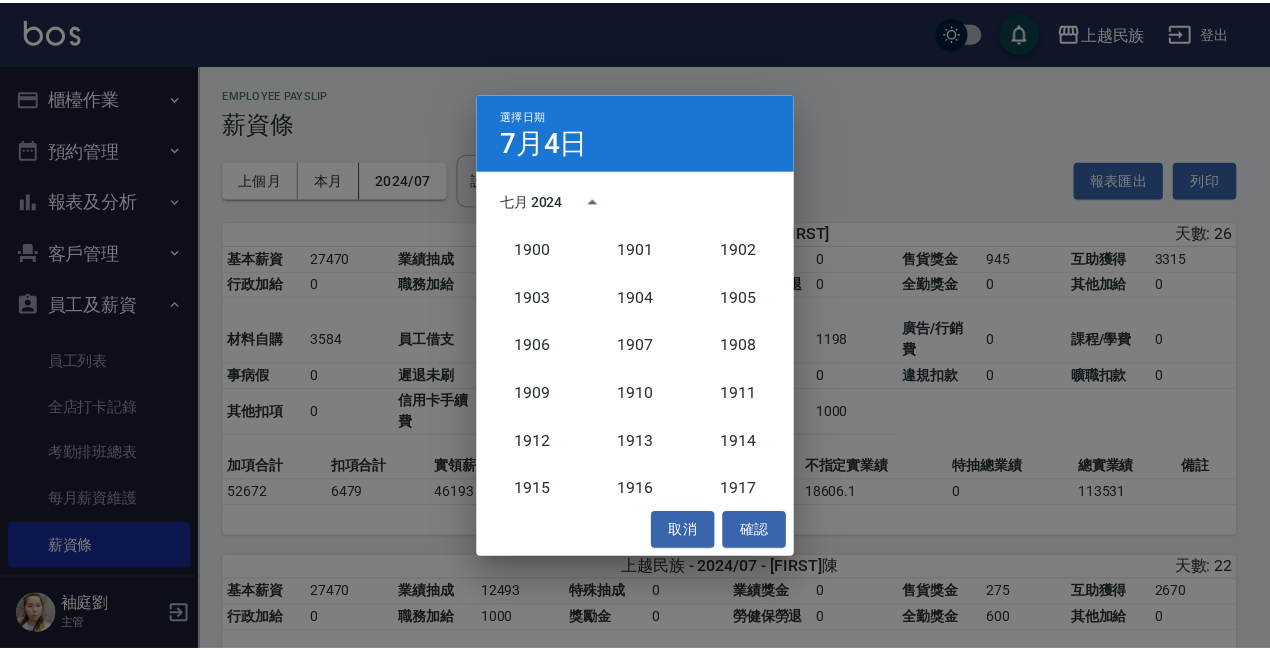 scroll, scrollTop: 1852, scrollLeft: 0, axis: vertical 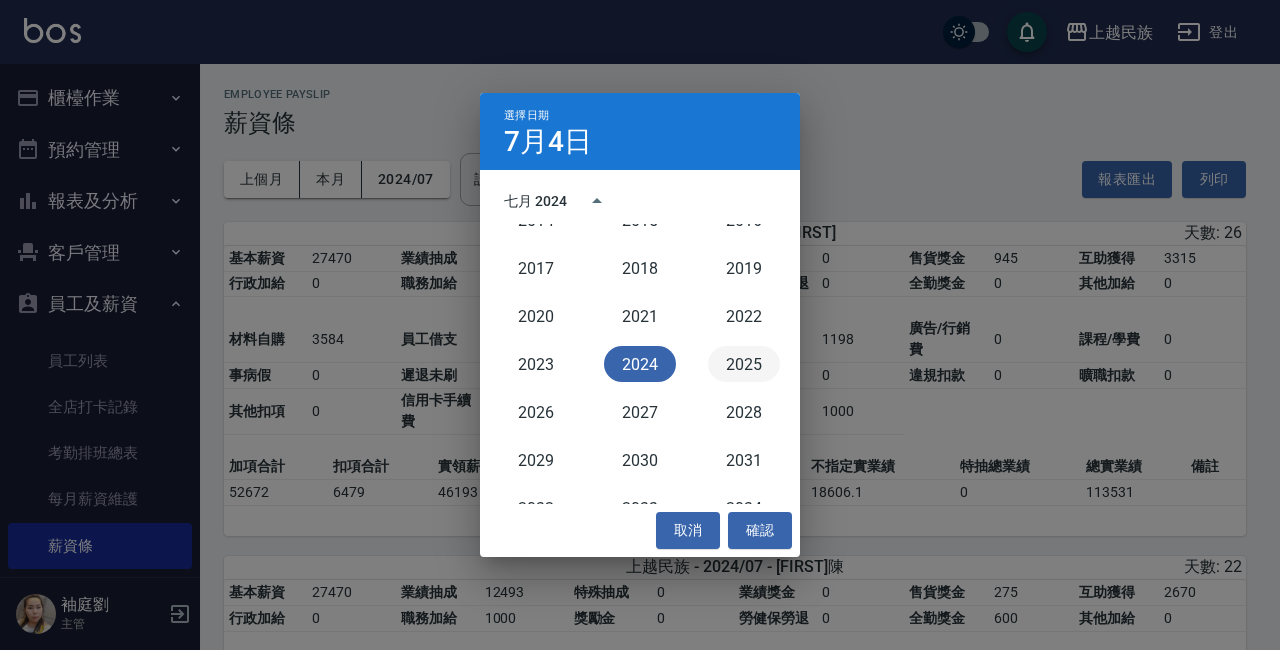 click on "2025" at bounding box center [744, 364] 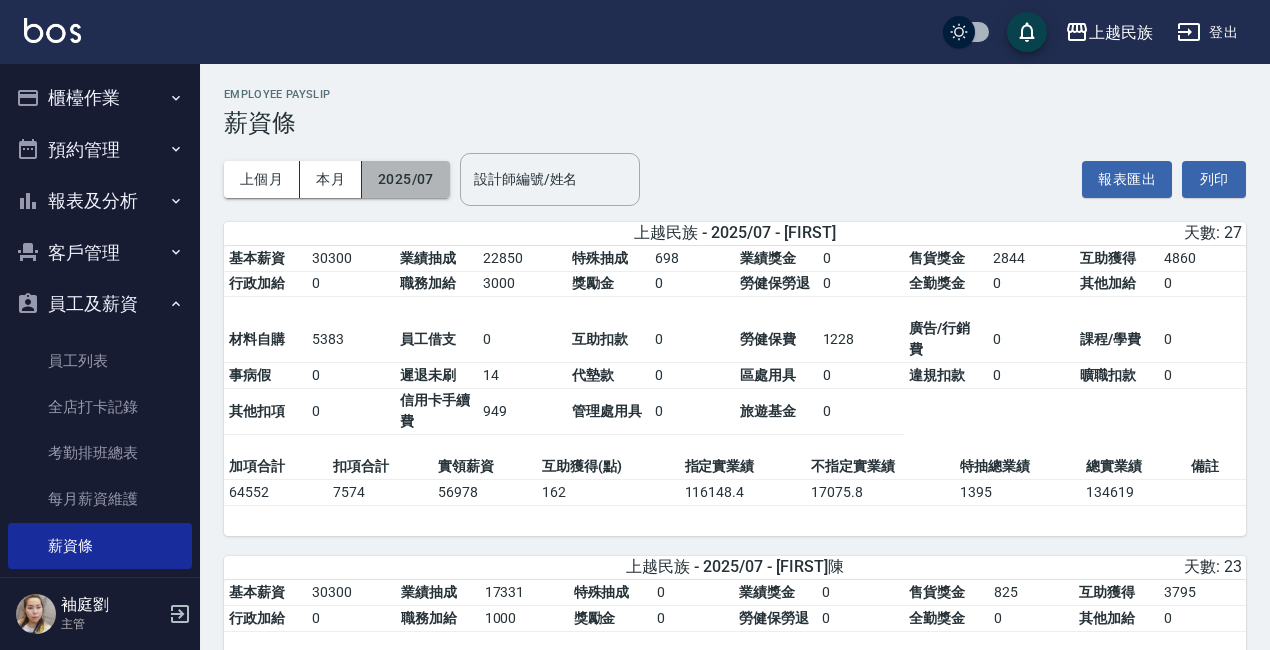 click on "2025/07" at bounding box center (406, 179) 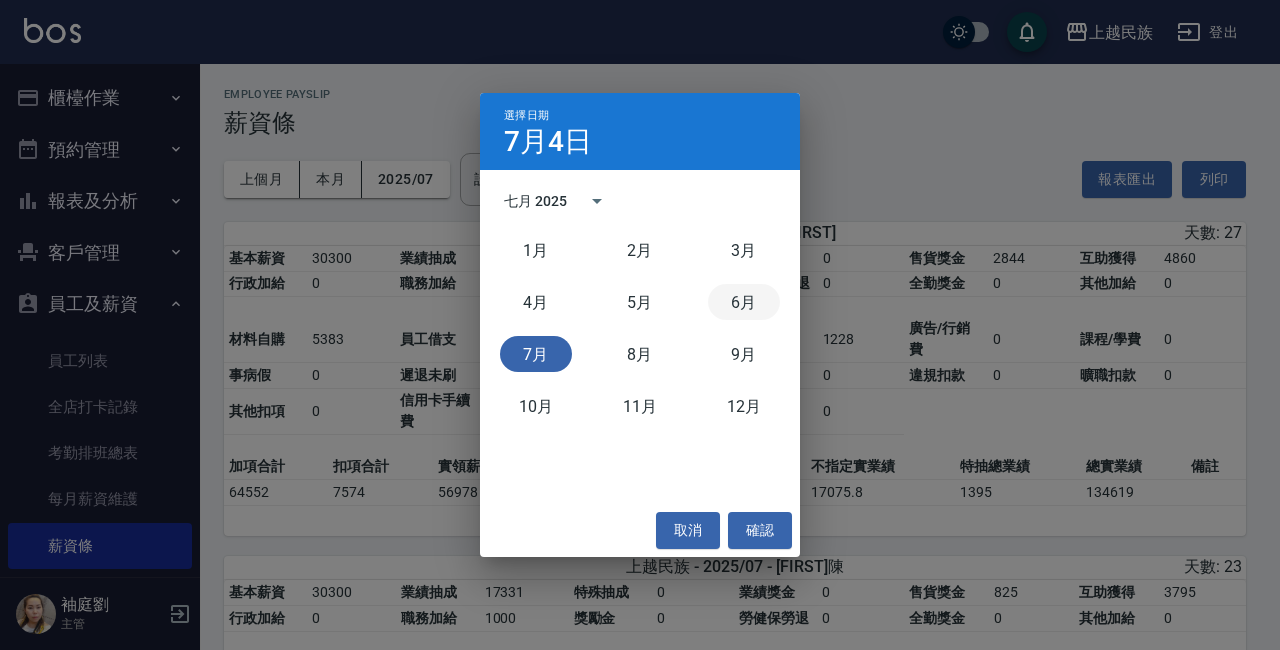 click on "6月" at bounding box center [744, 302] 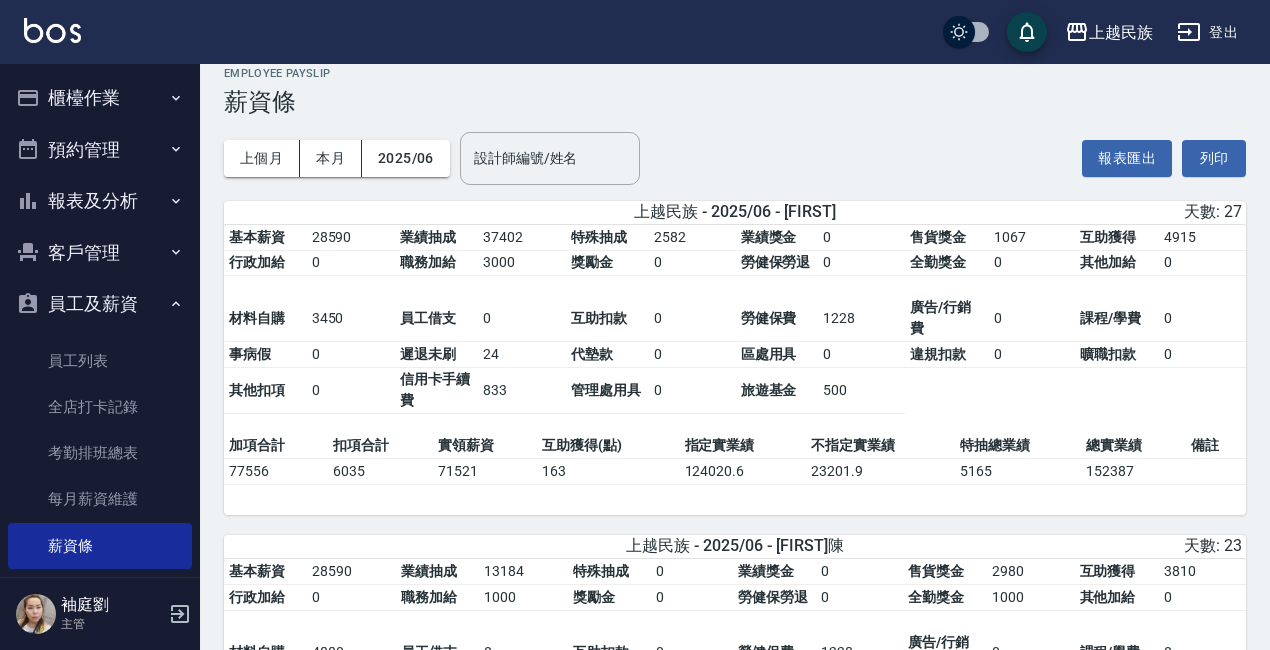 scroll, scrollTop: 0, scrollLeft: 0, axis: both 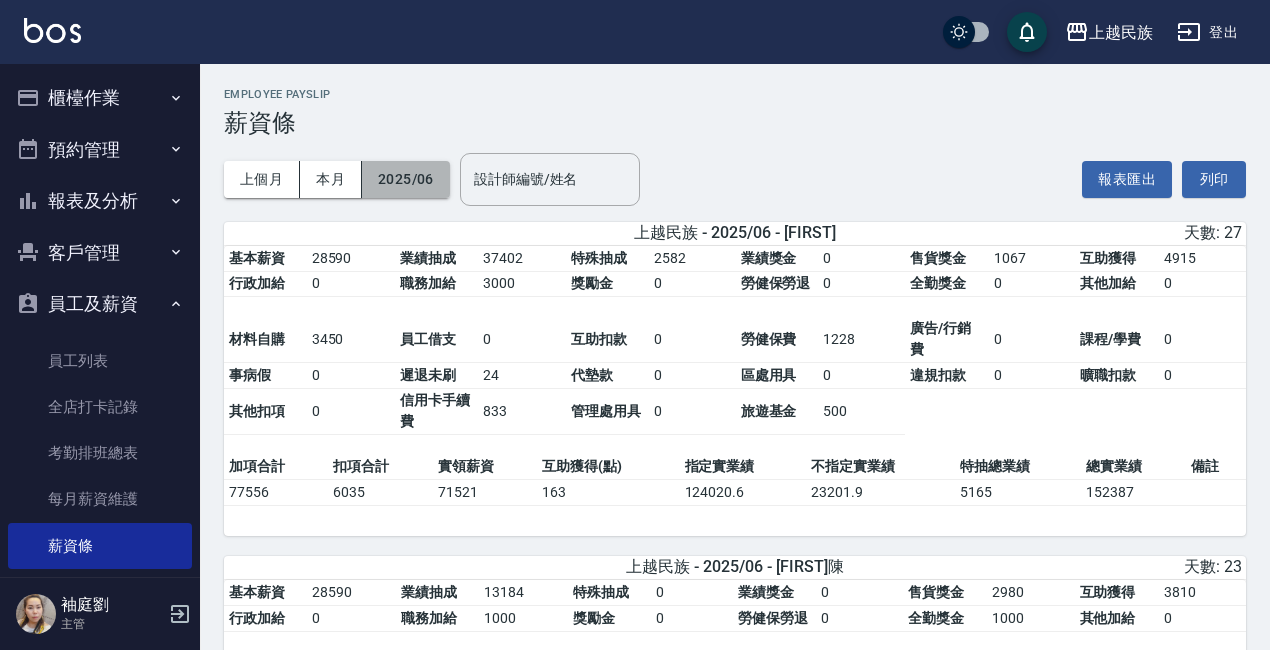 click on "2025/06" at bounding box center [406, 179] 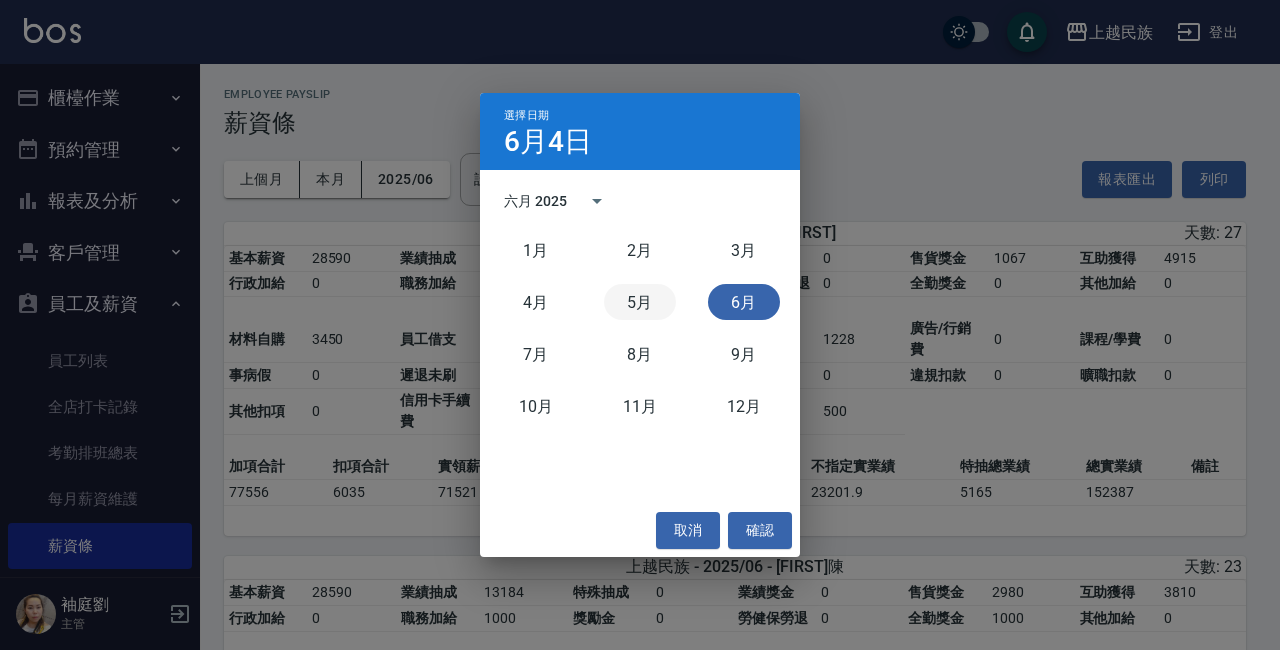 click on "5月" at bounding box center (640, 302) 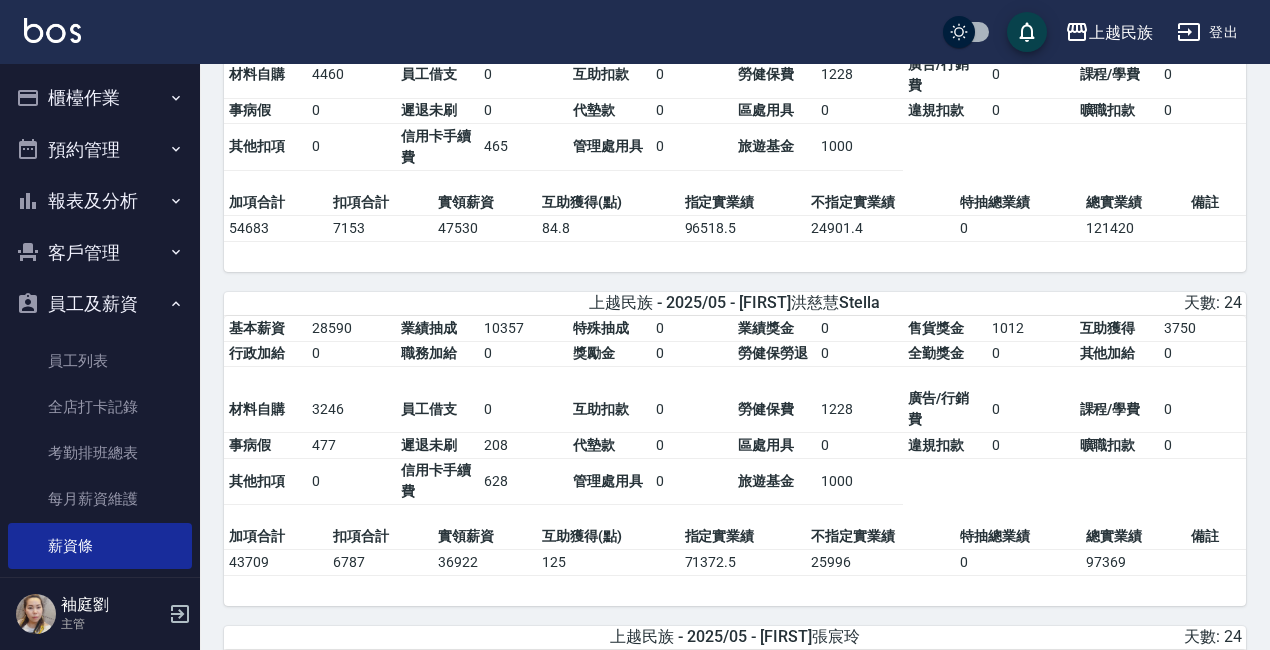 scroll, scrollTop: 600, scrollLeft: 0, axis: vertical 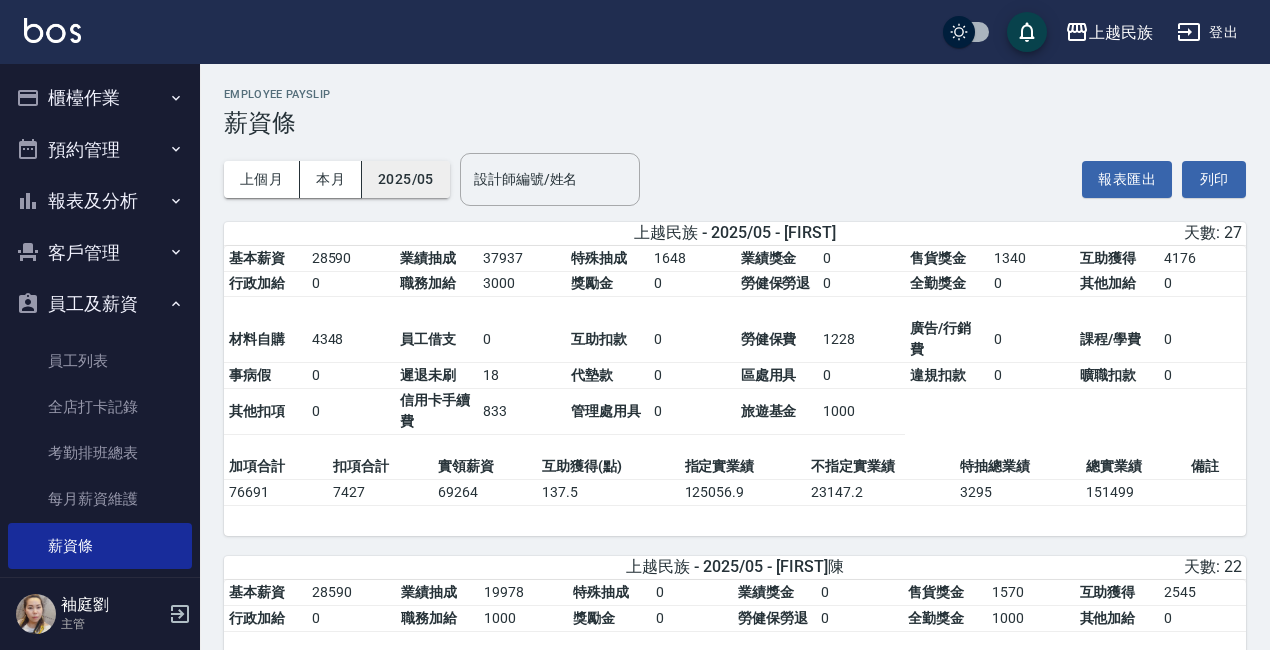 click on "2025/05" at bounding box center (406, 179) 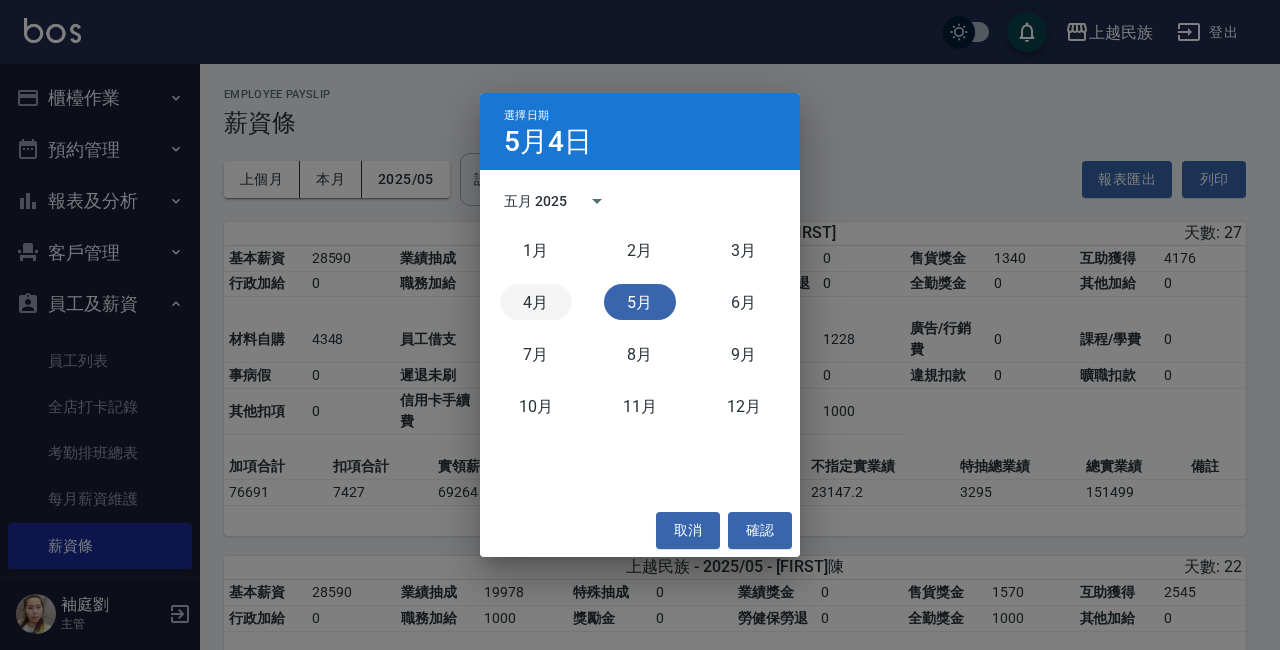 click on "4月" at bounding box center [536, 302] 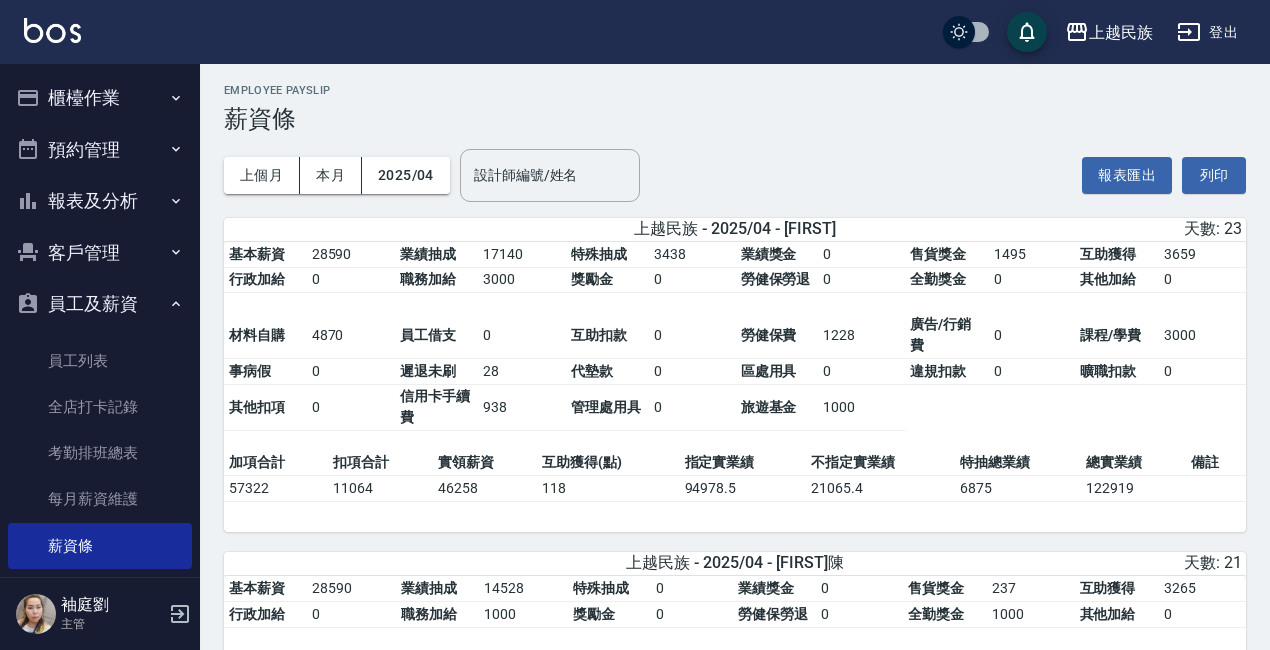 scroll, scrollTop: 0, scrollLeft: 0, axis: both 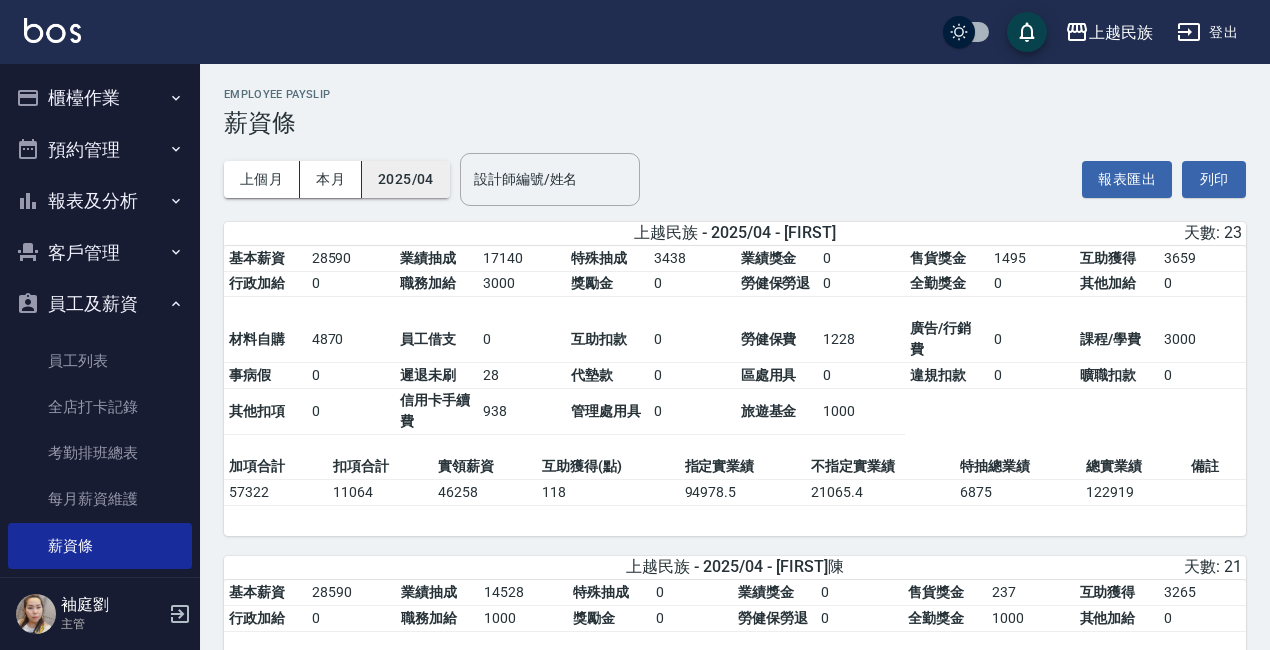 click on "2025/04" at bounding box center (406, 179) 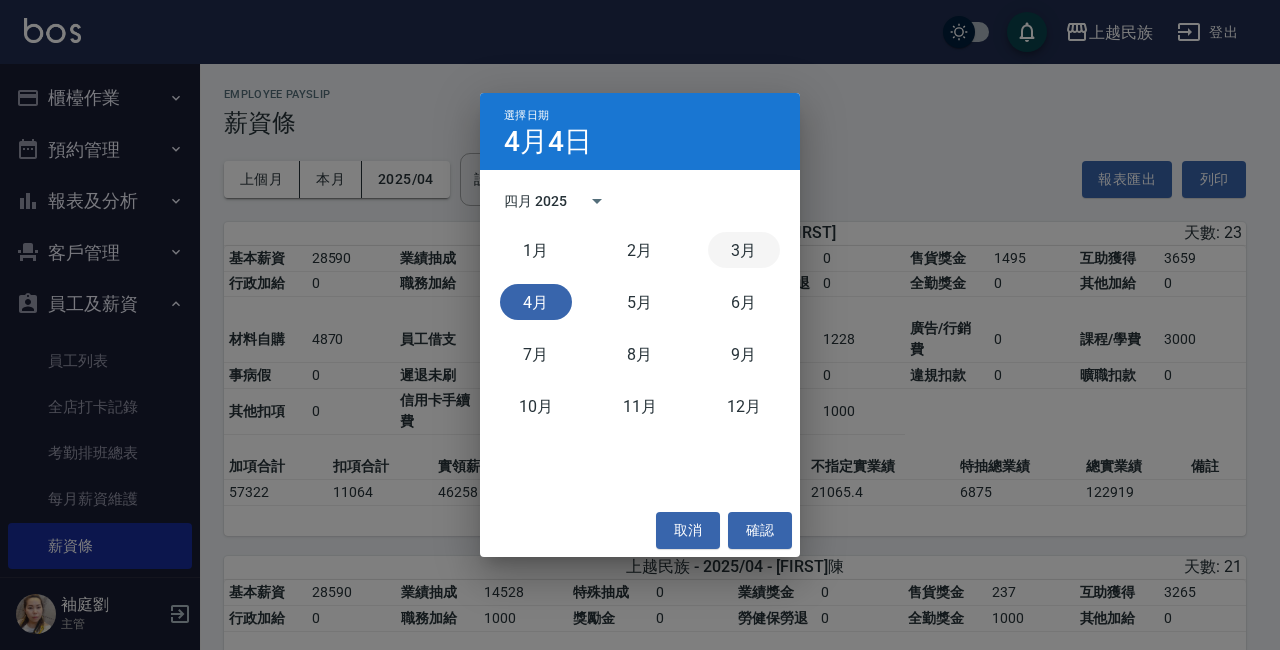 click on "3月" at bounding box center (744, 250) 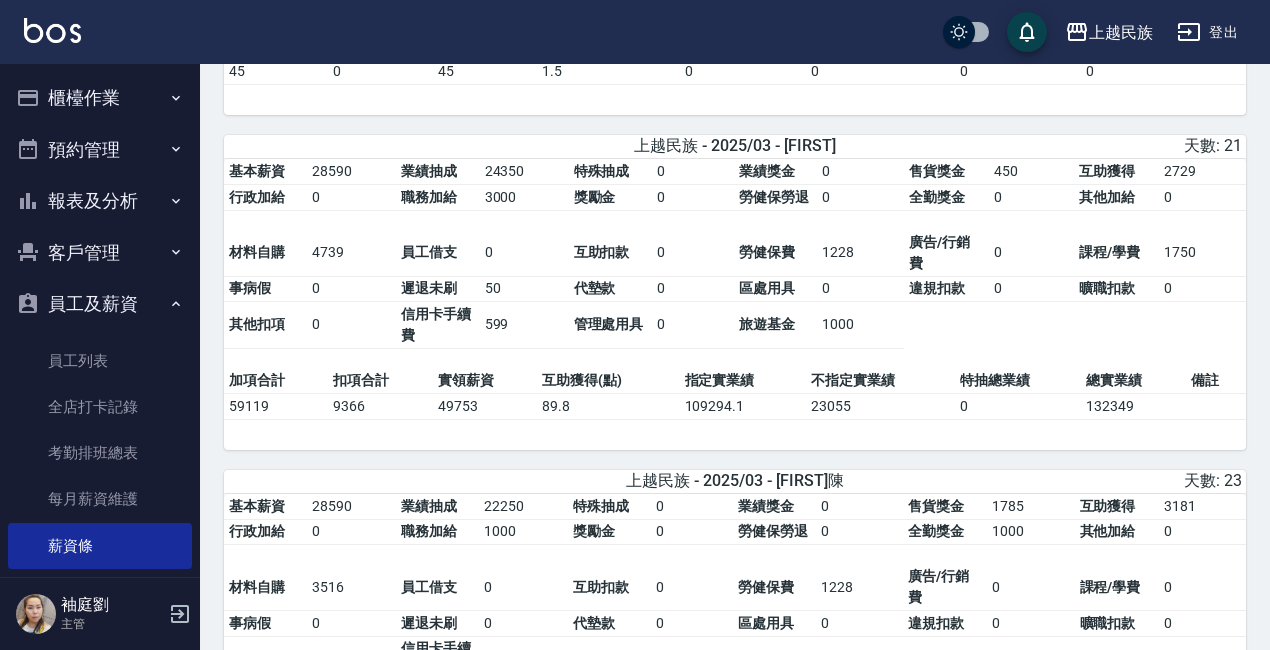 scroll, scrollTop: 0, scrollLeft: 0, axis: both 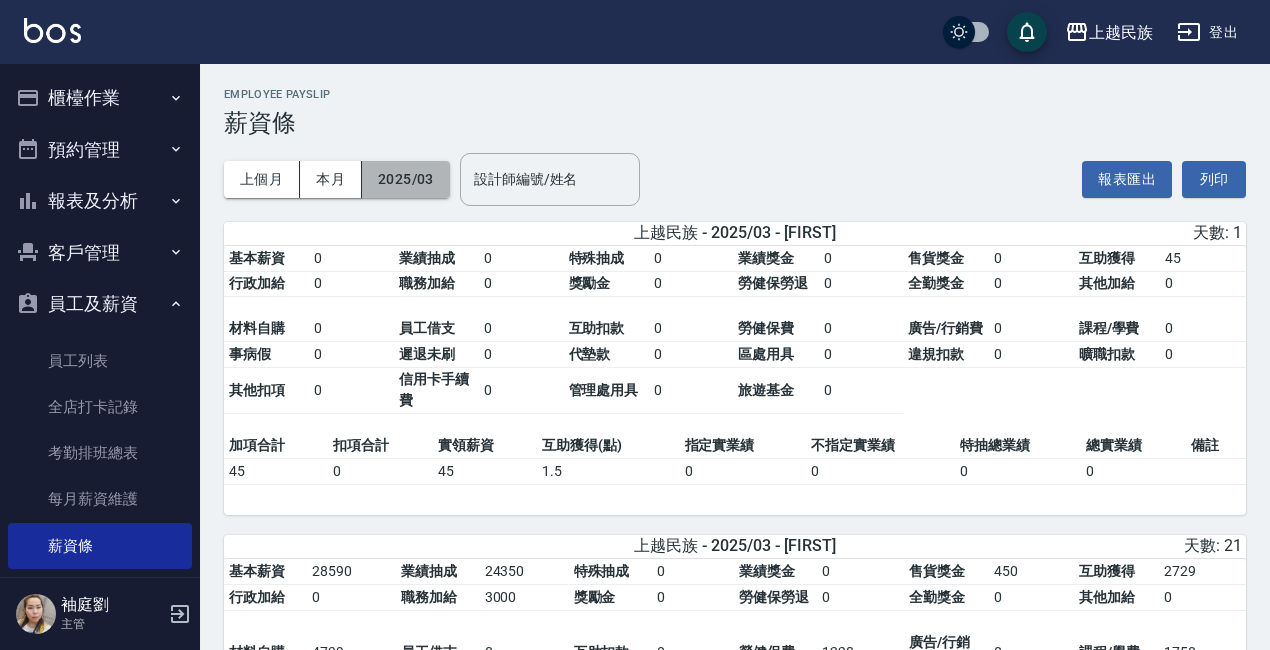 click on "2025/03" at bounding box center [406, 179] 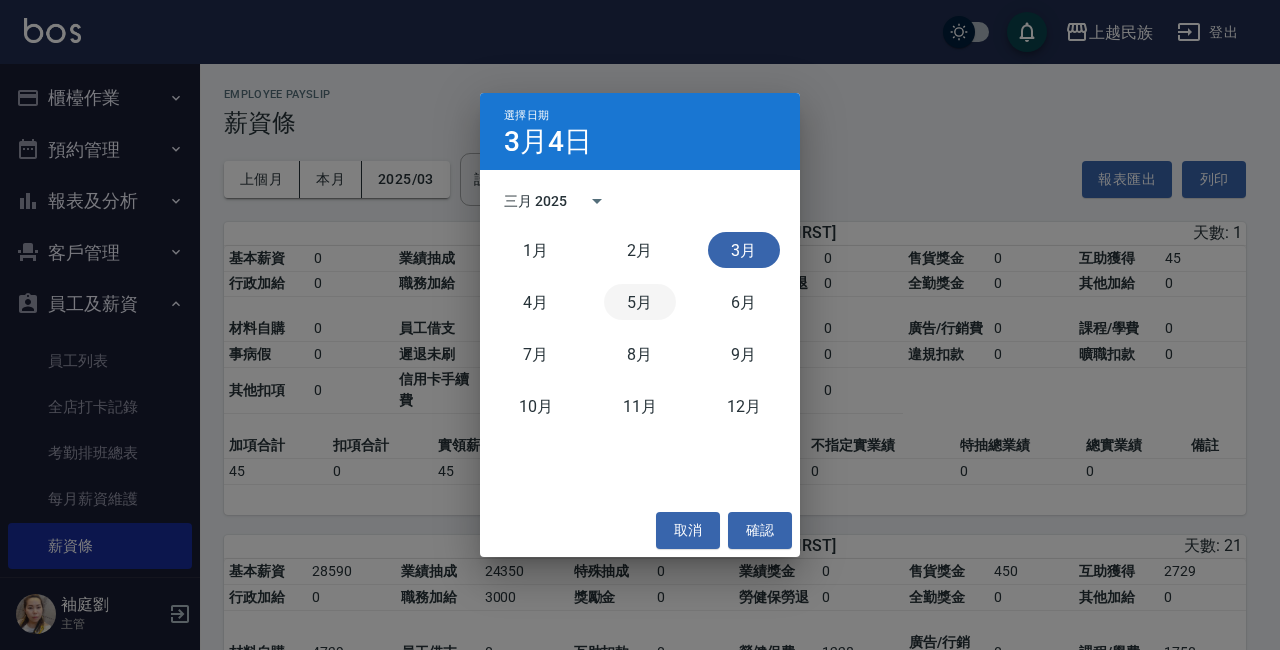 click on "5月" at bounding box center [640, 302] 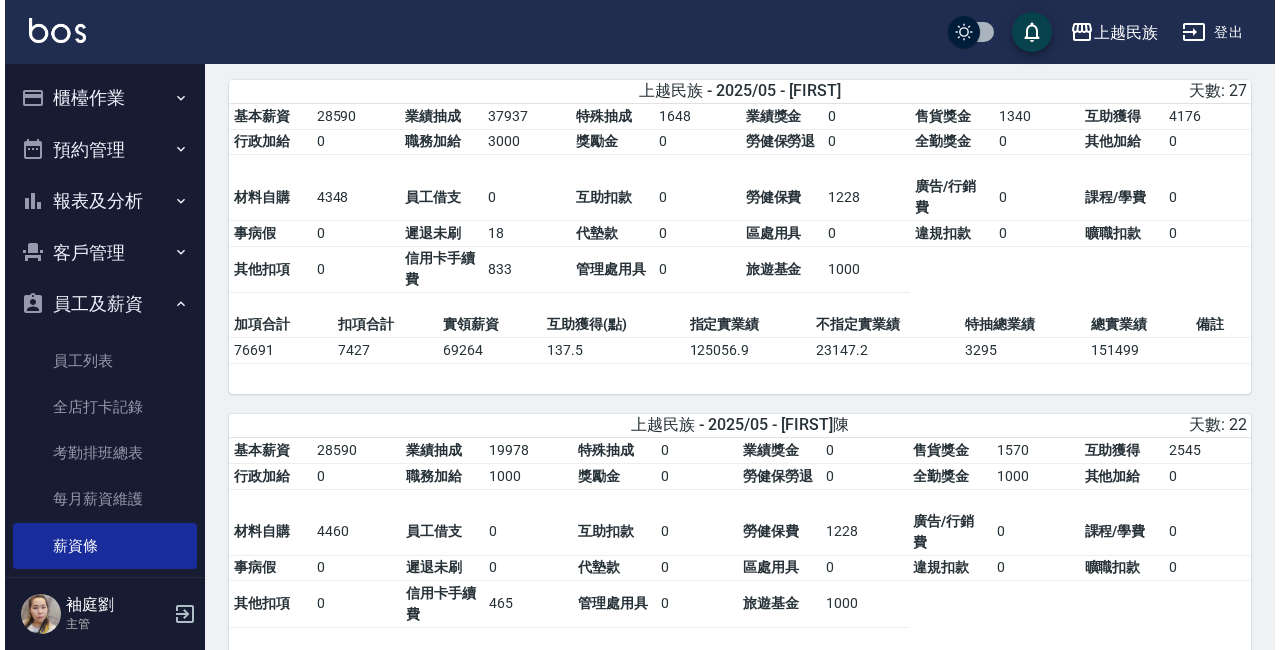 scroll, scrollTop: 46, scrollLeft: 0, axis: vertical 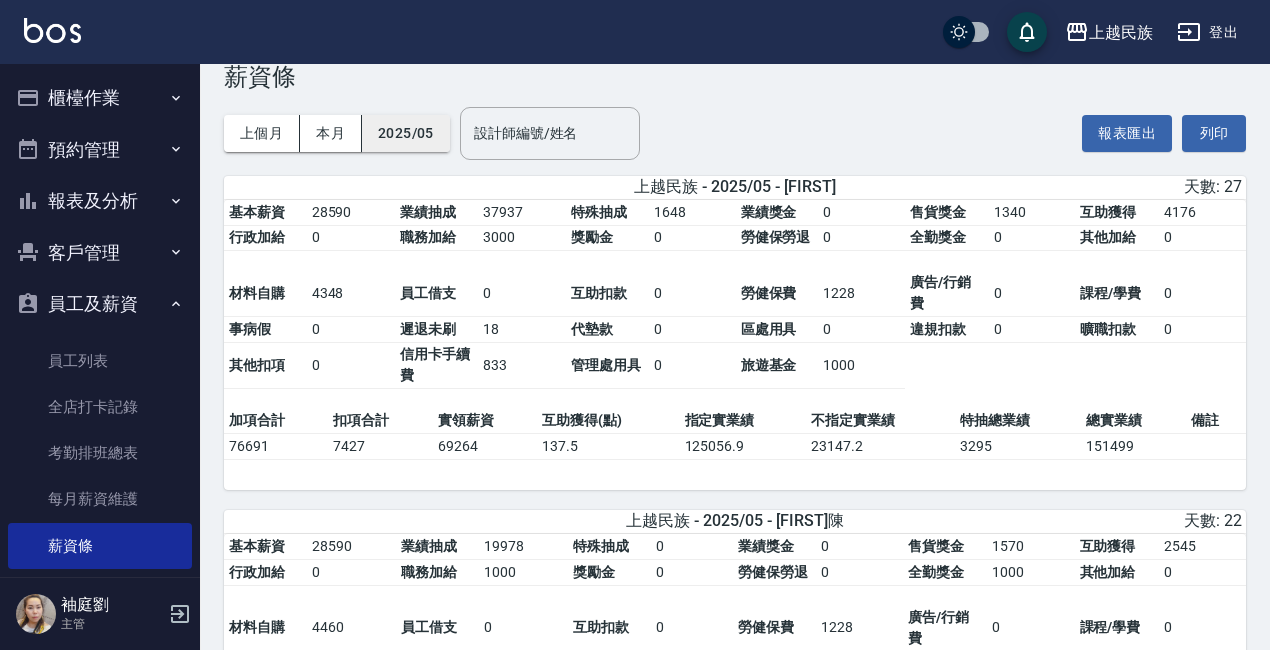 click on "2025/05" at bounding box center [406, 133] 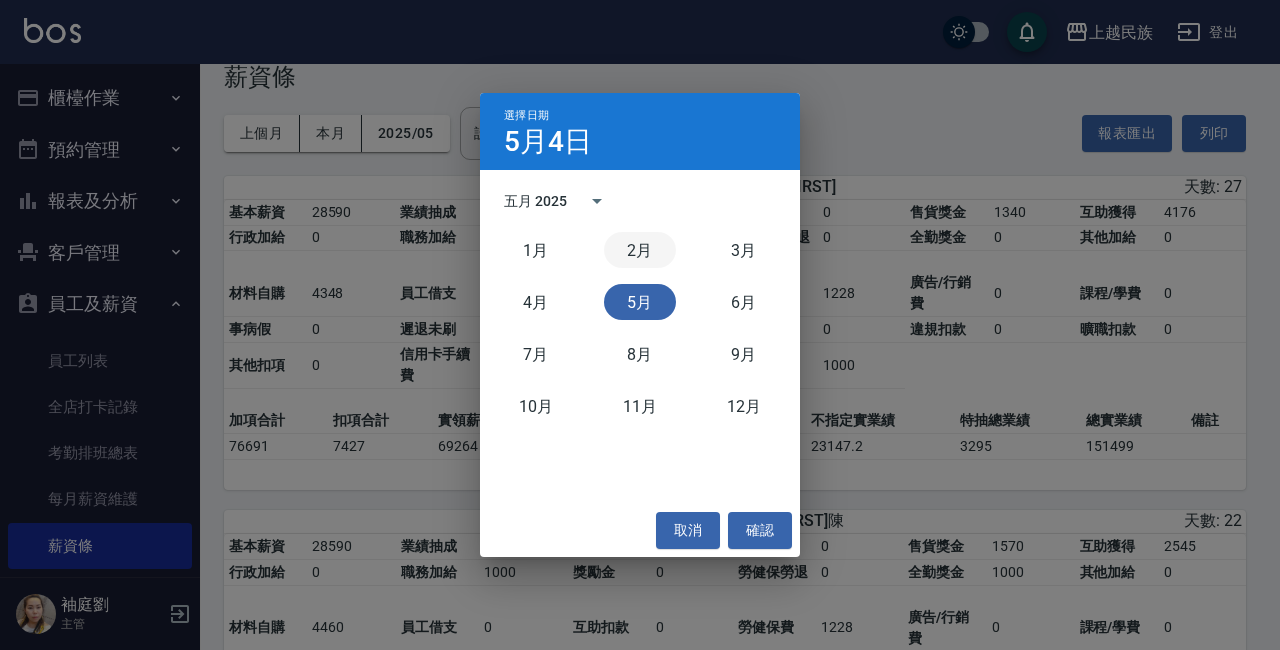 click on "2月" at bounding box center (640, 250) 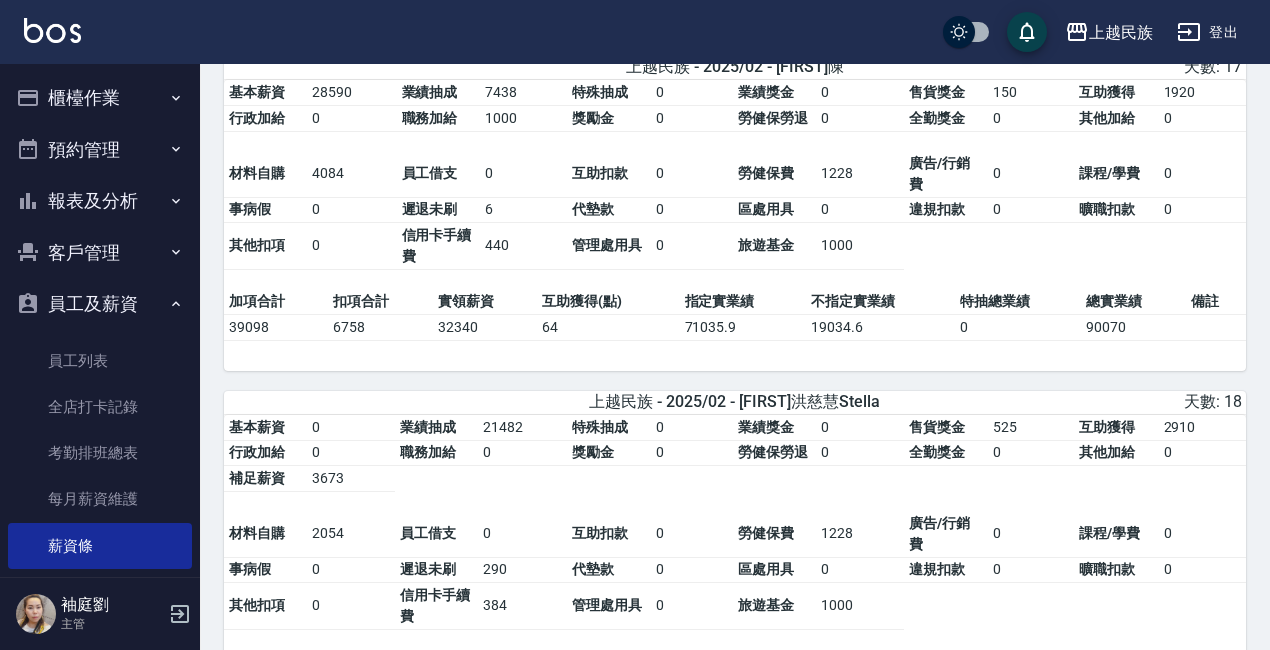 scroll, scrollTop: 0, scrollLeft: 0, axis: both 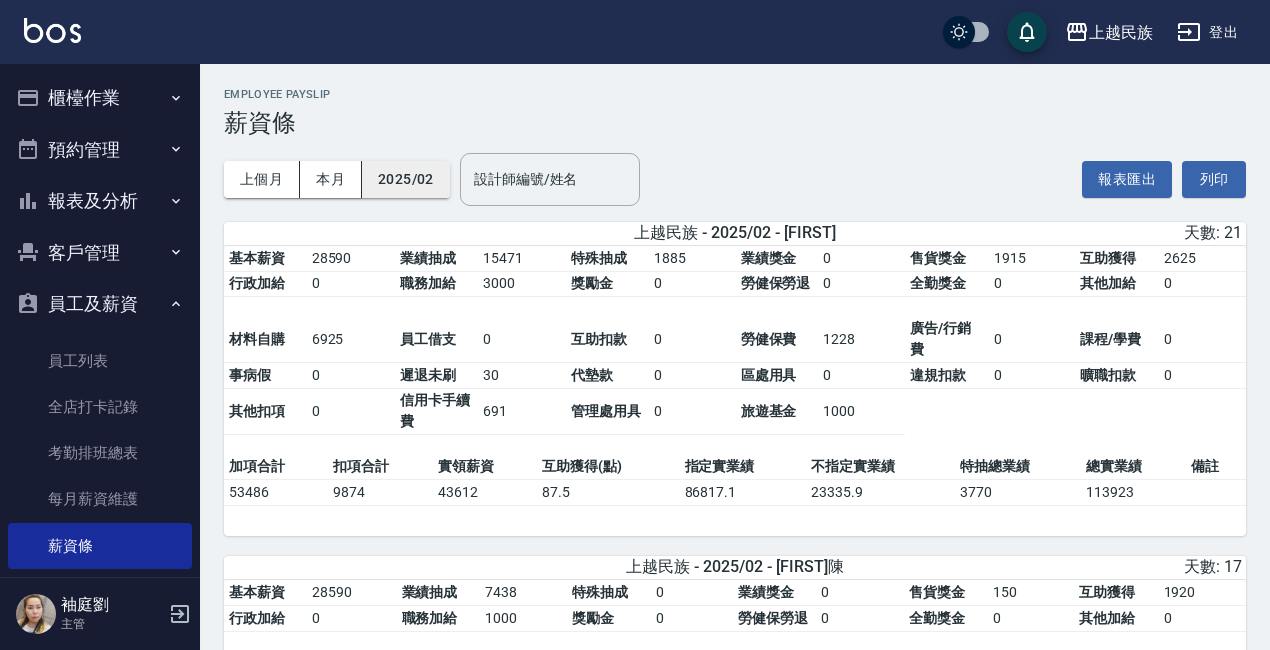 click on "2025/02" at bounding box center [406, 179] 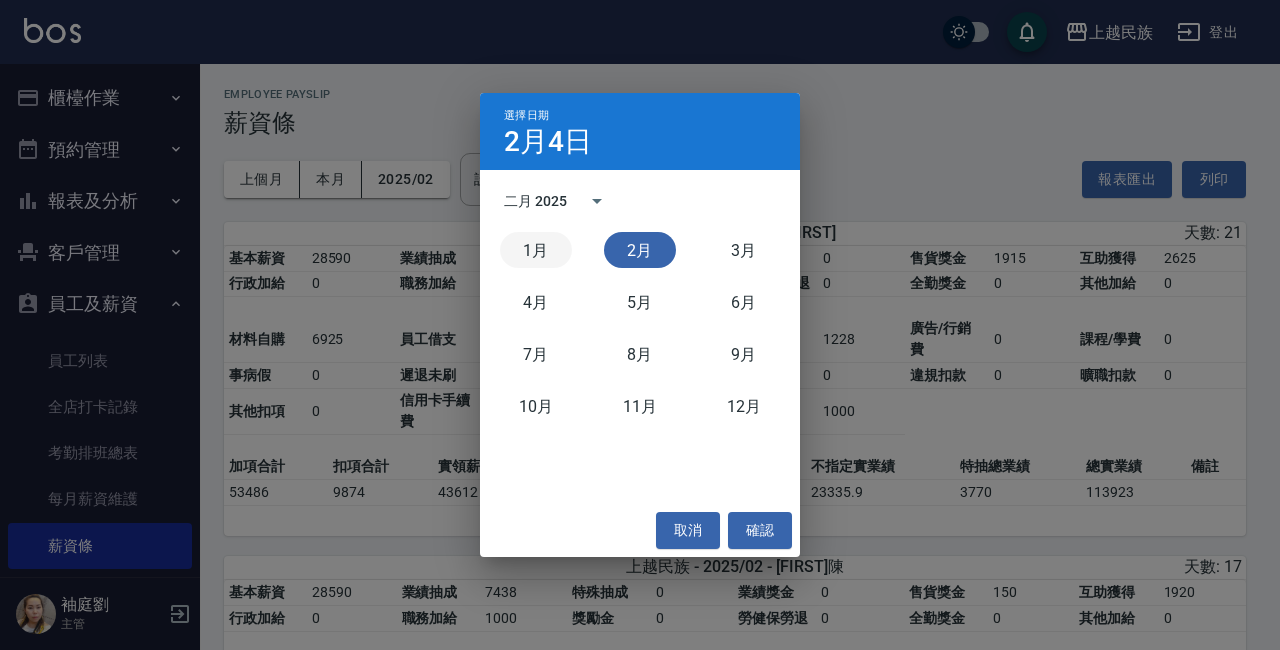 click on "1月" at bounding box center (536, 250) 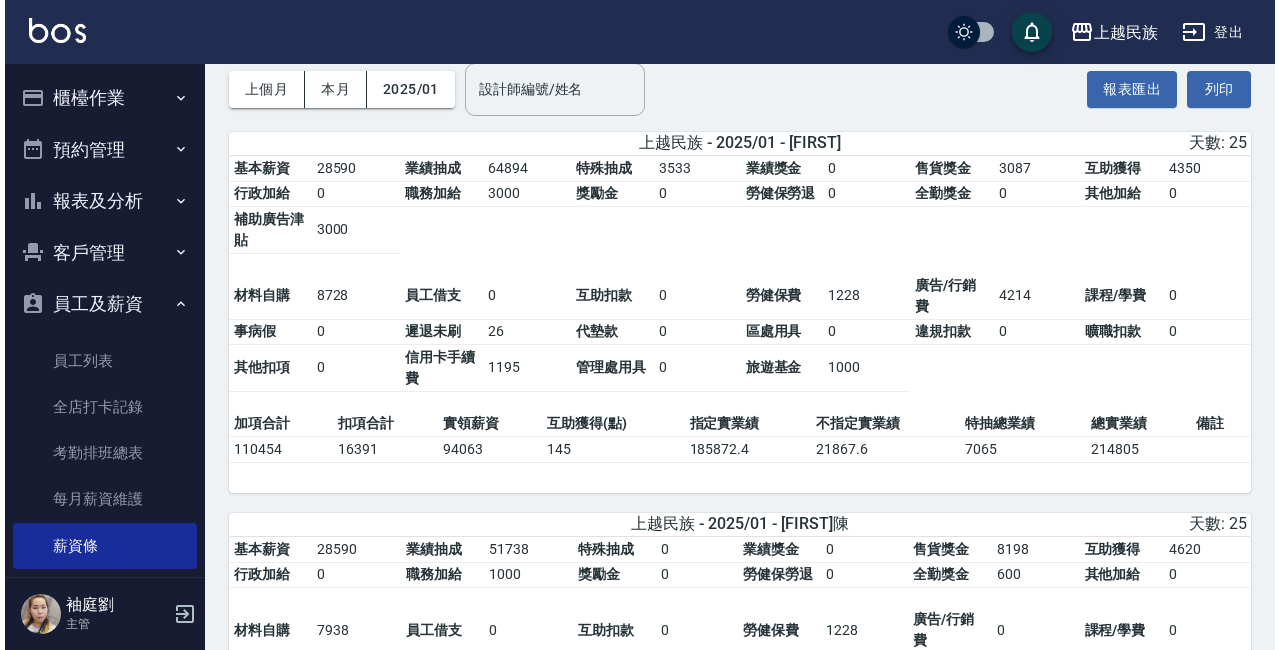 scroll, scrollTop: 0, scrollLeft: 0, axis: both 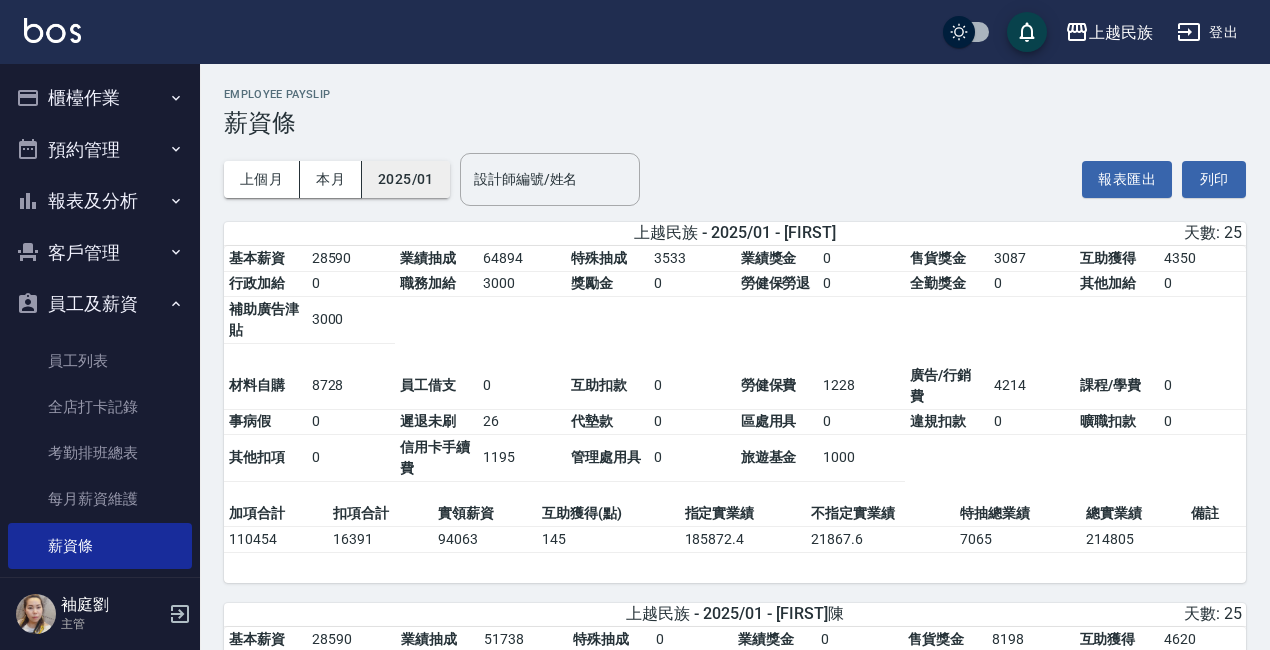 click on "2025/01" at bounding box center (406, 179) 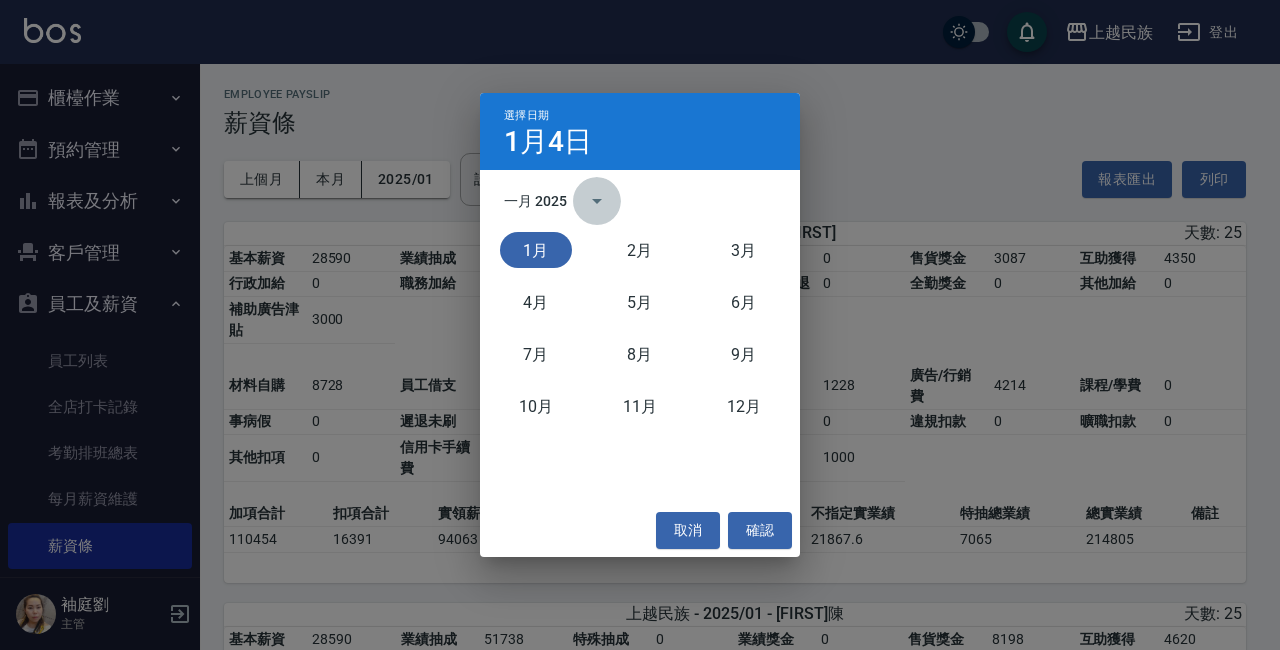 click 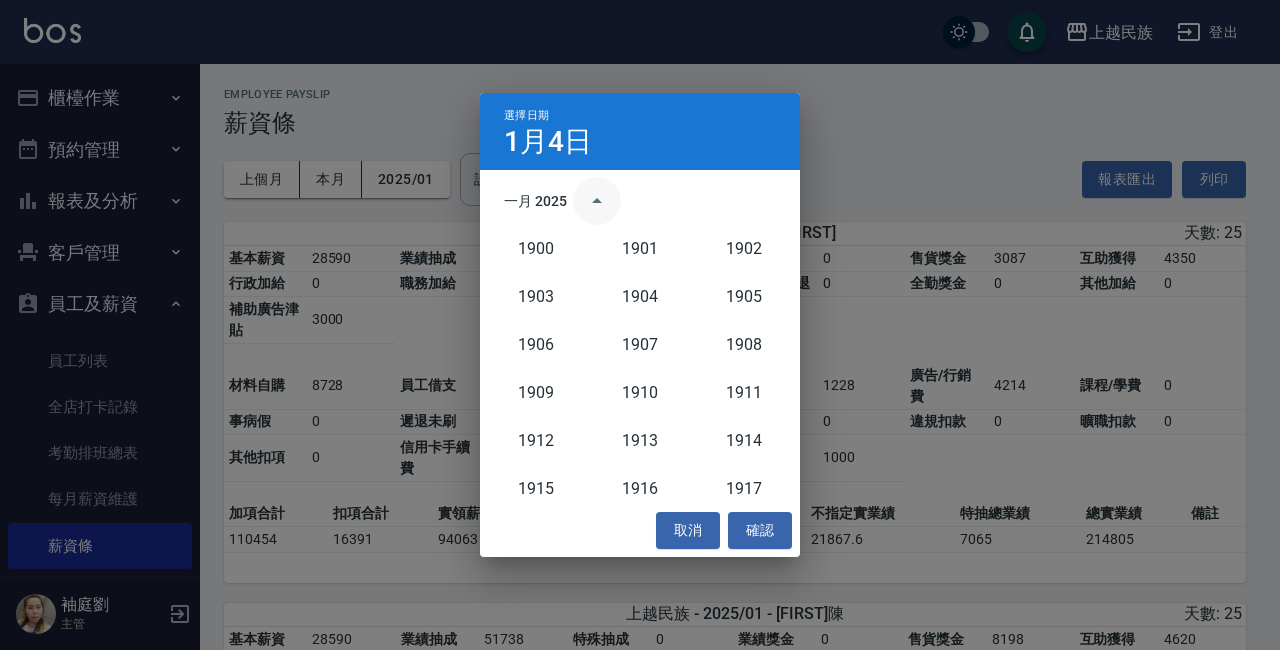 scroll, scrollTop: 1852, scrollLeft: 0, axis: vertical 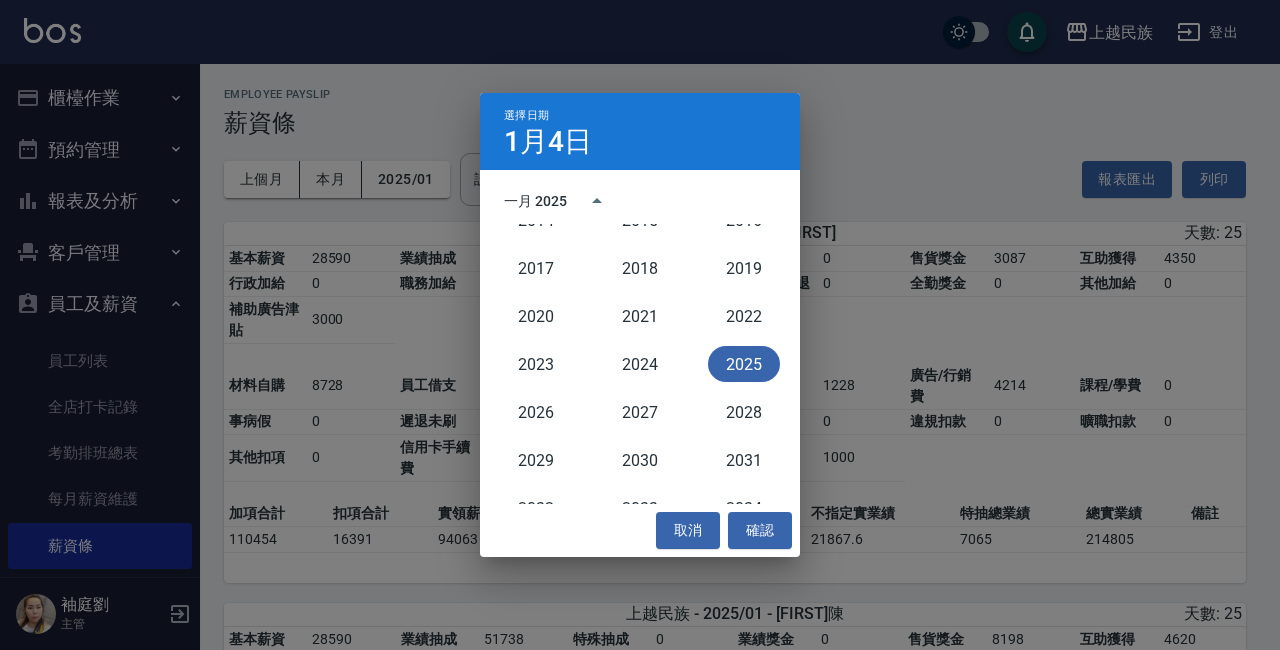 click on "一月 2025" at bounding box center (535, 201) 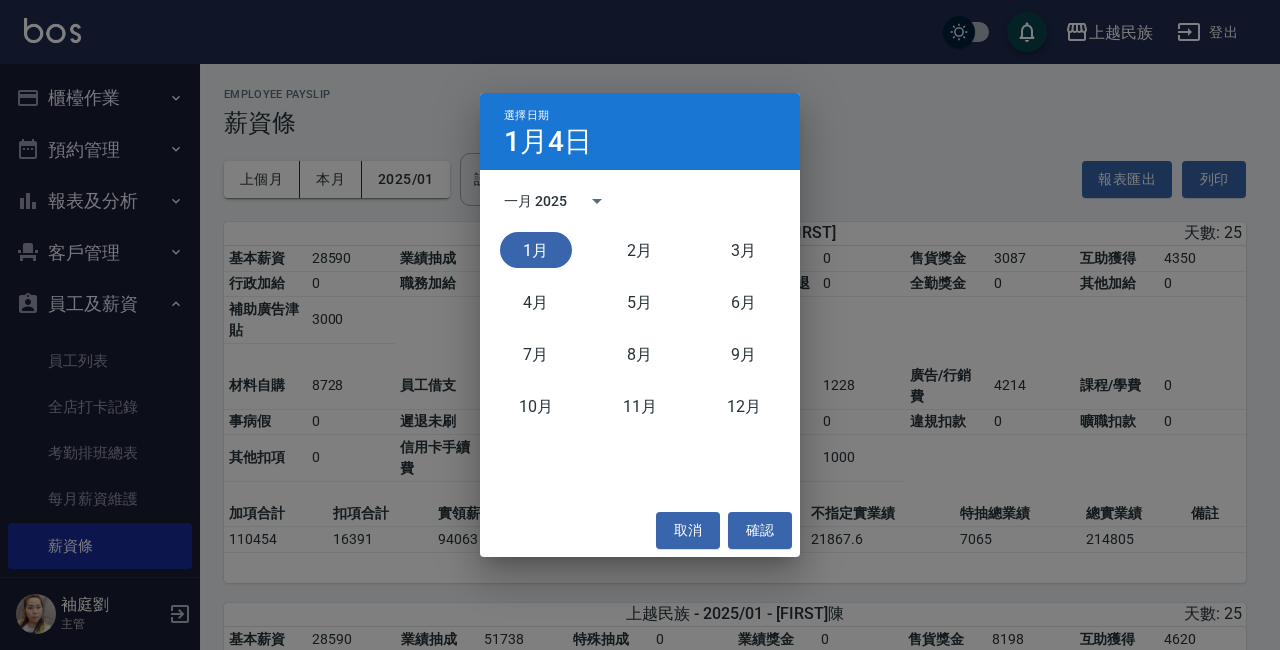 click on "一月 2025" at bounding box center (535, 201) 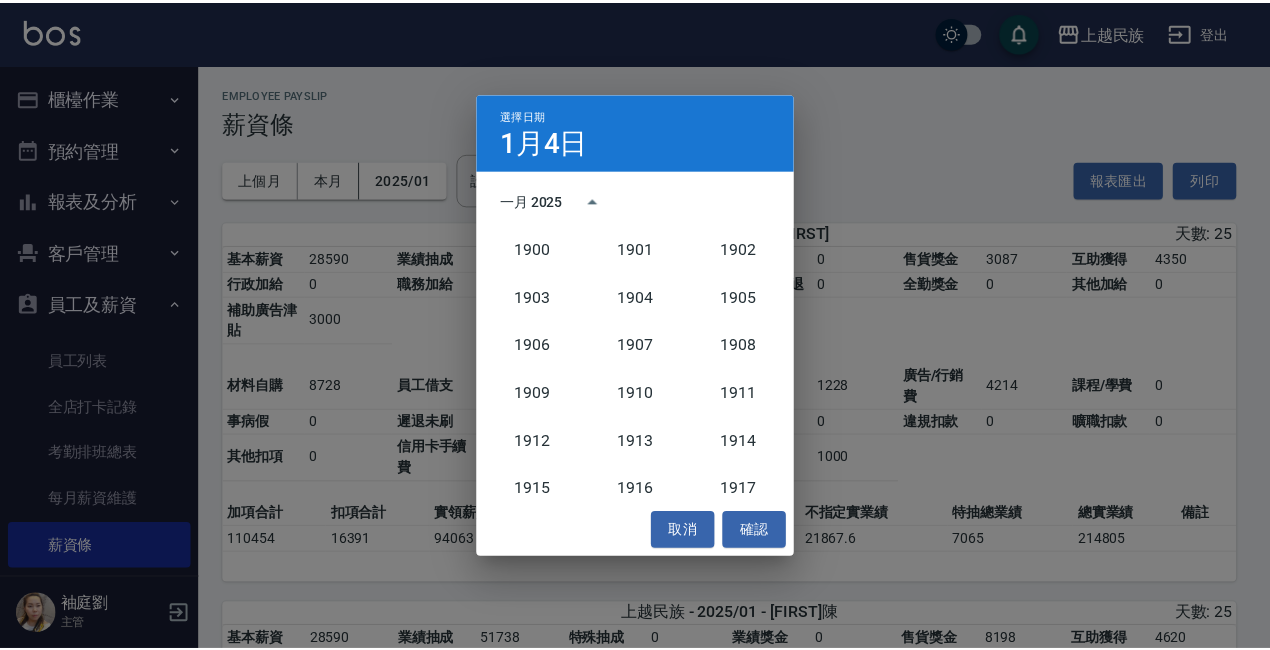 scroll, scrollTop: 1852, scrollLeft: 0, axis: vertical 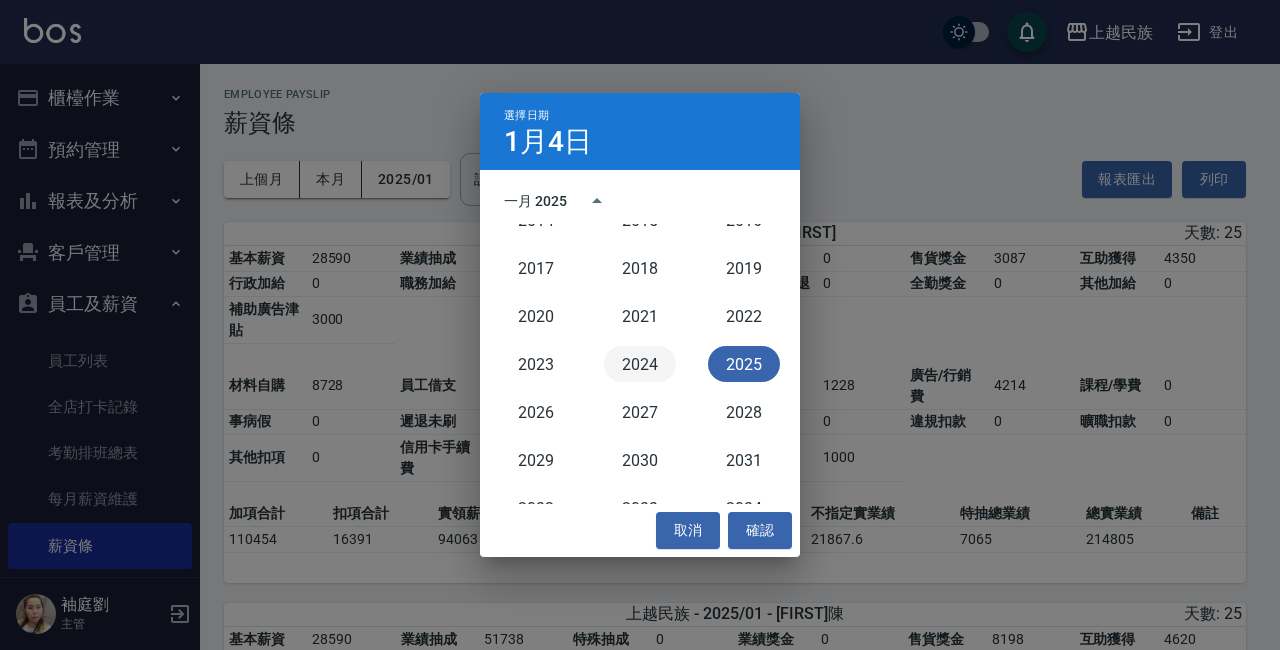 click on "2024" at bounding box center [640, 364] 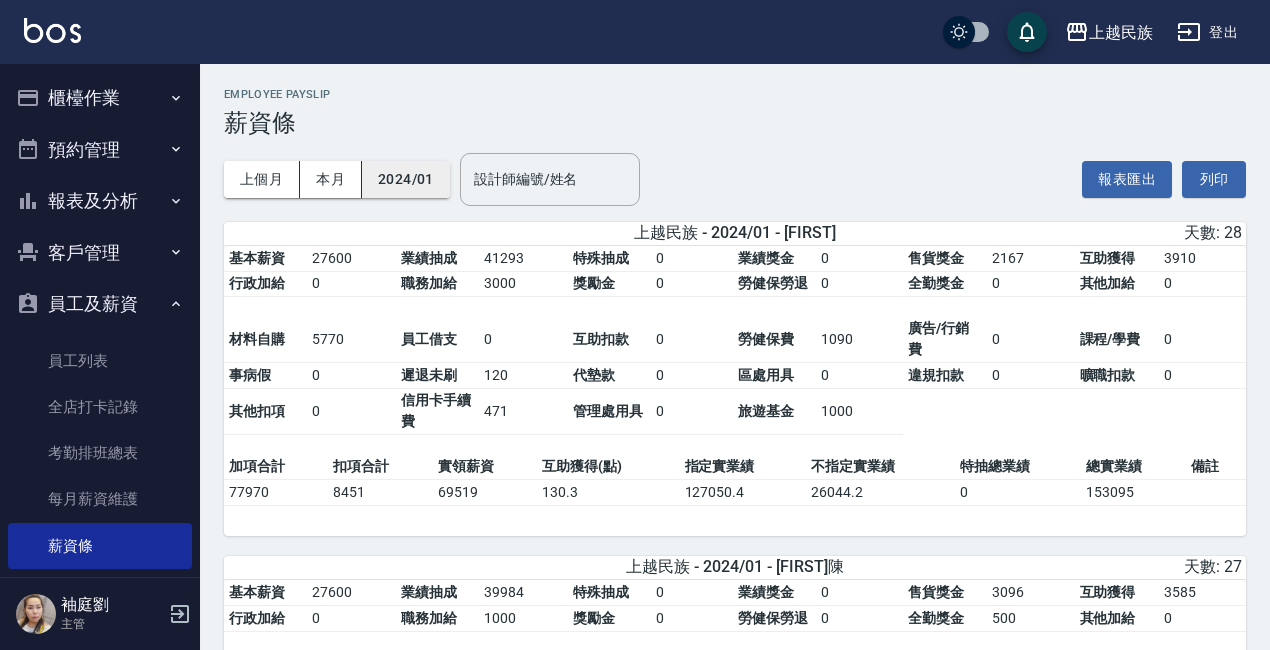 click on "2024/01" at bounding box center [406, 179] 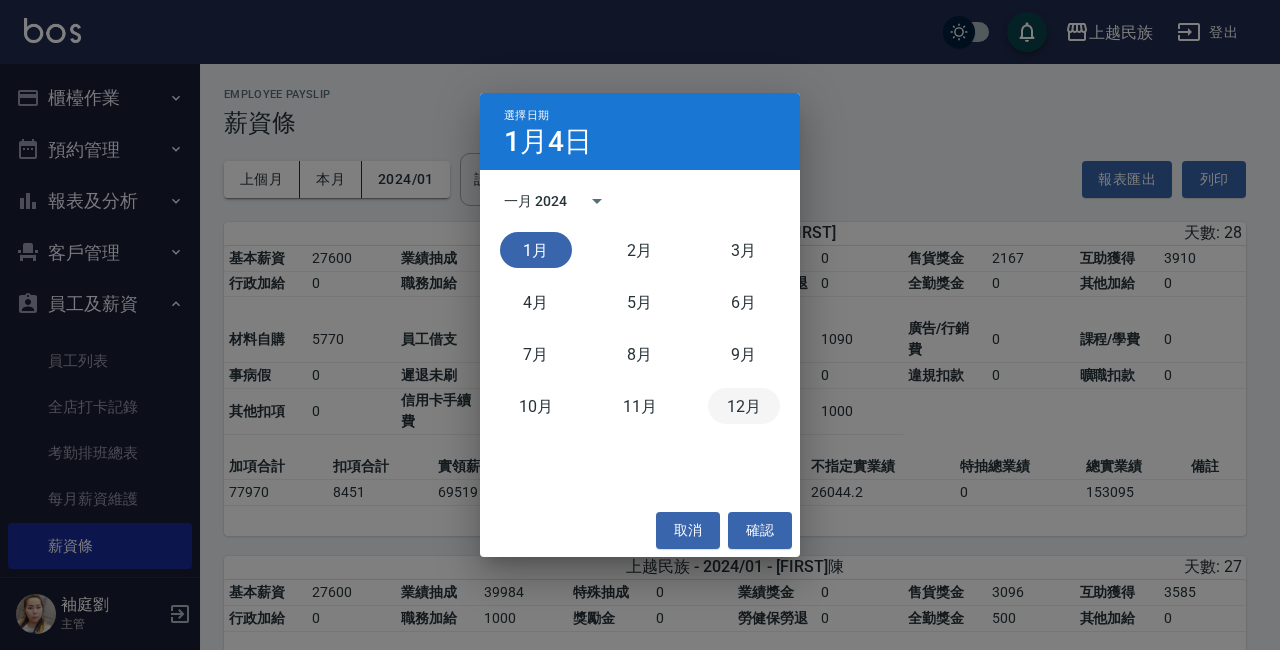click on "12月" at bounding box center (744, 406) 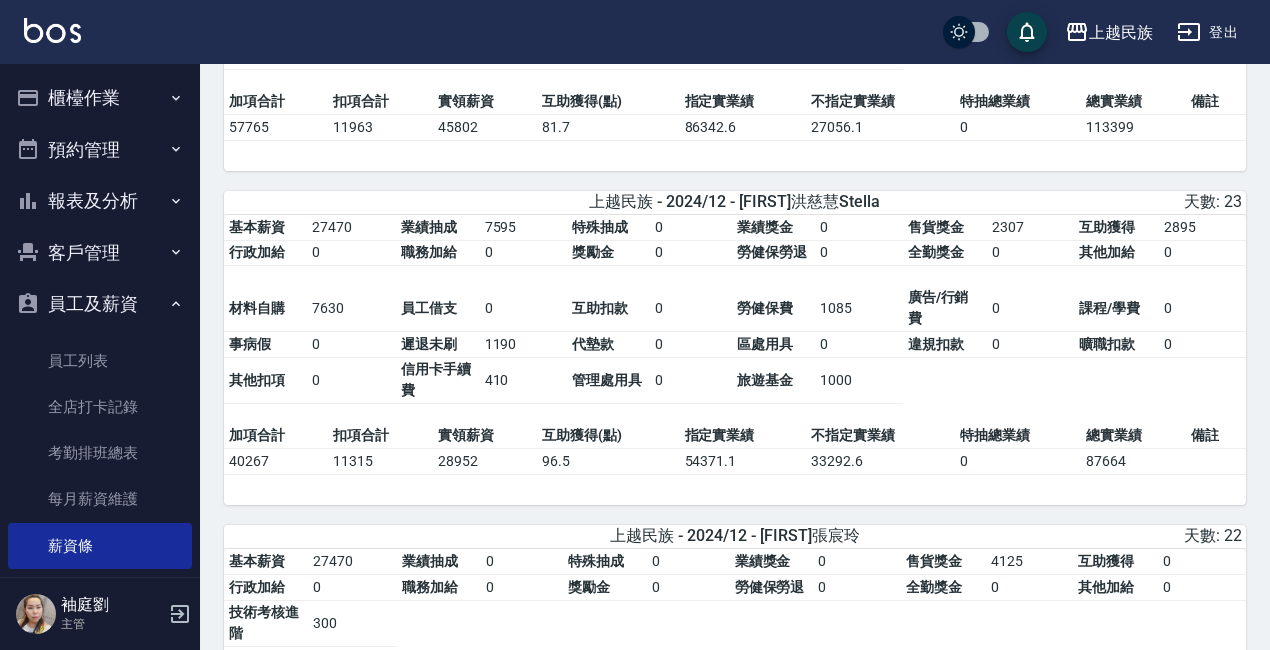scroll, scrollTop: 0, scrollLeft: 0, axis: both 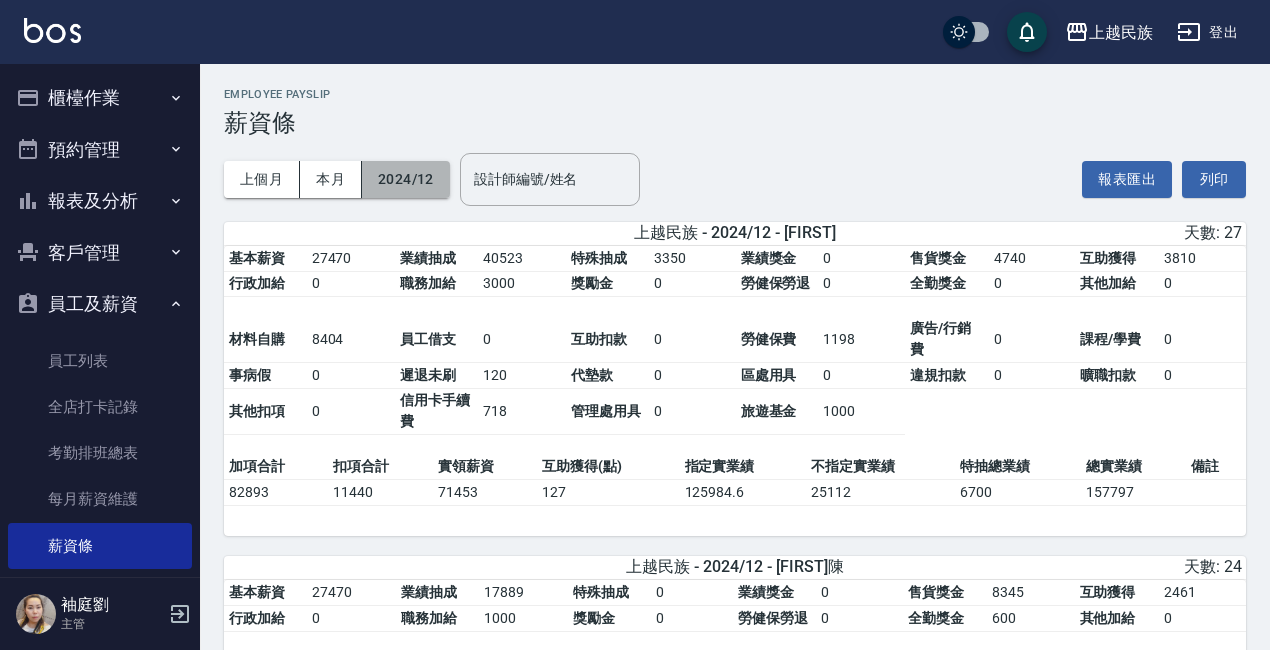 click on "2024/12" at bounding box center [406, 179] 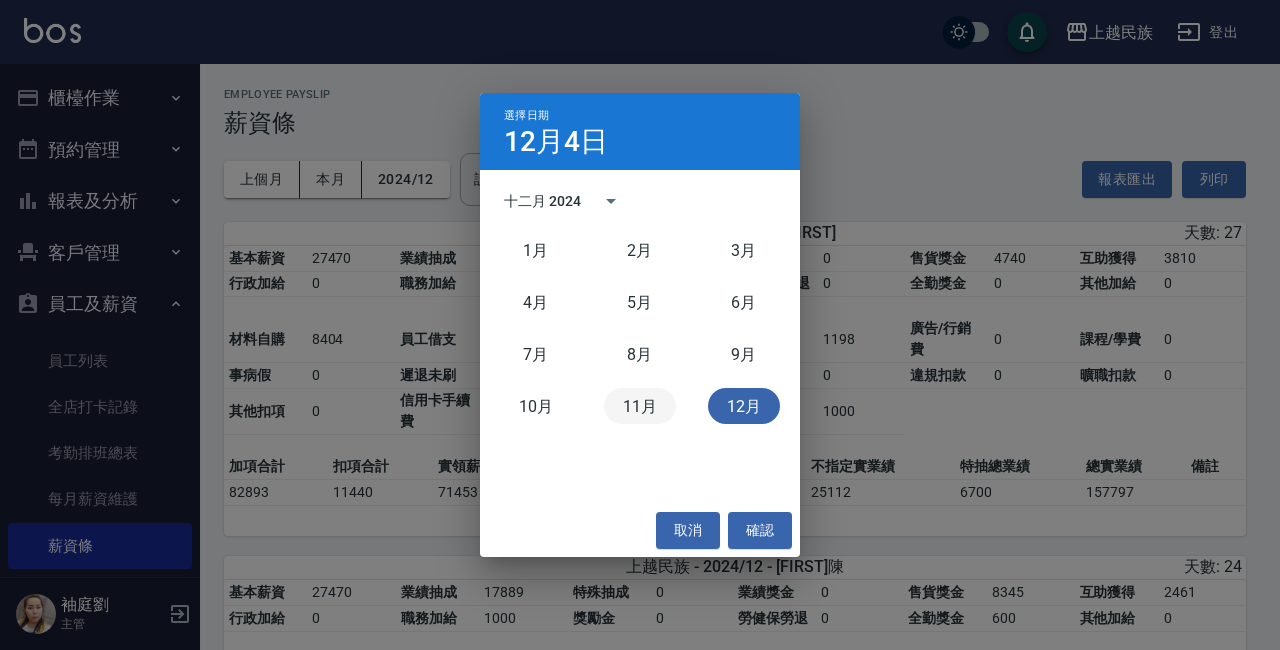 click on "11月" at bounding box center (640, 406) 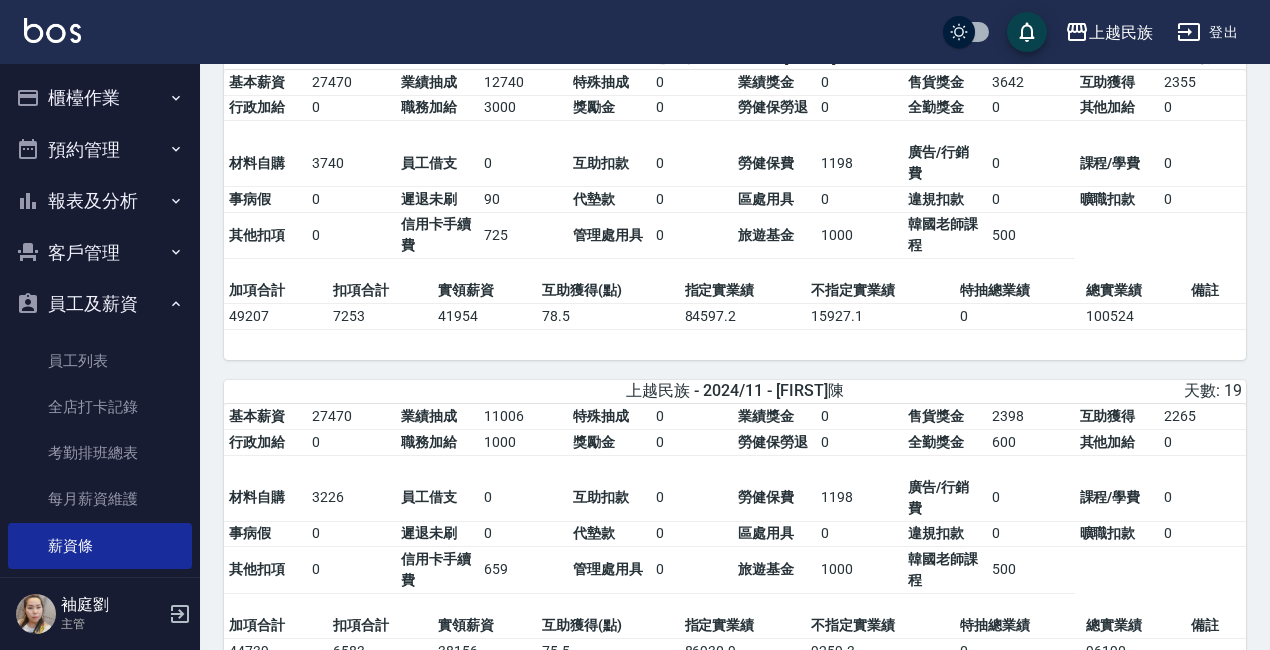 scroll, scrollTop: 0, scrollLeft: 0, axis: both 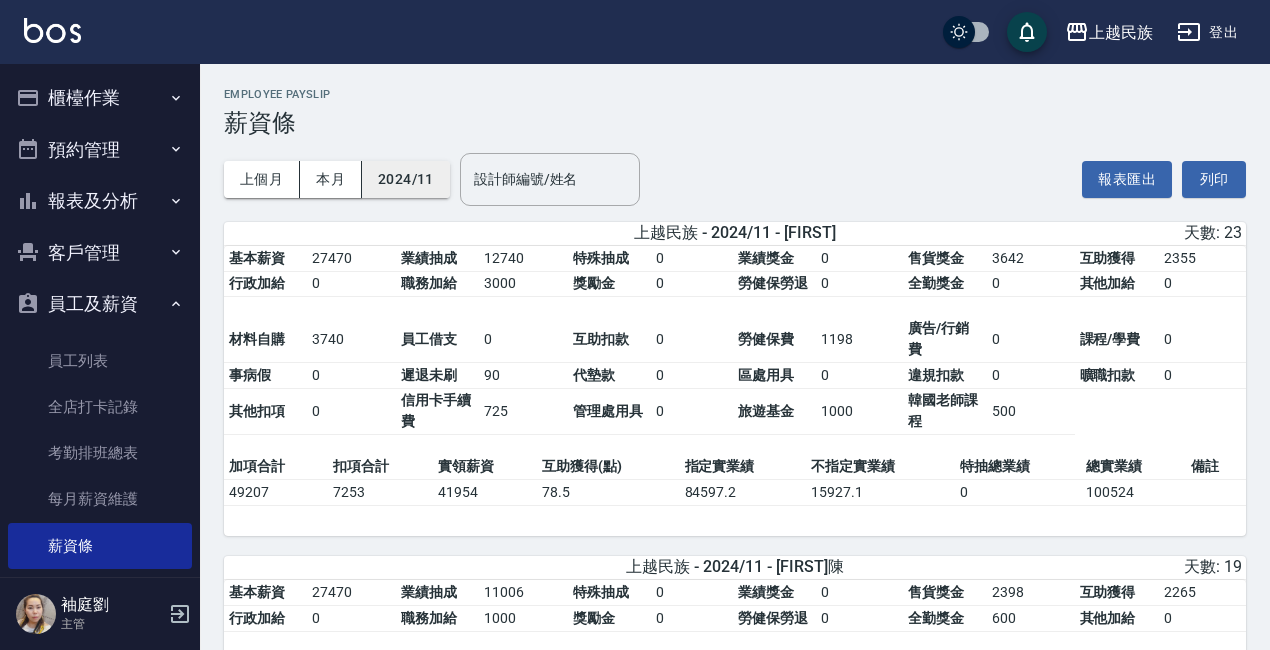 click on "2024/11" at bounding box center [406, 179] 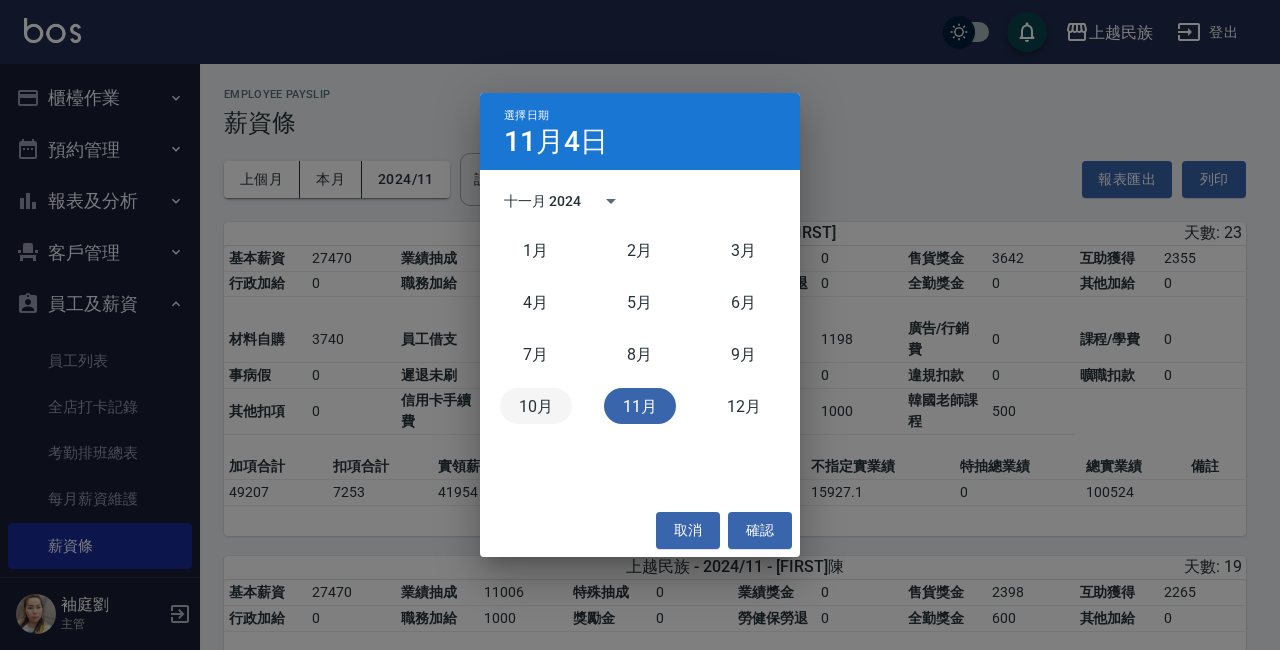 click on "10月" at bounding box center (536, 406) 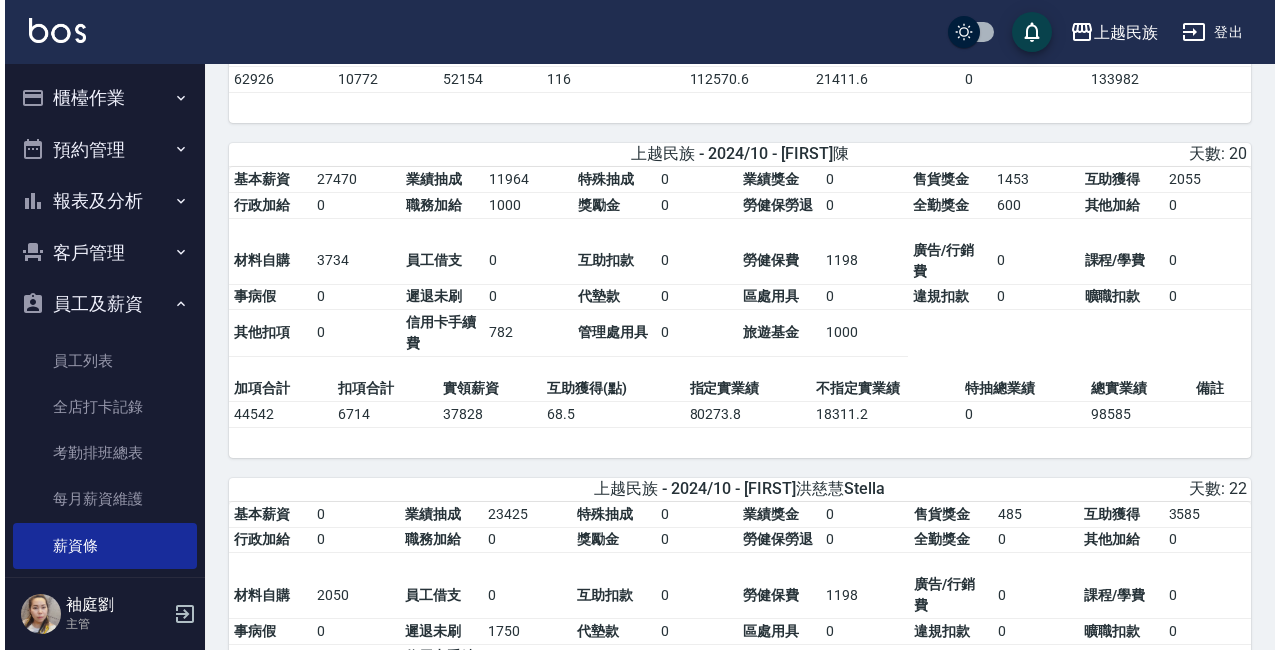 scroll, scrollTop: 100, scrollLeft: 0, axis: vertical 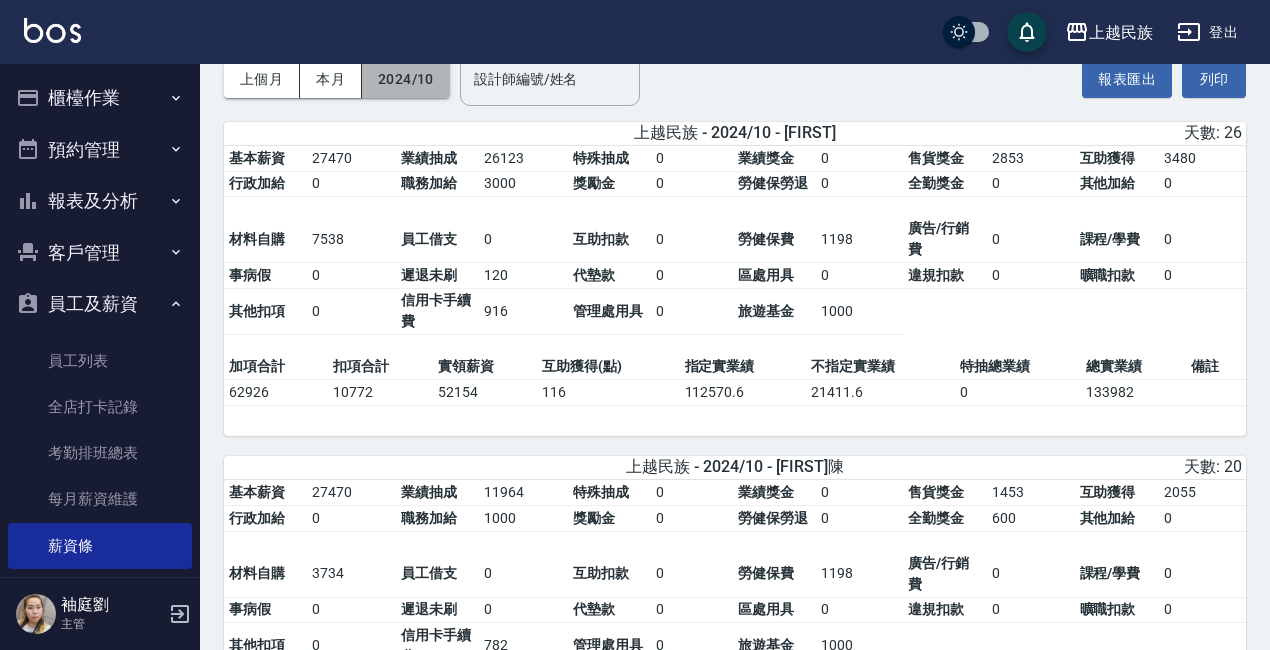 click on "2024/10" at bounding box center (406, 79) 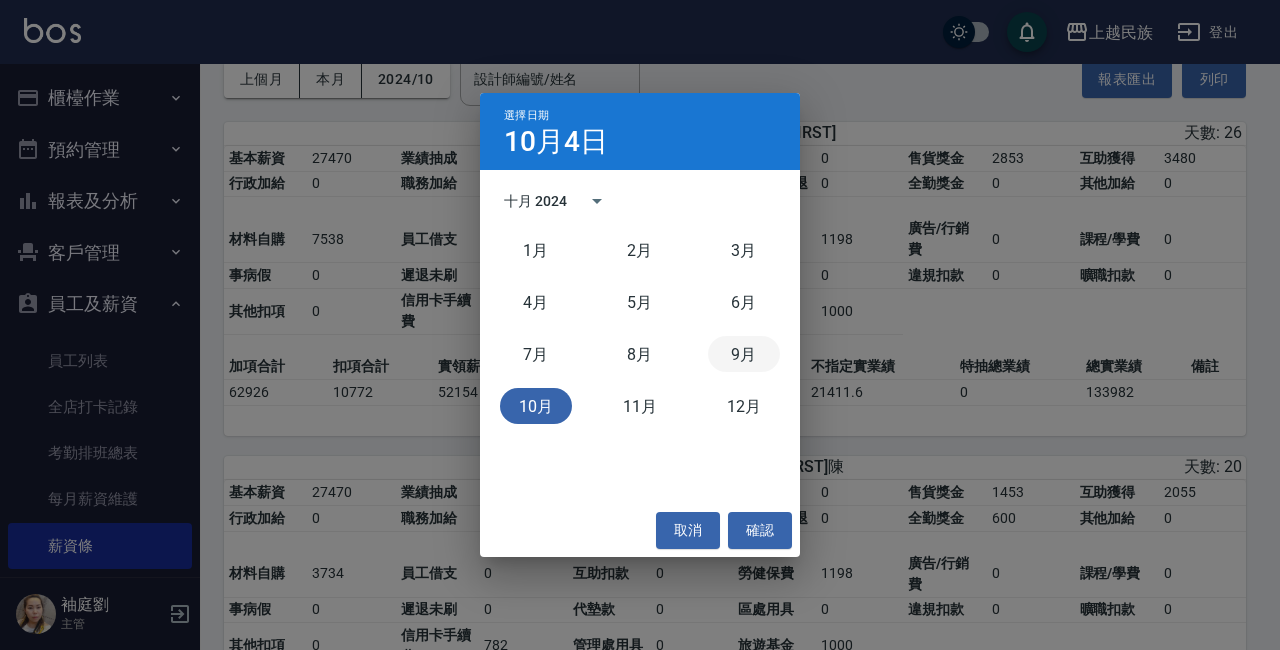 click on "9月" at bounding box center [744, 354] 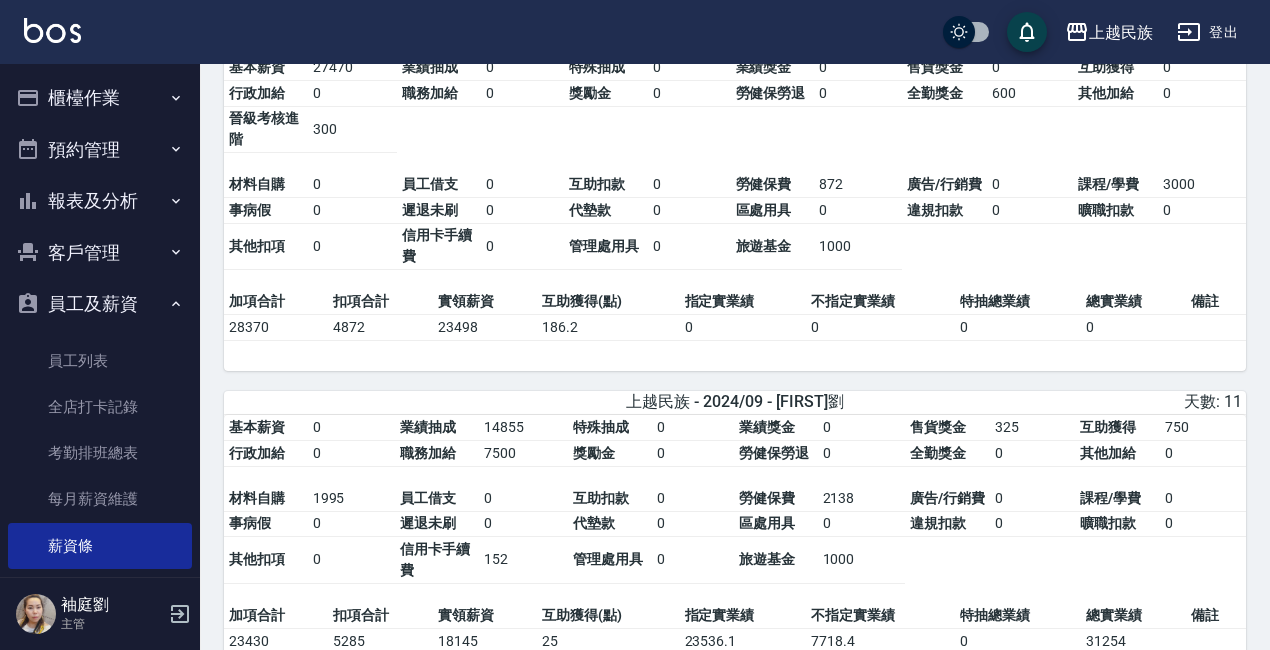 scroll, scrollTop: 1200, scrollLeft: 0, axis: vertical 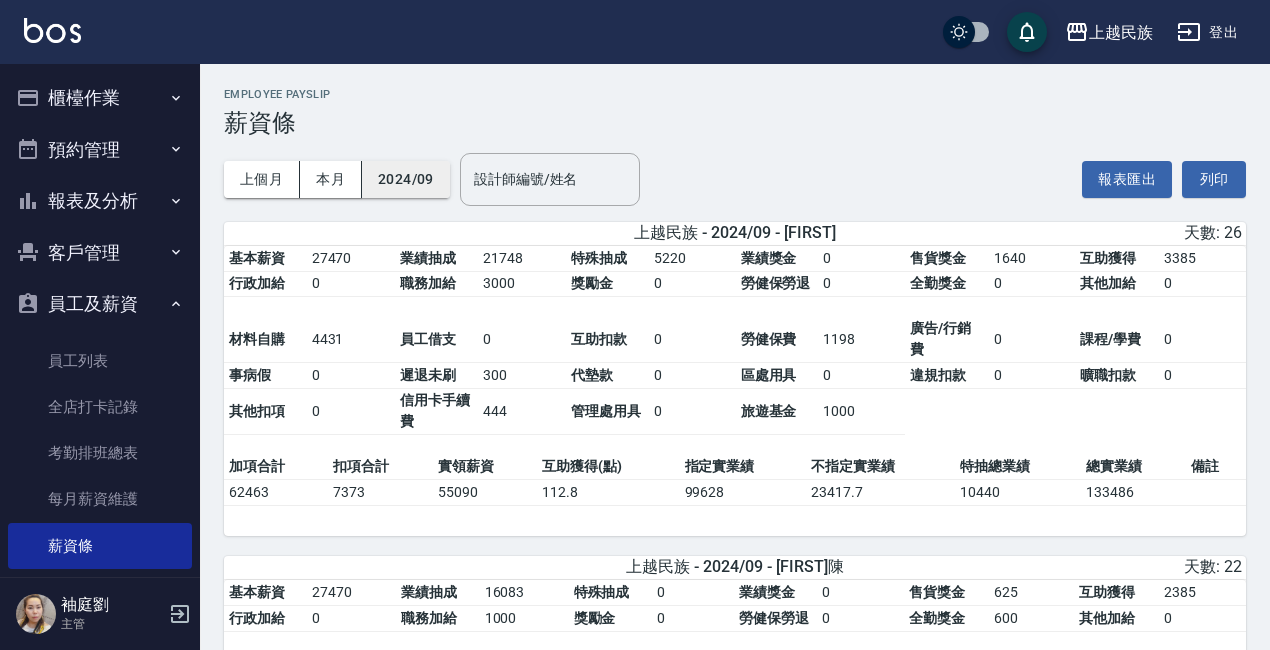 click on "2024/09" at bounding box center (406, 179) 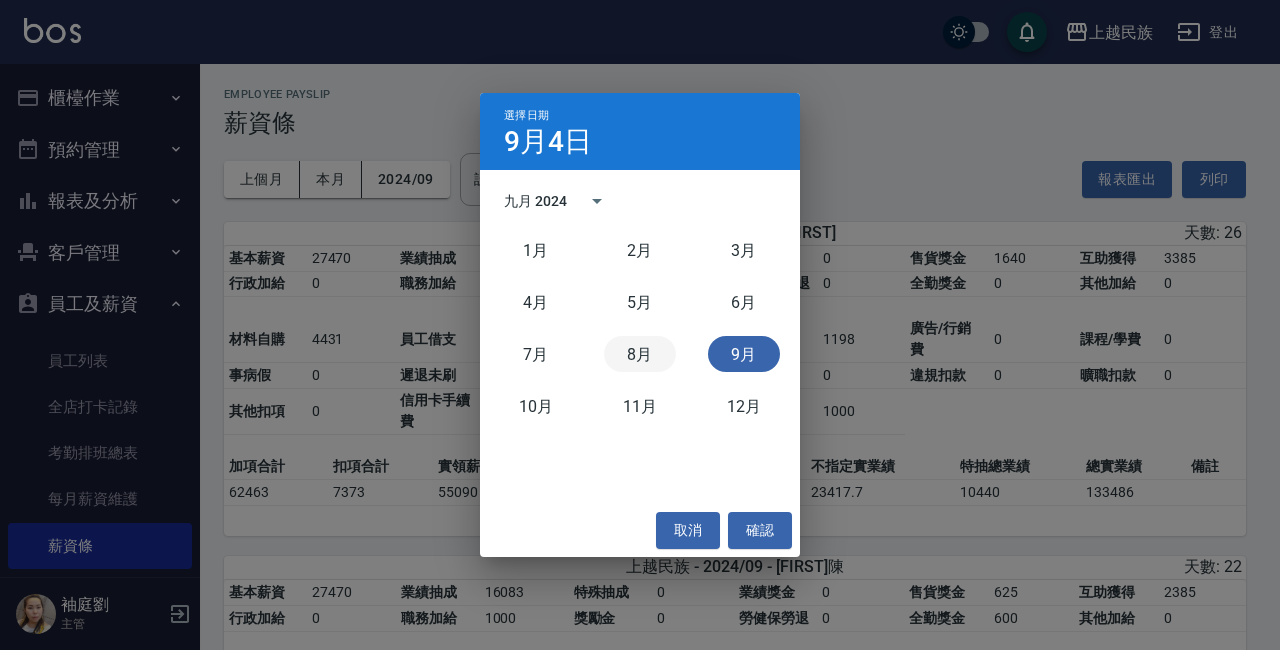 click on "8月" at bounding box center (640, 354) 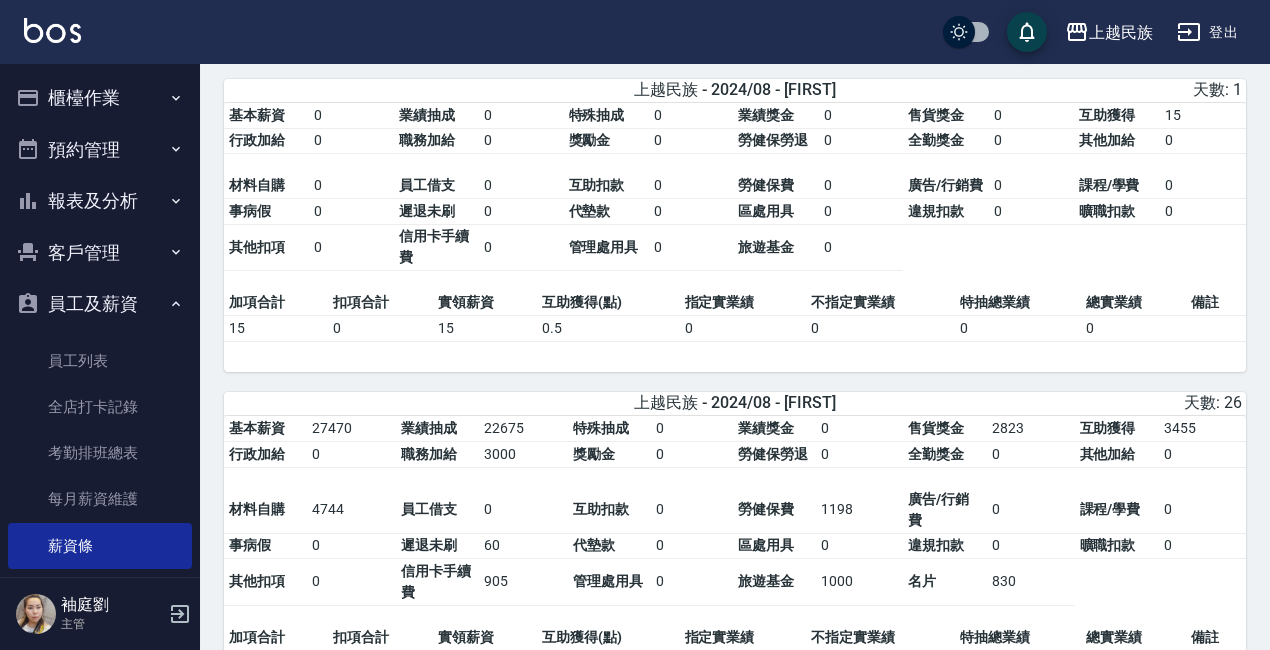 scroll, scrollTop: 0, scrollLeft: 0, axis: both 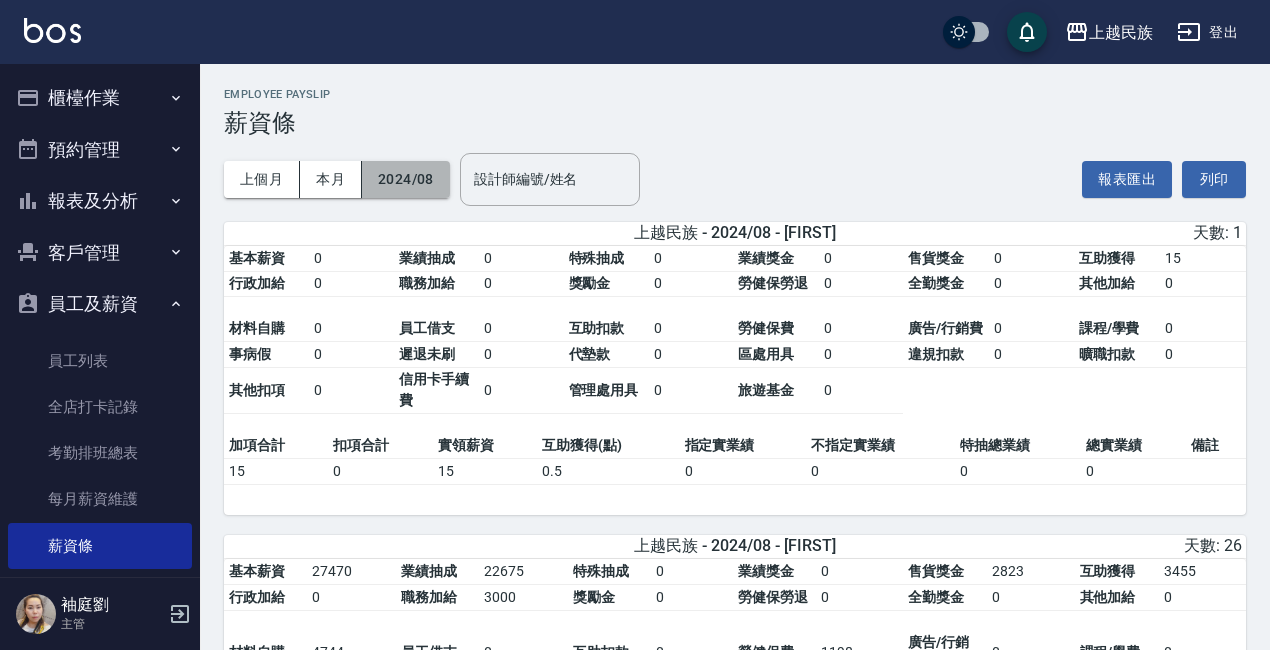 click on "2024/08" at bounding box center [406, 179] 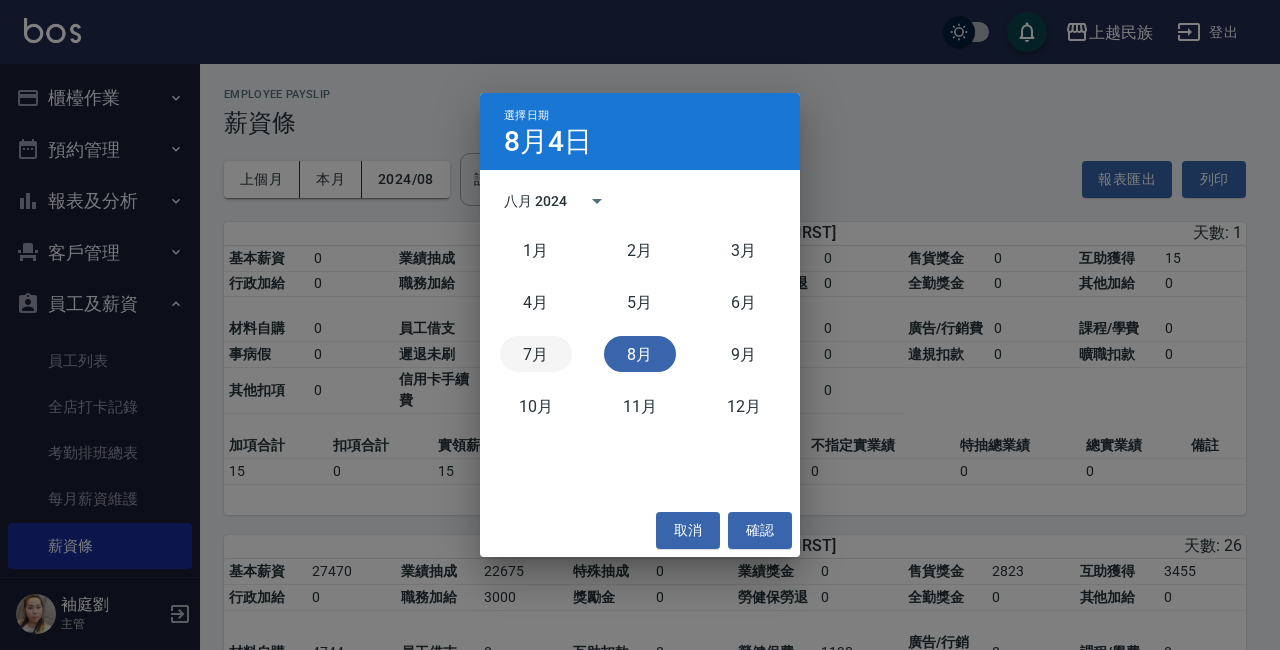 click on "7月" at bounding box center (536, 354) 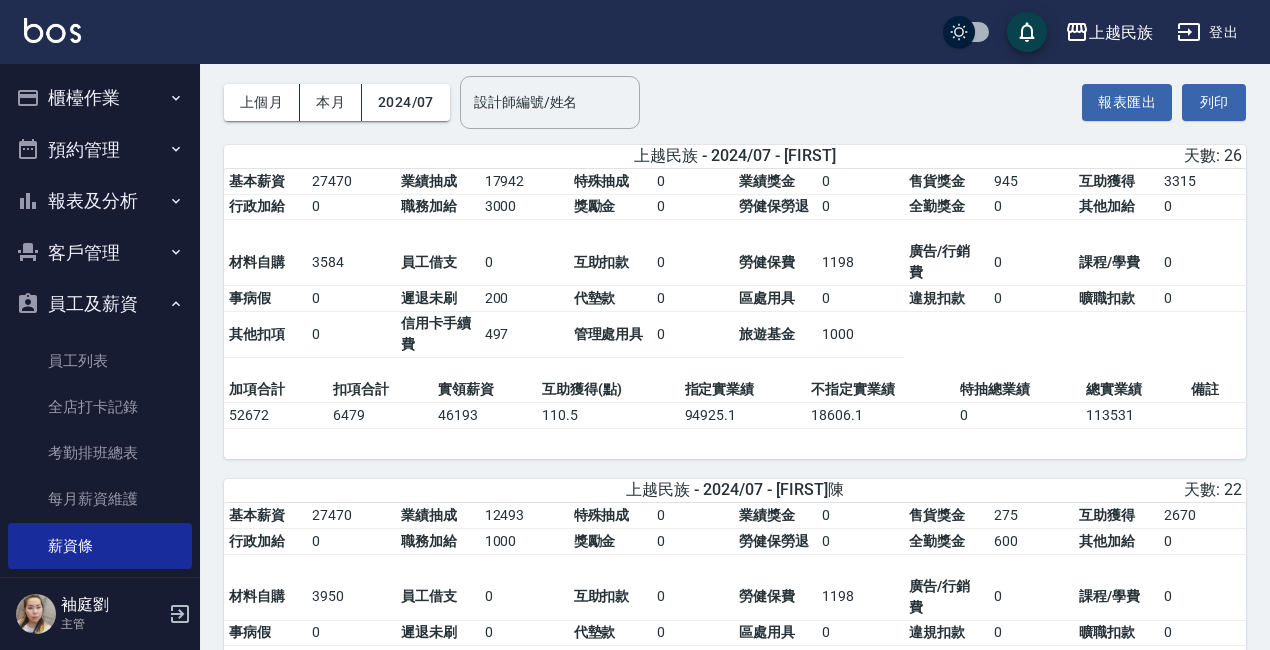 scroll, scrollTop: 0, scrollLeft: 0, axis: both 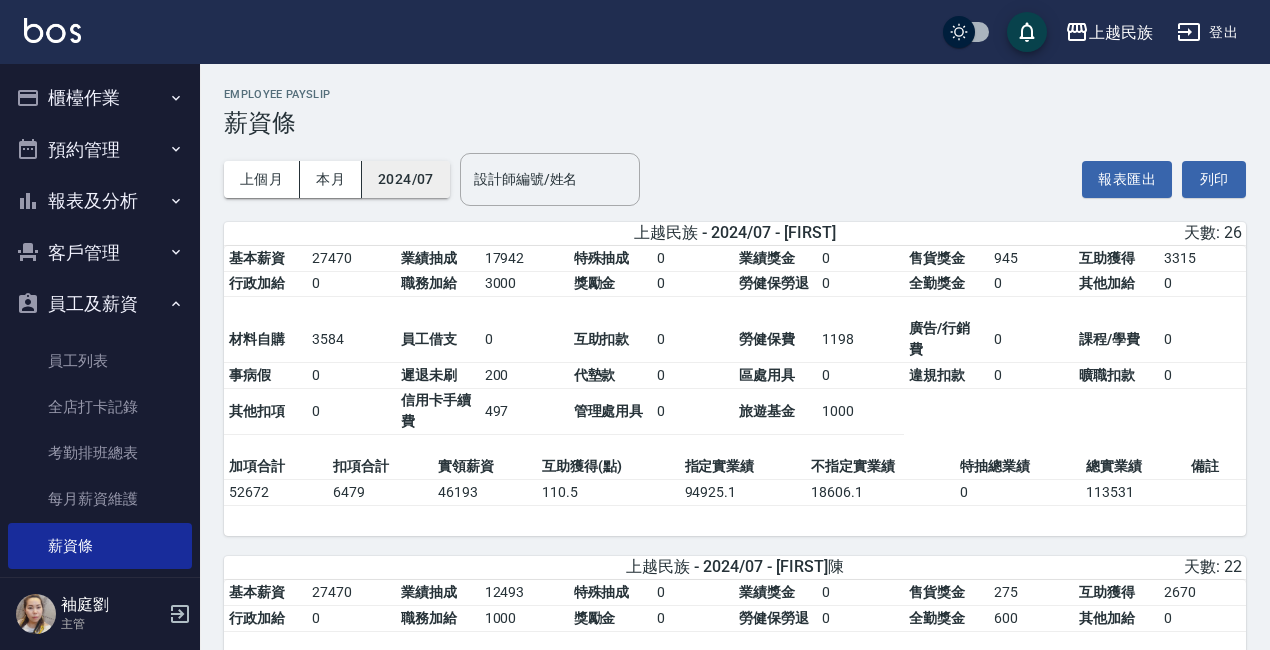 click on "2024/07" at bounding box center (406, 179) 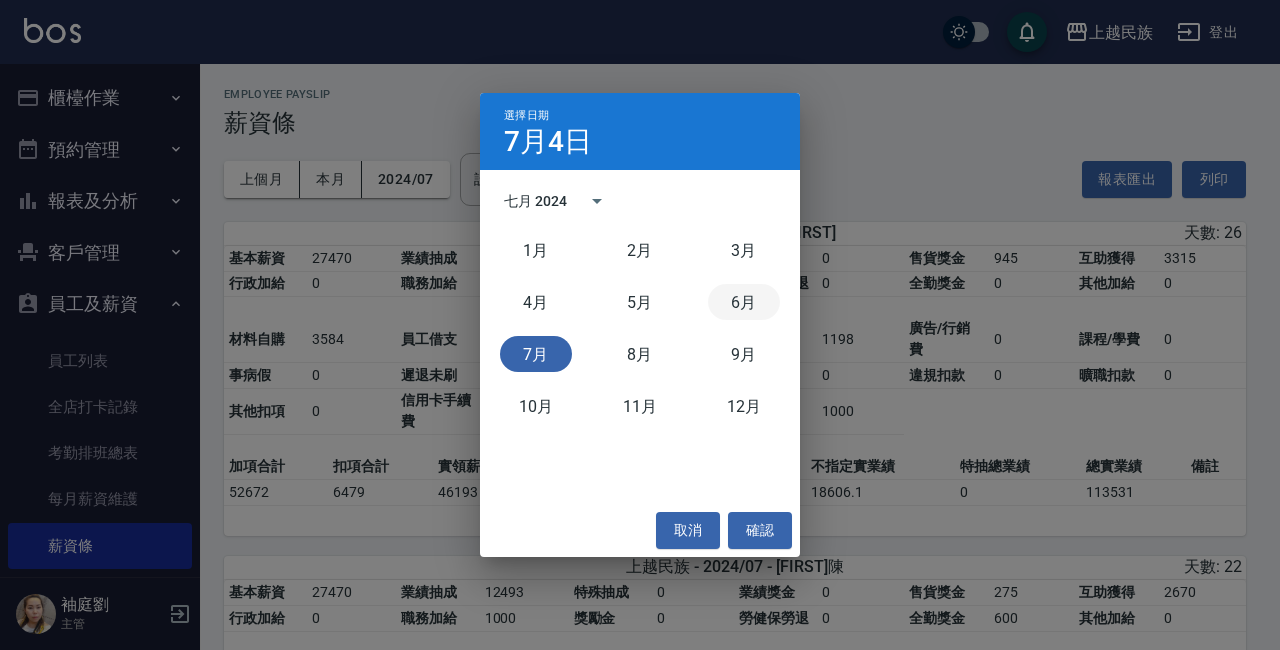 click on "6月" at bounding box center [744, 302] 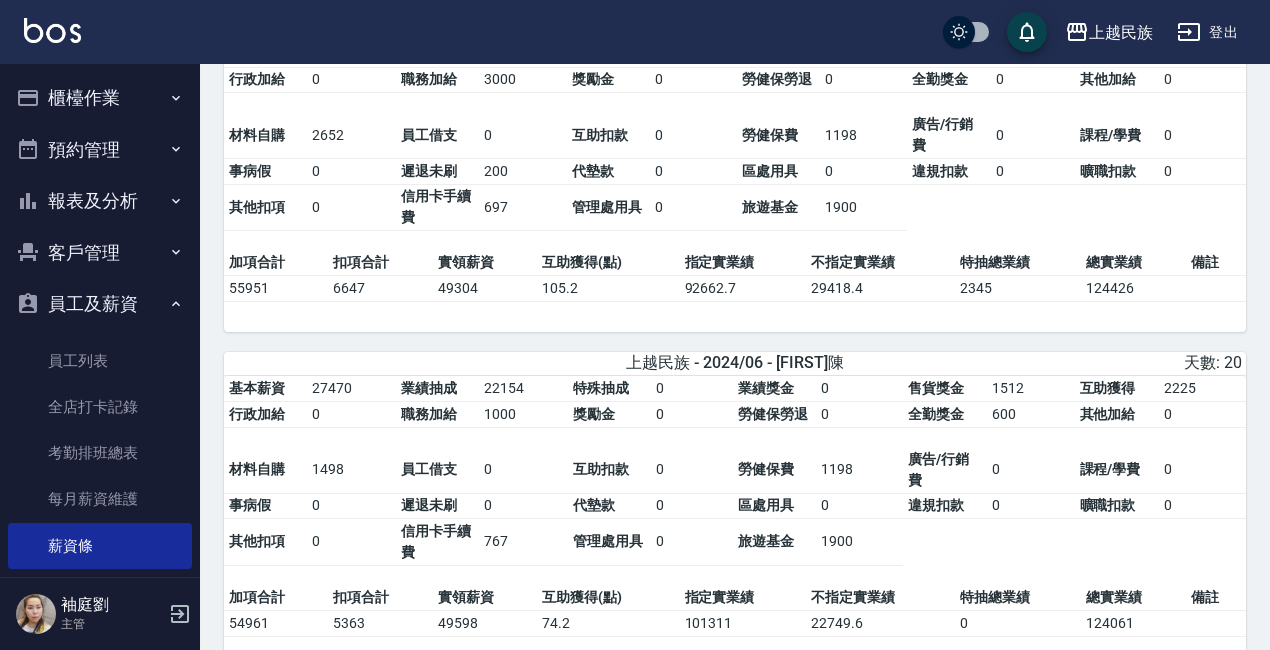 scroll, scrollTop: 0, scrollLeft: 0, axis: both 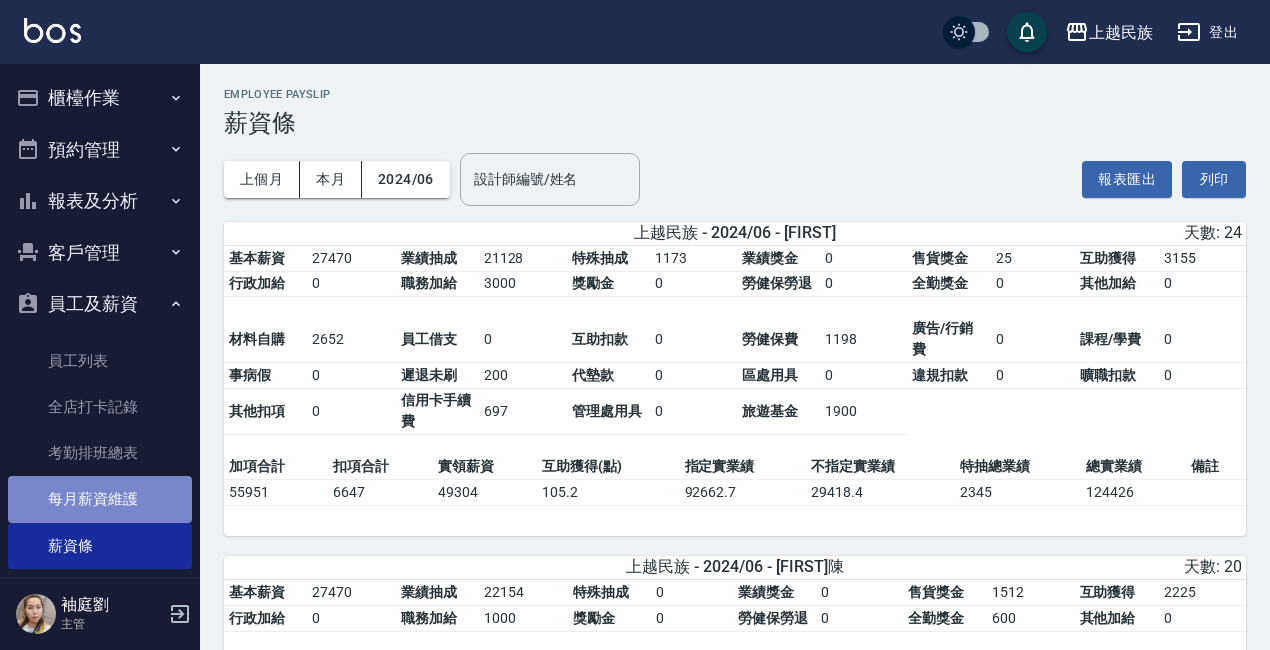 click on "每月薪資維護" at bounding box center [100, 499] 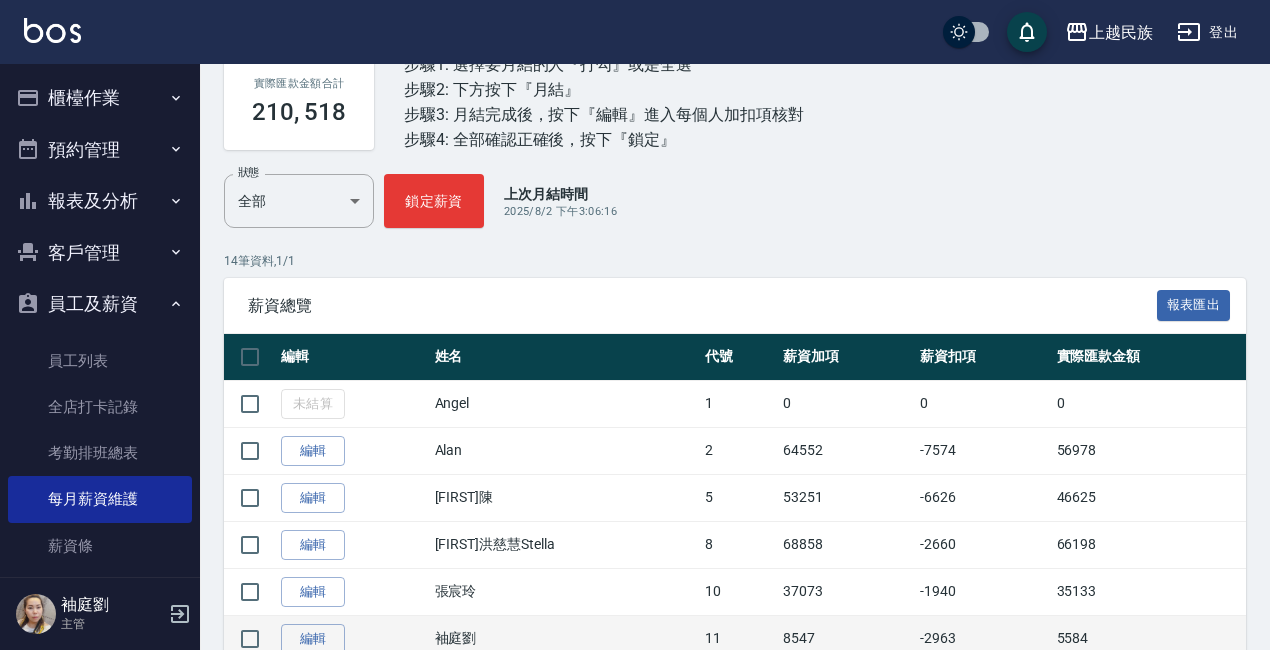 scroll, scrollTop: 300, scrollLeft: 0, axis: vertical 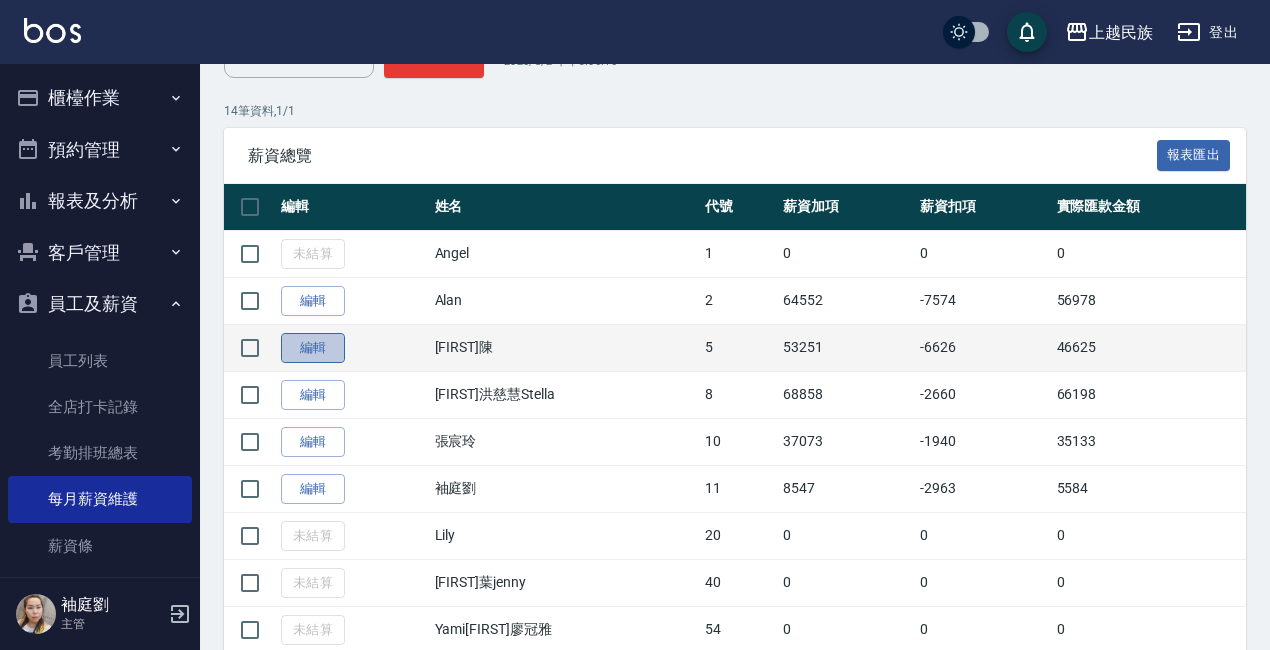 click on "編輯" at bounding box center [313, 348] 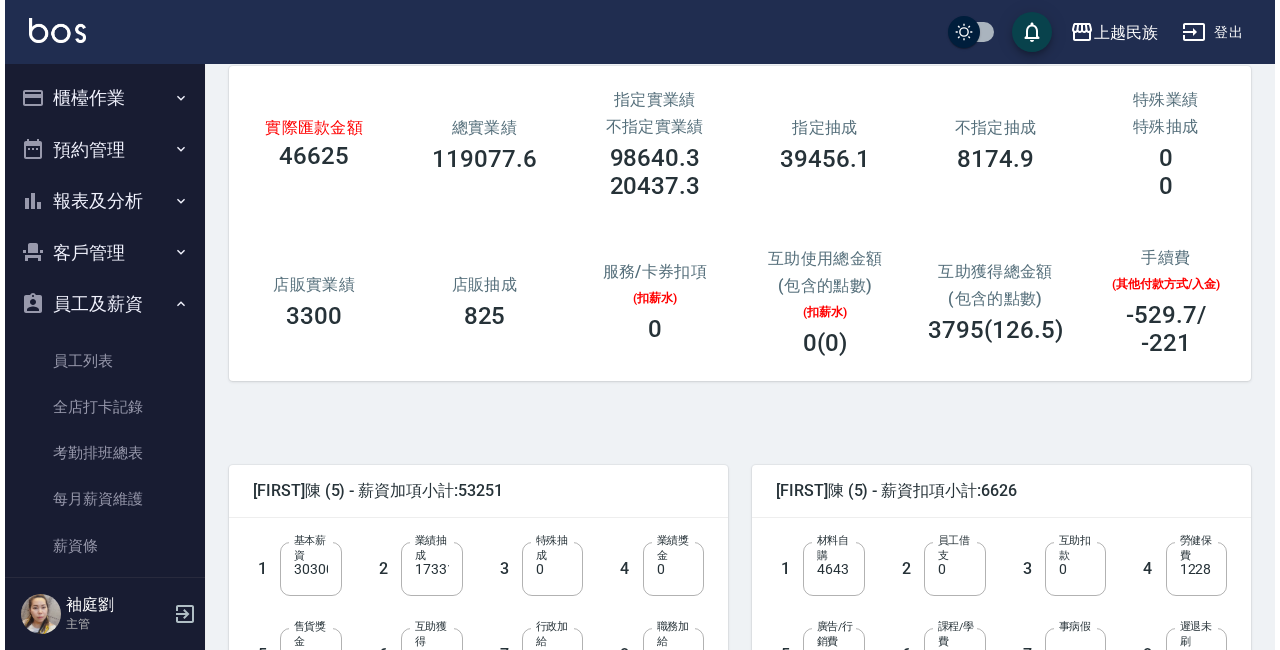 scroll, scrollTop: 0, scrollLeft: 0, axis: both 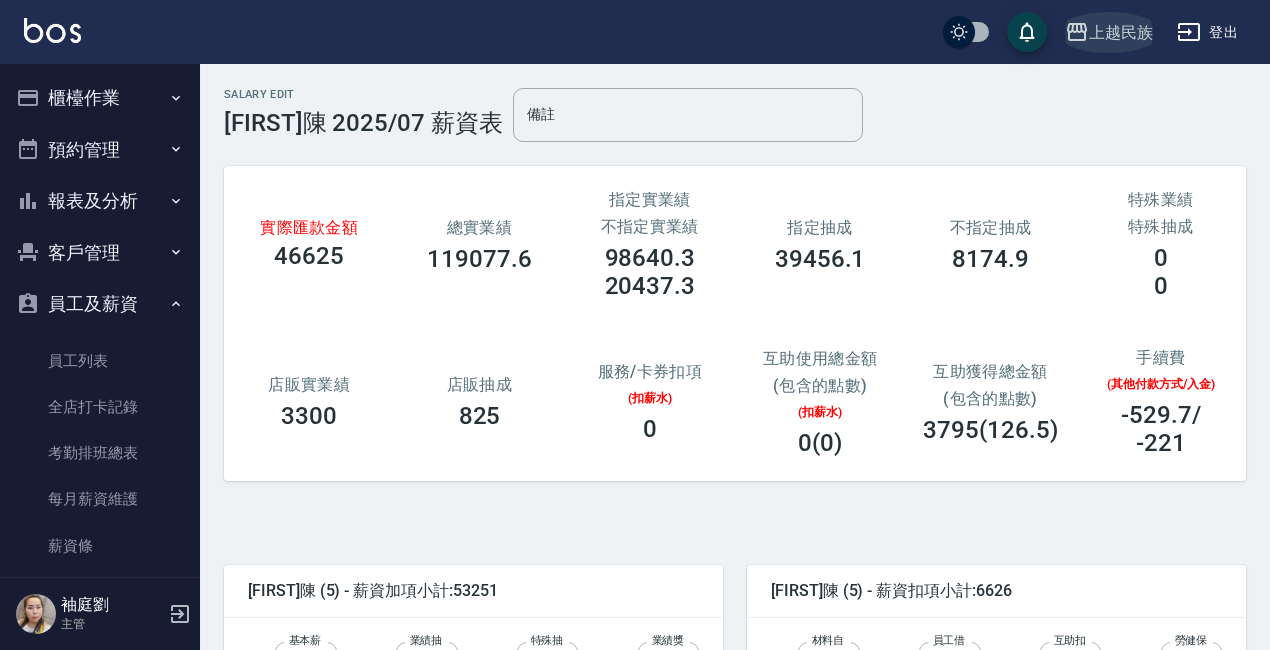 click on "上越民族" at bounding box center [1121, 32] 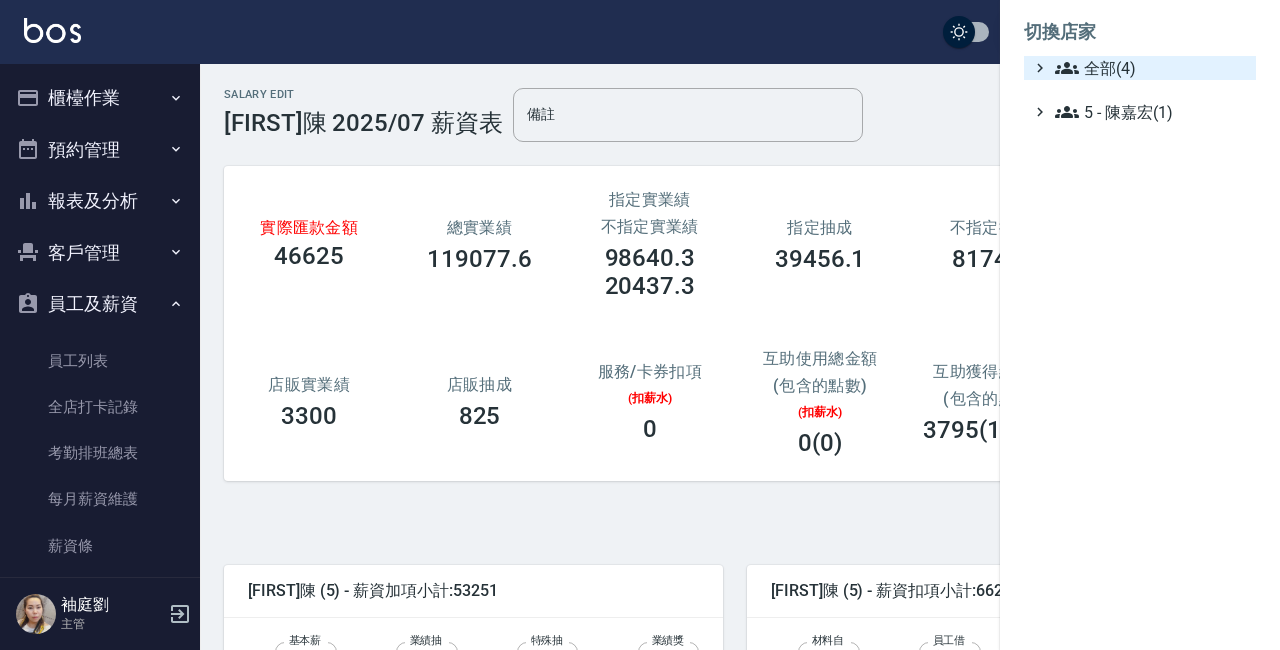 click on "全部(4)" at bounding box center [1151, 68] 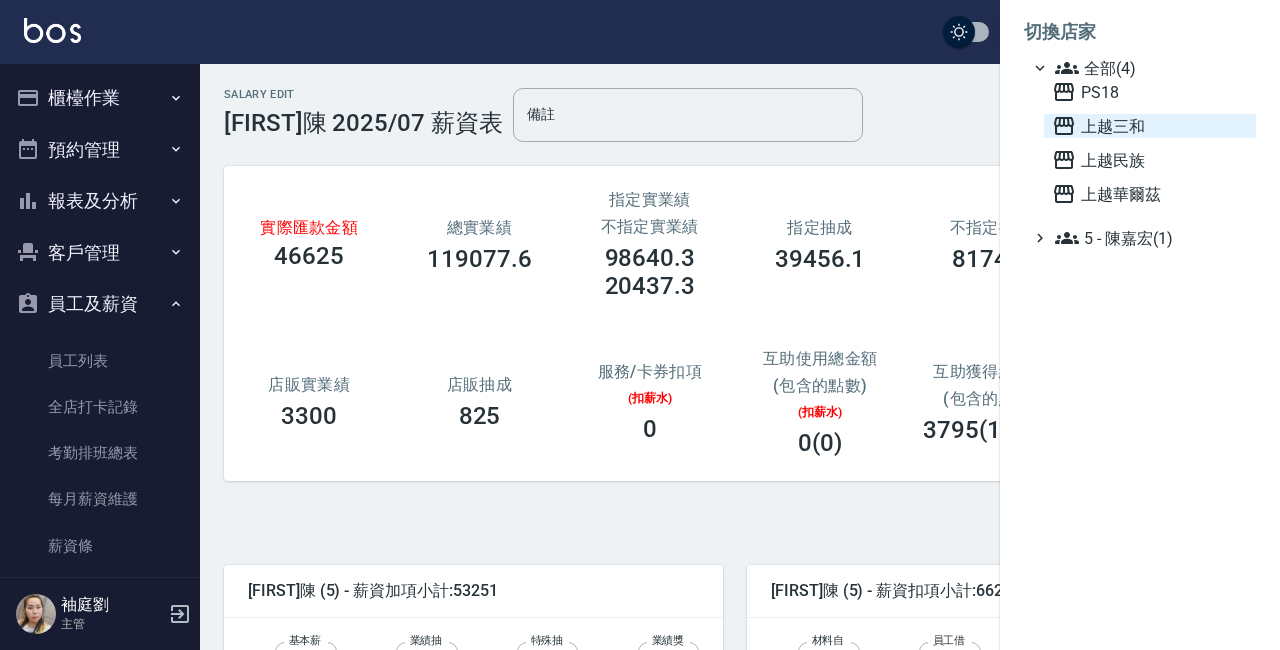 click on "上越三和" at bounding box center [1150, 126] 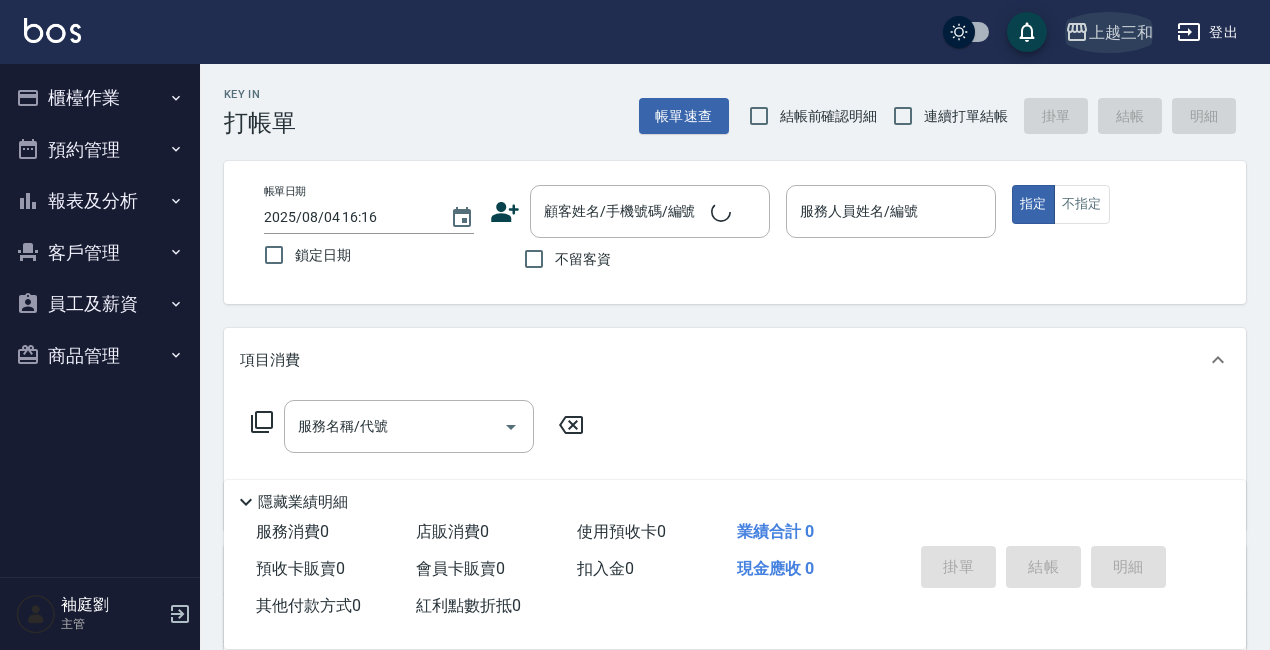 click on "上越三和" at bounding box center [1121, 32] 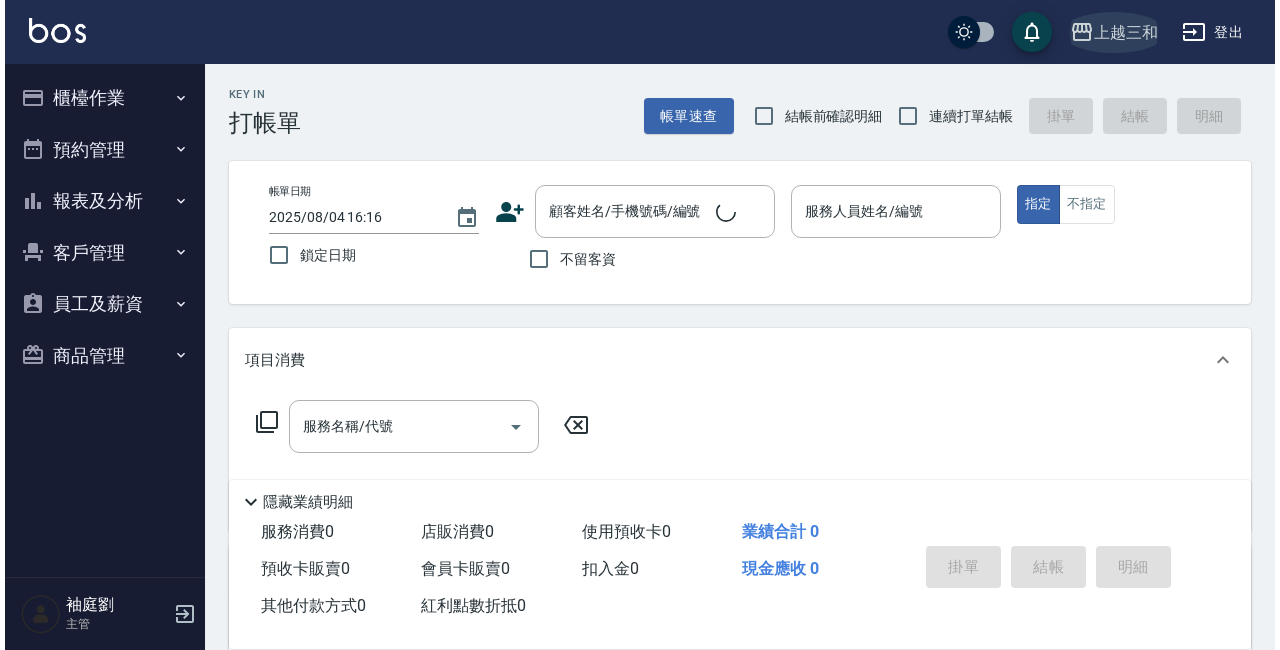 scroll, scrollTop: 0, scrollLeft: 0, axis: both 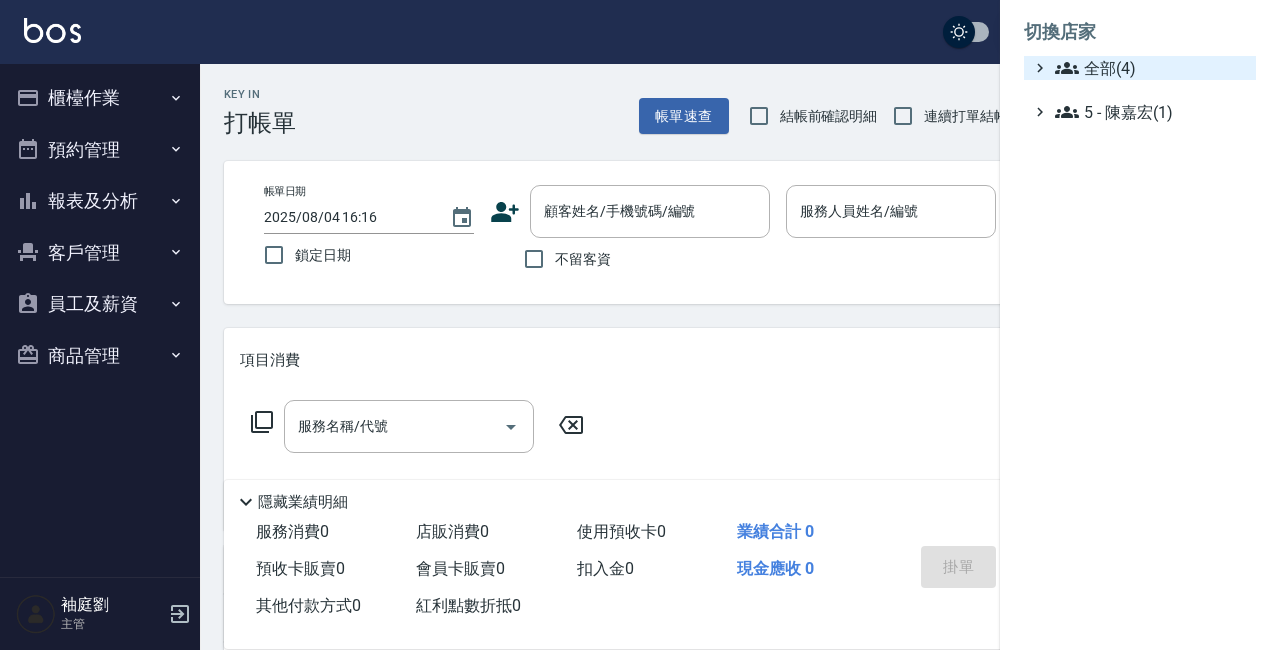 click on "全部(4)" at bounding box center (1151, 68) 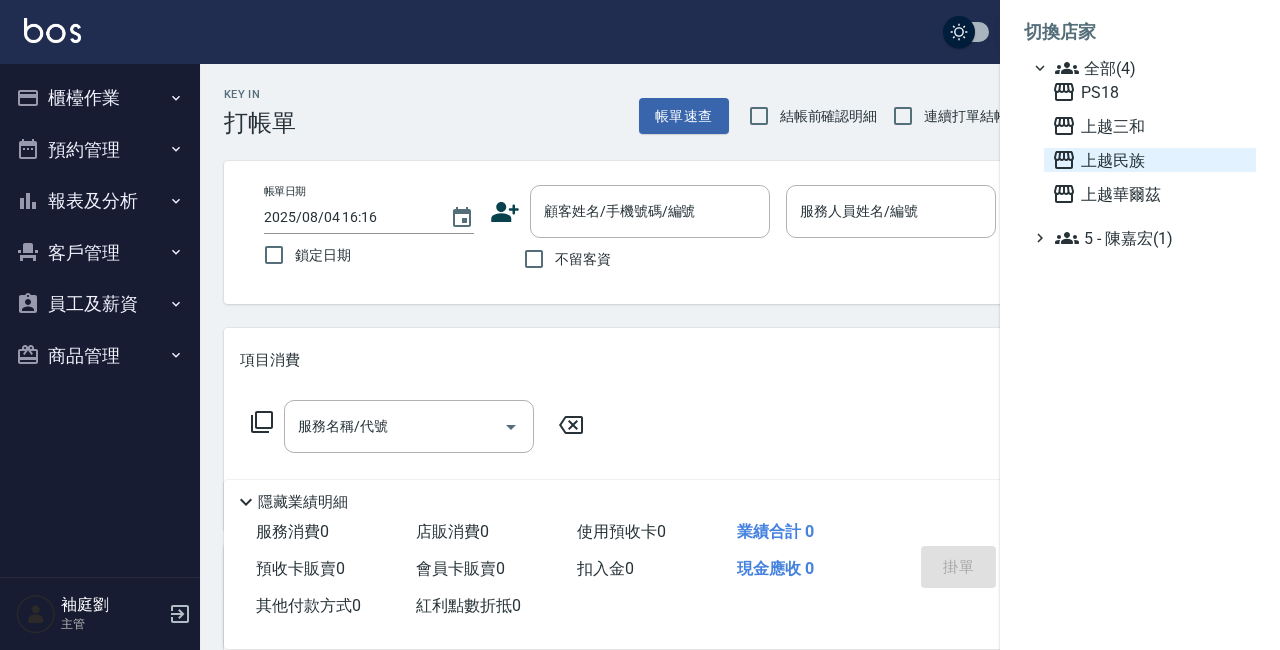click on "上越民族" at bounding box center (1150, 160) 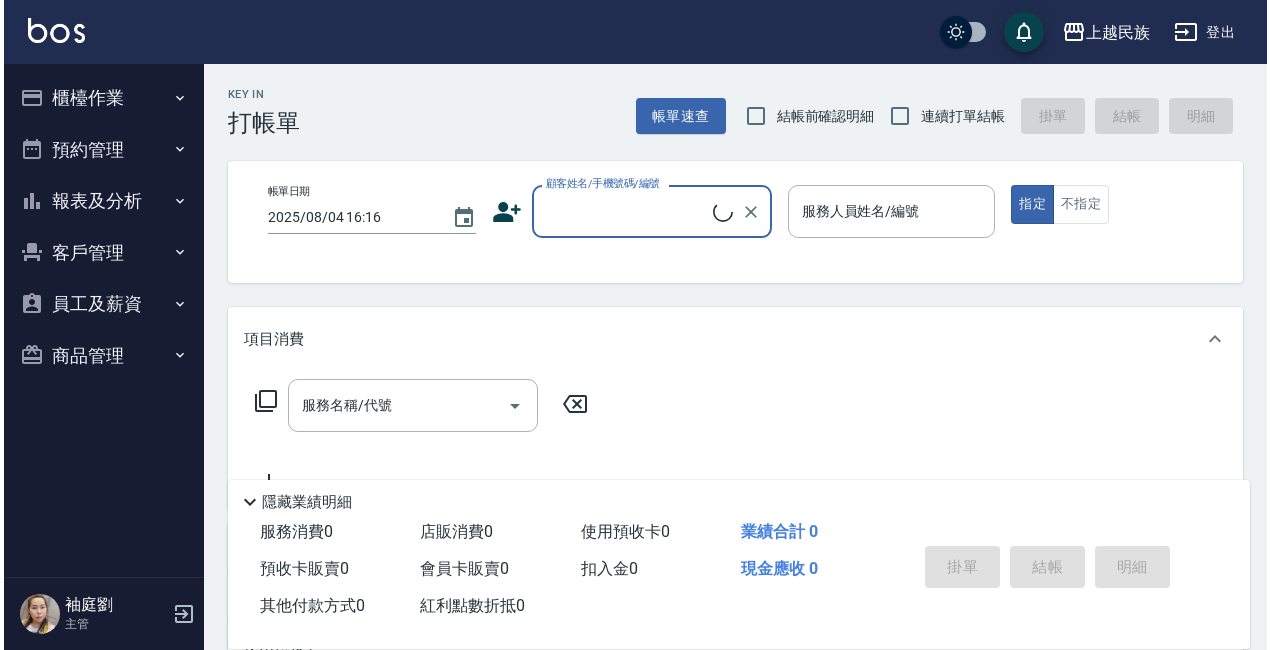 scroll, scrollTop: 0, scrollLeft: 0, axis: both 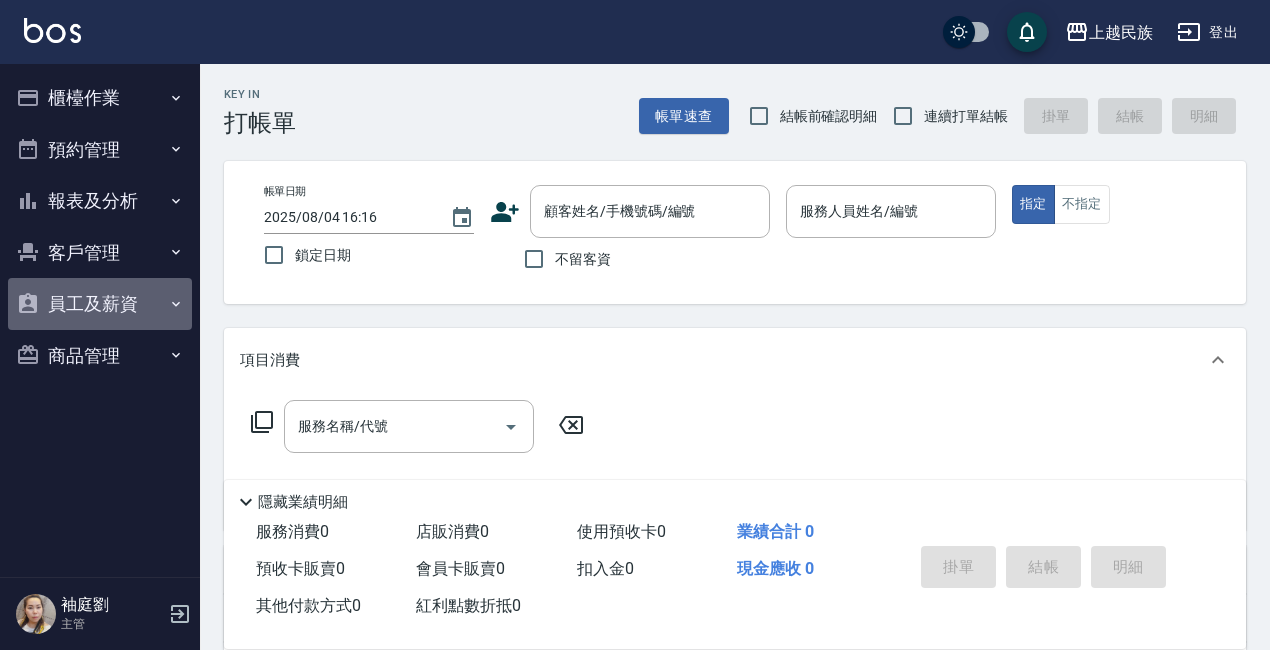 click on "員工及薪資" at bounding box center (100, 304) 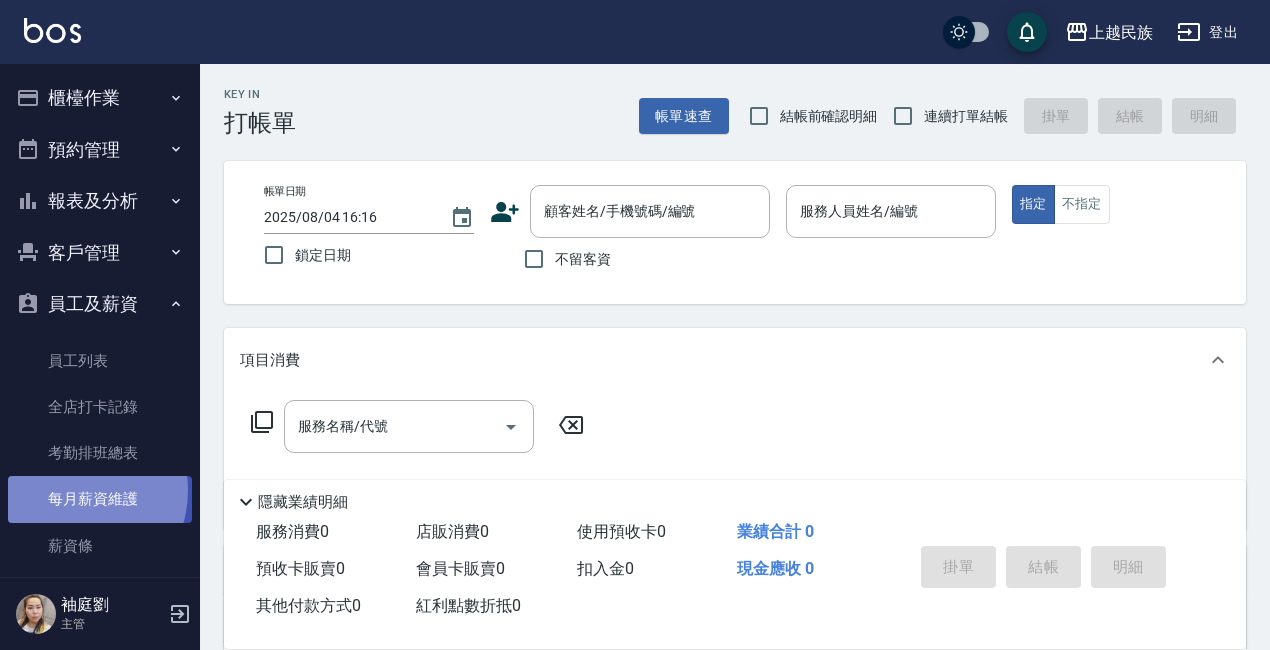 click on "每月薪資維護" at bounding box center [100, 499] 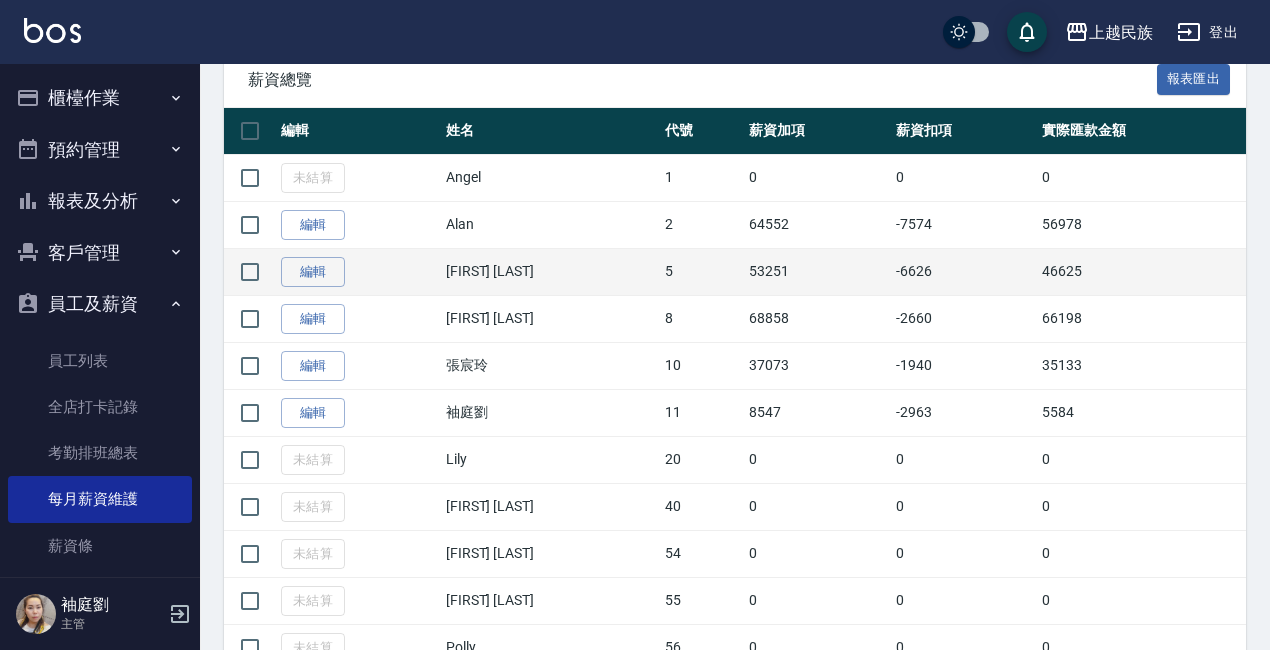 scroll, scrollTop: 400, scrollLeft: 0, axis: vertical 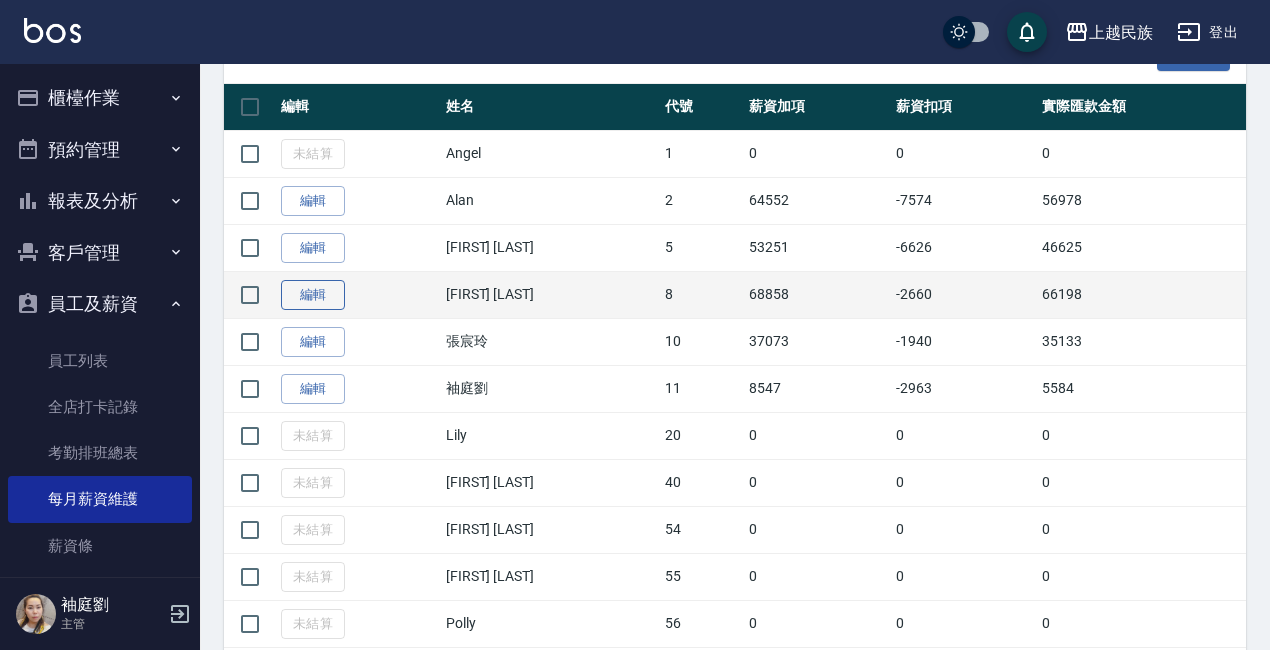 click on "編輯" at bounding box center [313, 295] 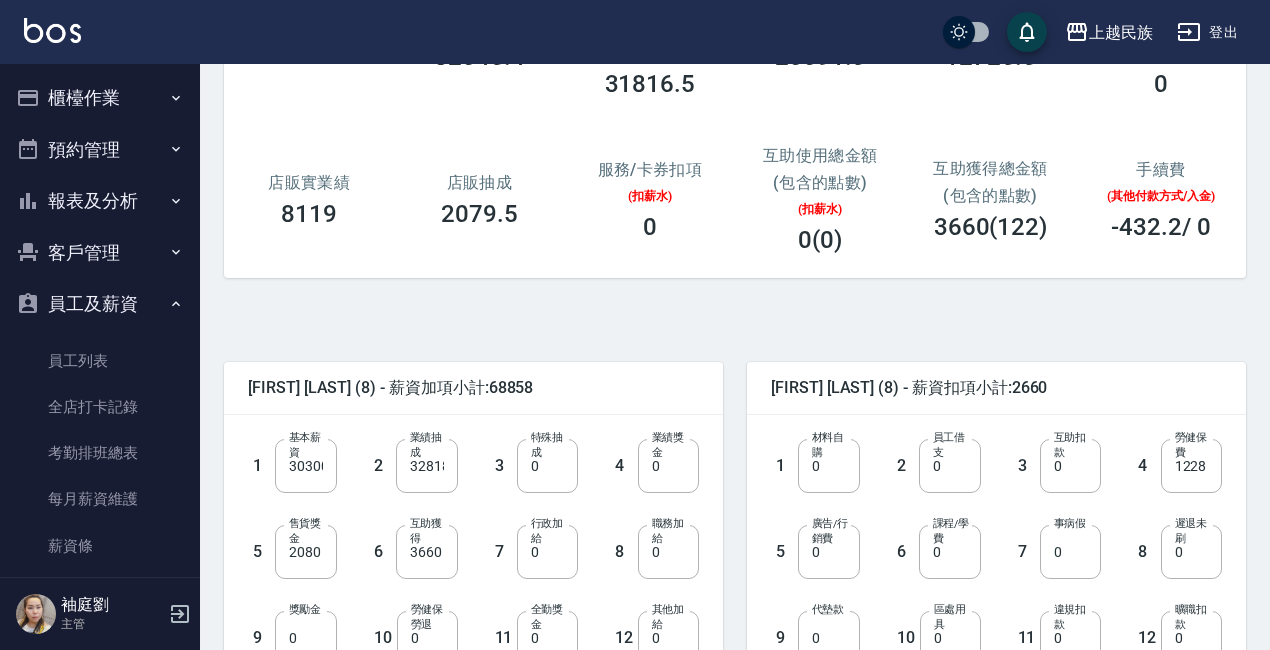 scroll, scrollTop: 300, scrollLeft: 0, axis: vertical 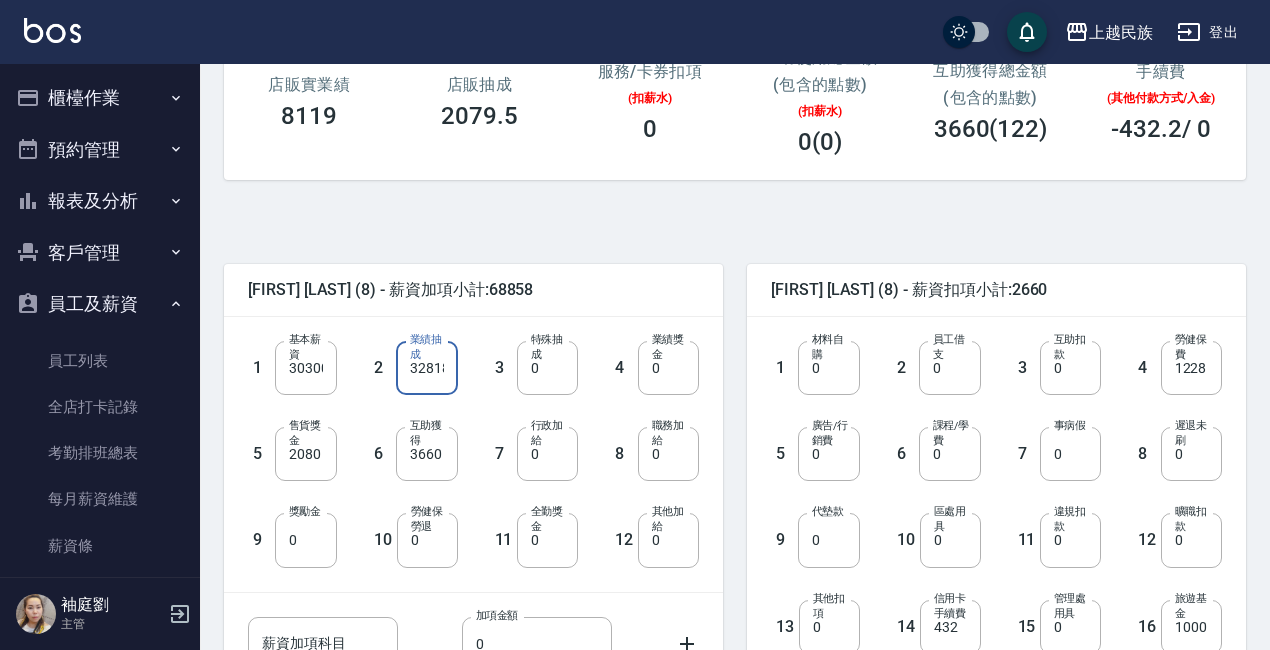 click on "32818" at bounding box center [426, 368] 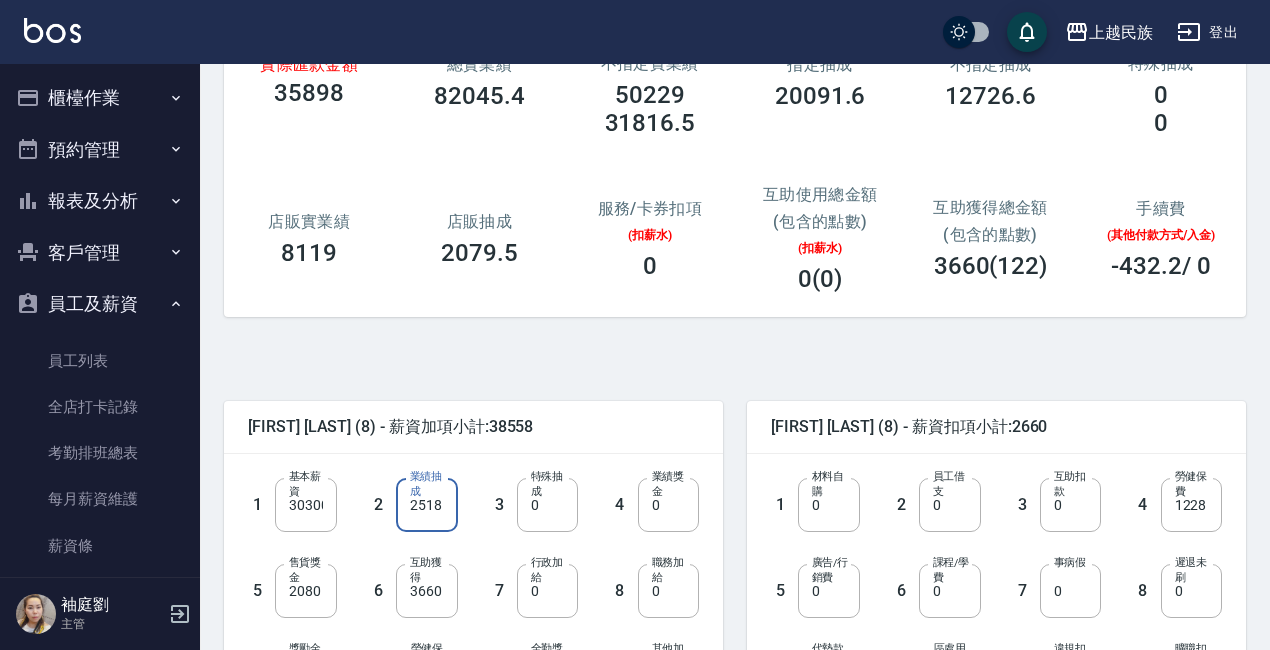 scroll, scrollTop: 363, scrollLeft: 0, axis: vertical 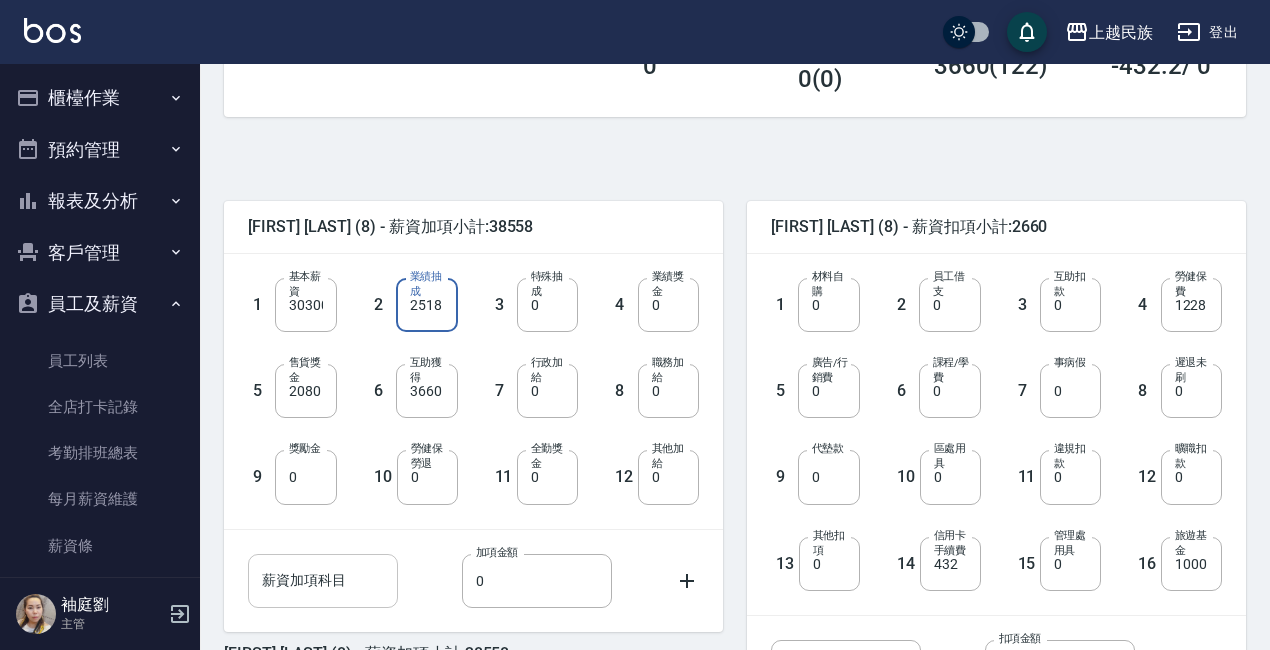 type on "2518" 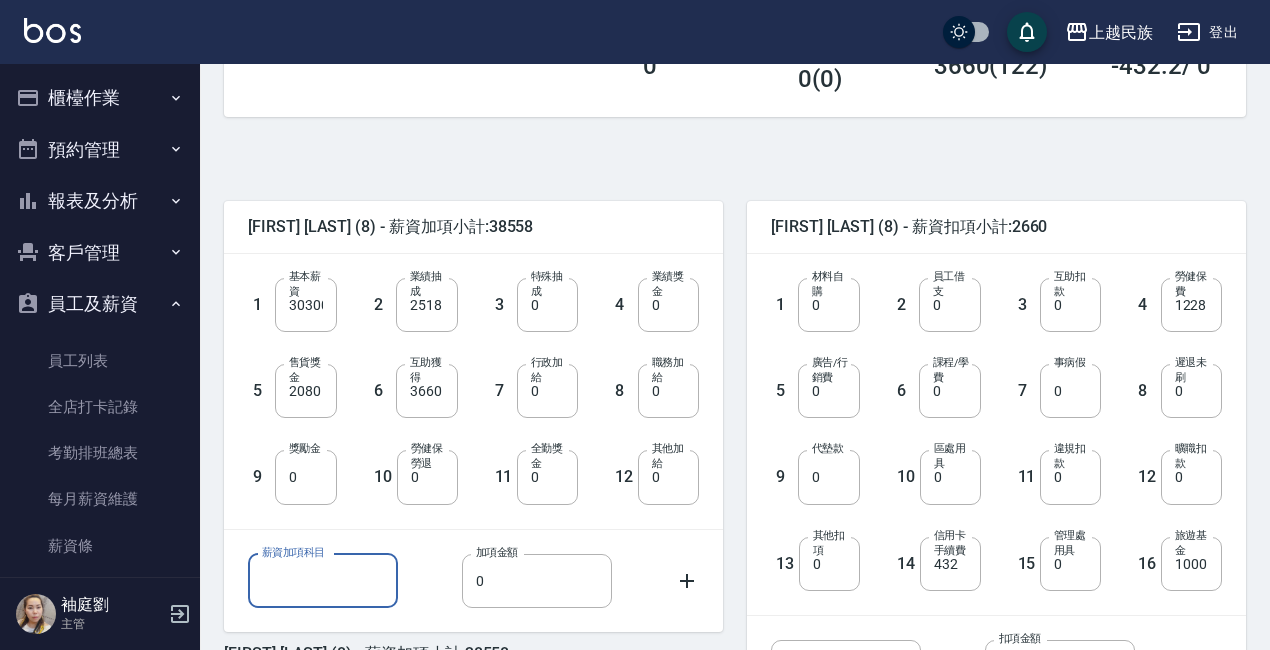click on "薪資加項科目 薪資加項科目" at bounding box center (323, 581) 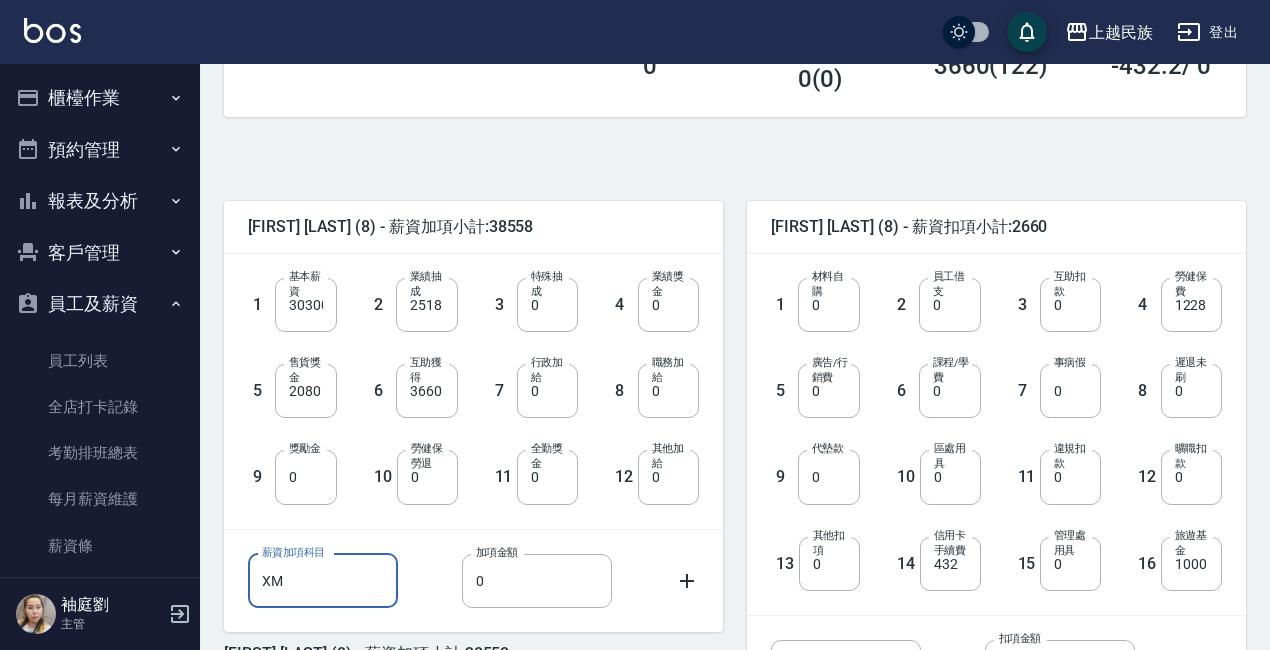 type on "X" 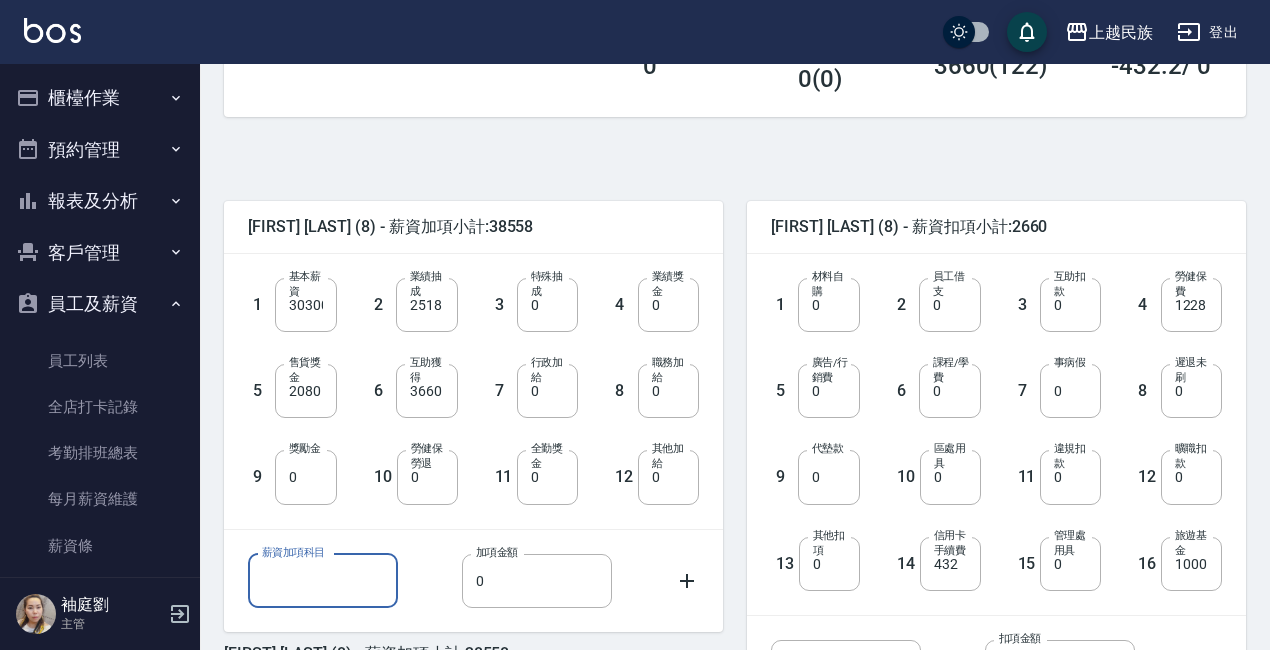 click on "薪資加項科目" at bounding box center [323, 581] 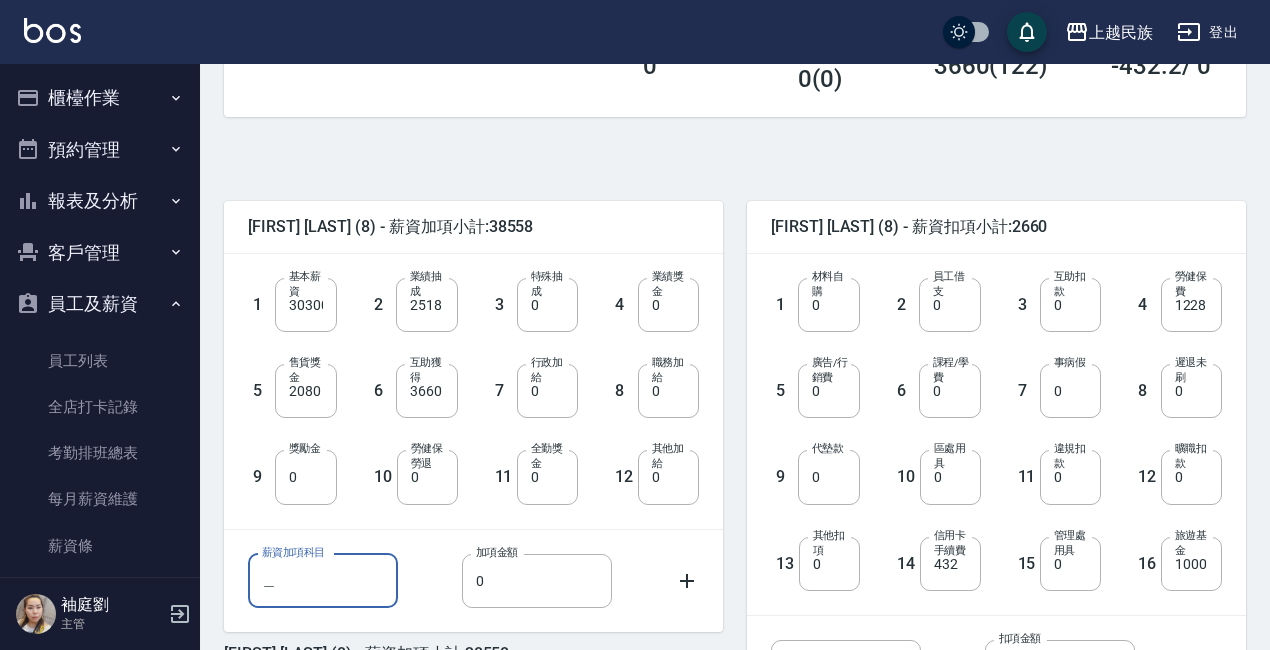 type on "驢" 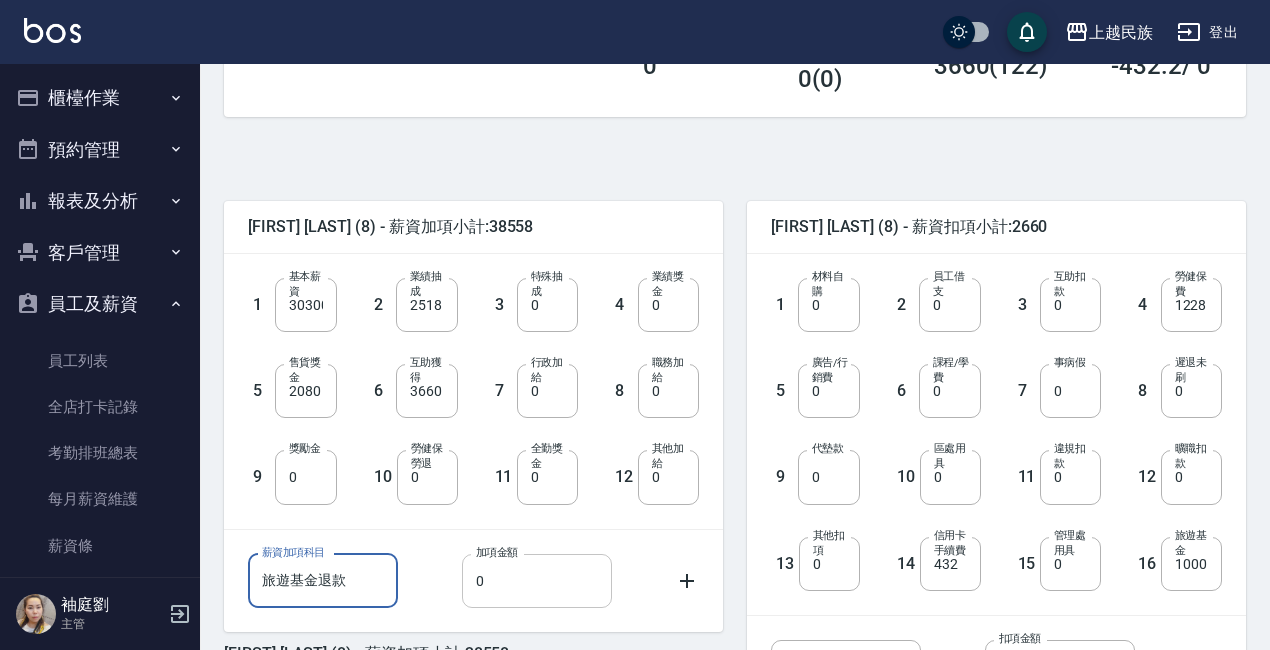 type on "旅遊基金退款" 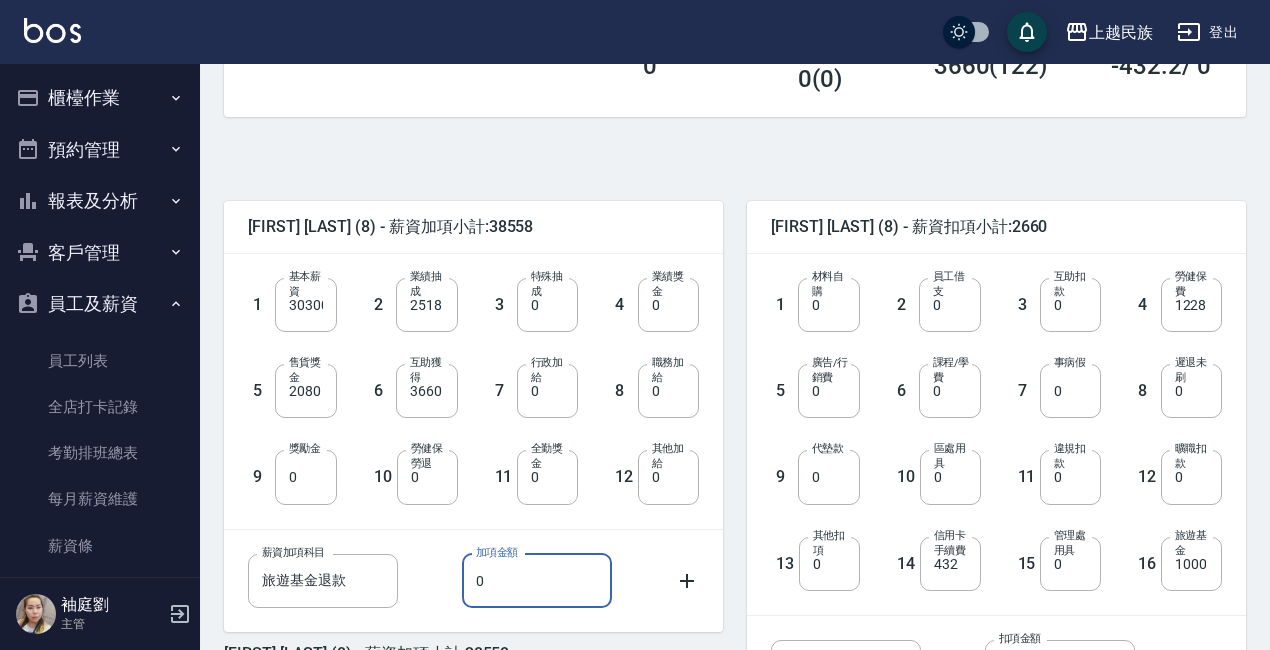 click on "0" at bounding box center [537, 581] 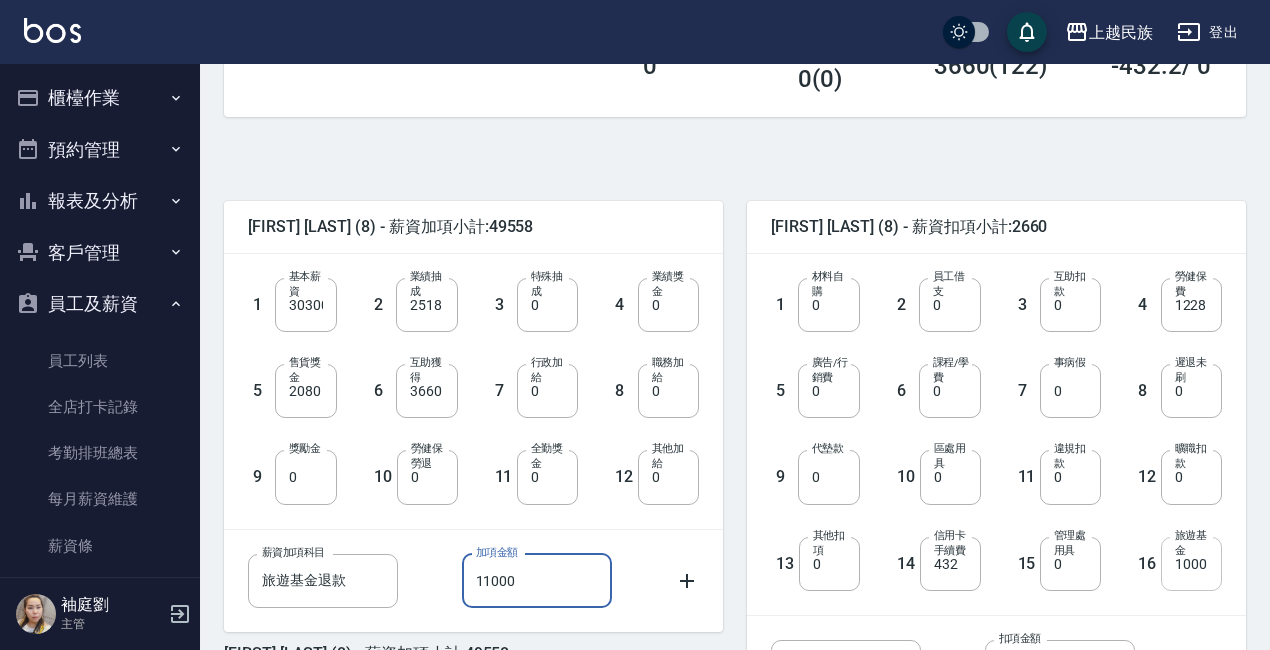 type on "11000" 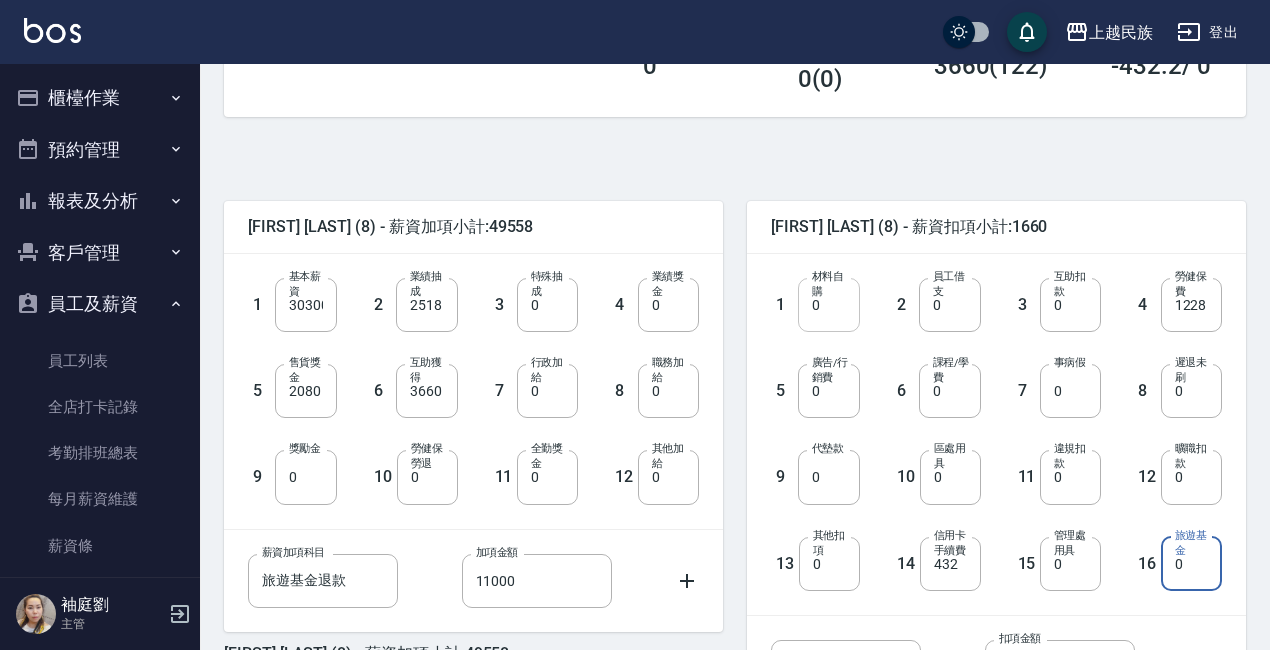 type on "0" 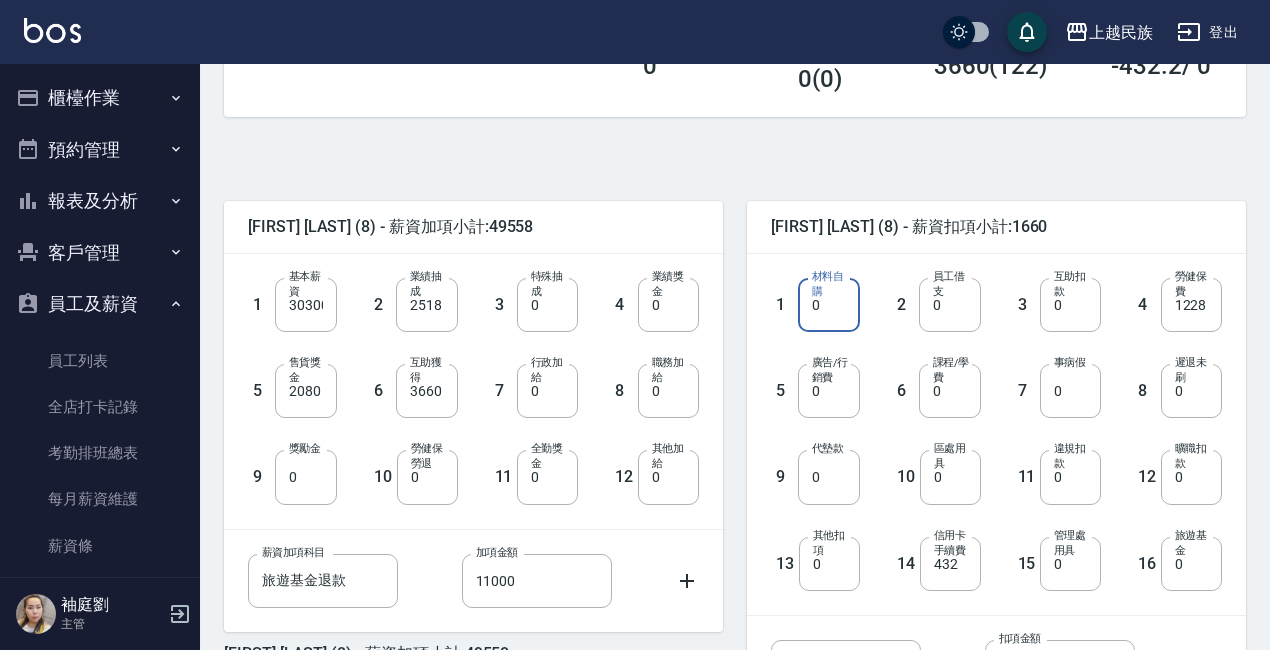 click on "0" at bounding box center [828, 305] 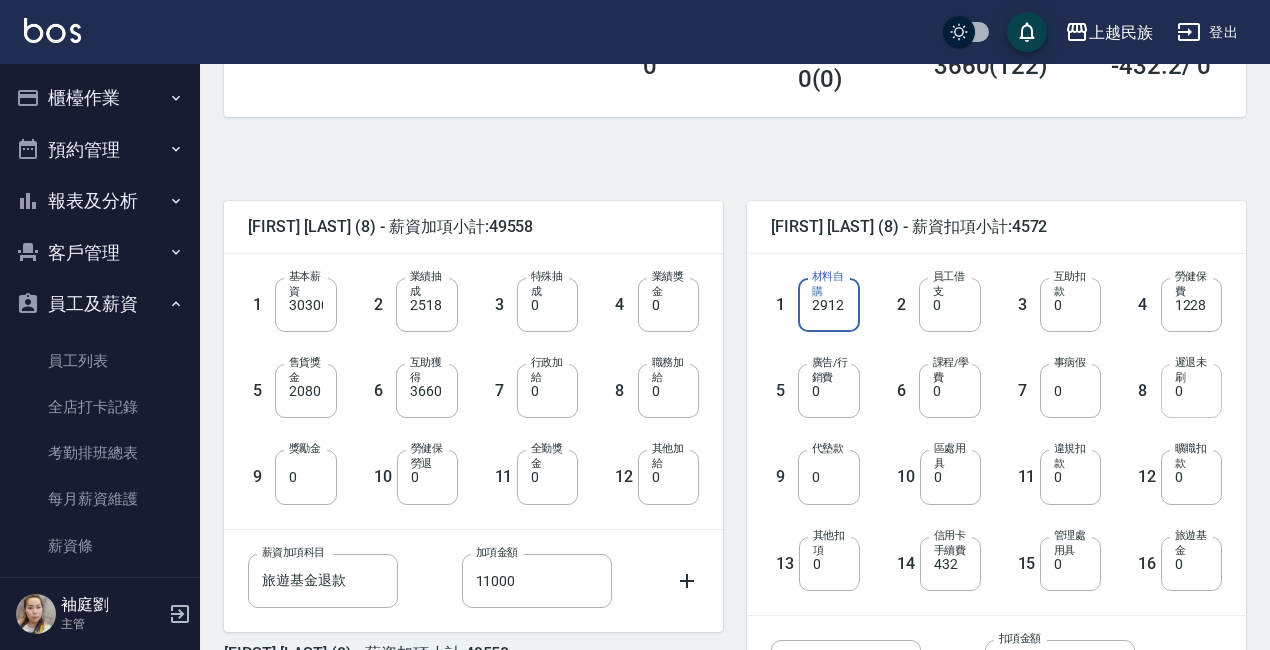 type on "2912" 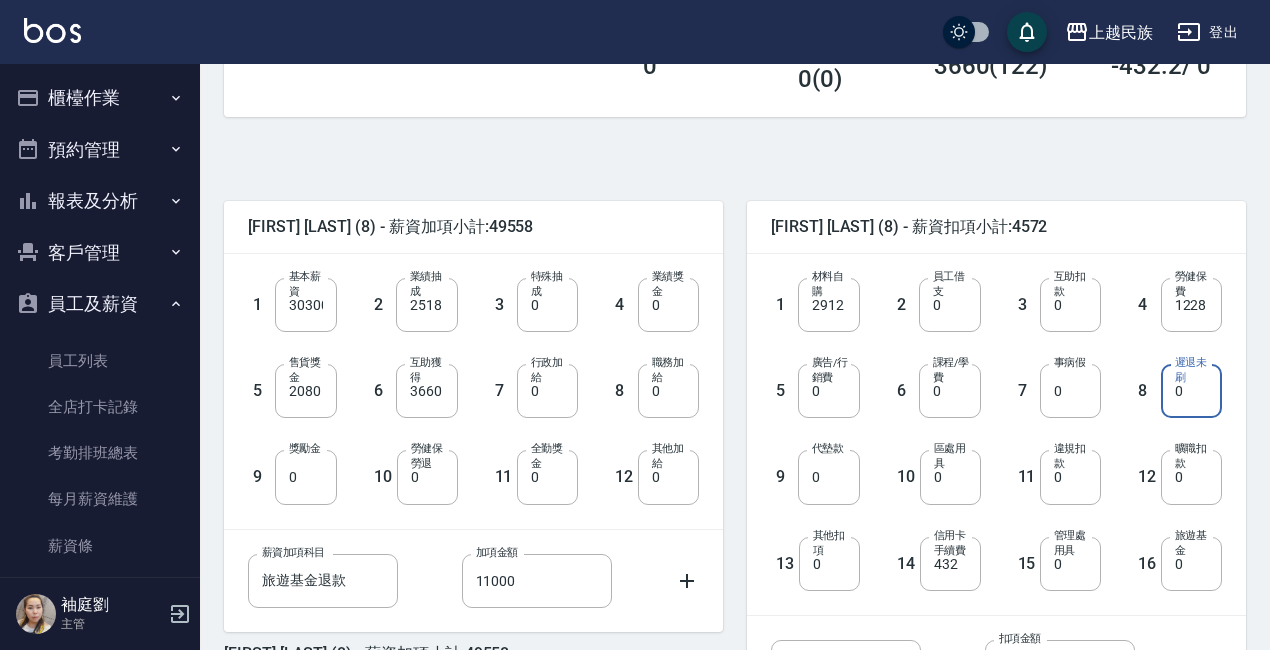 click on "0" at bounding box center [1191, 391] 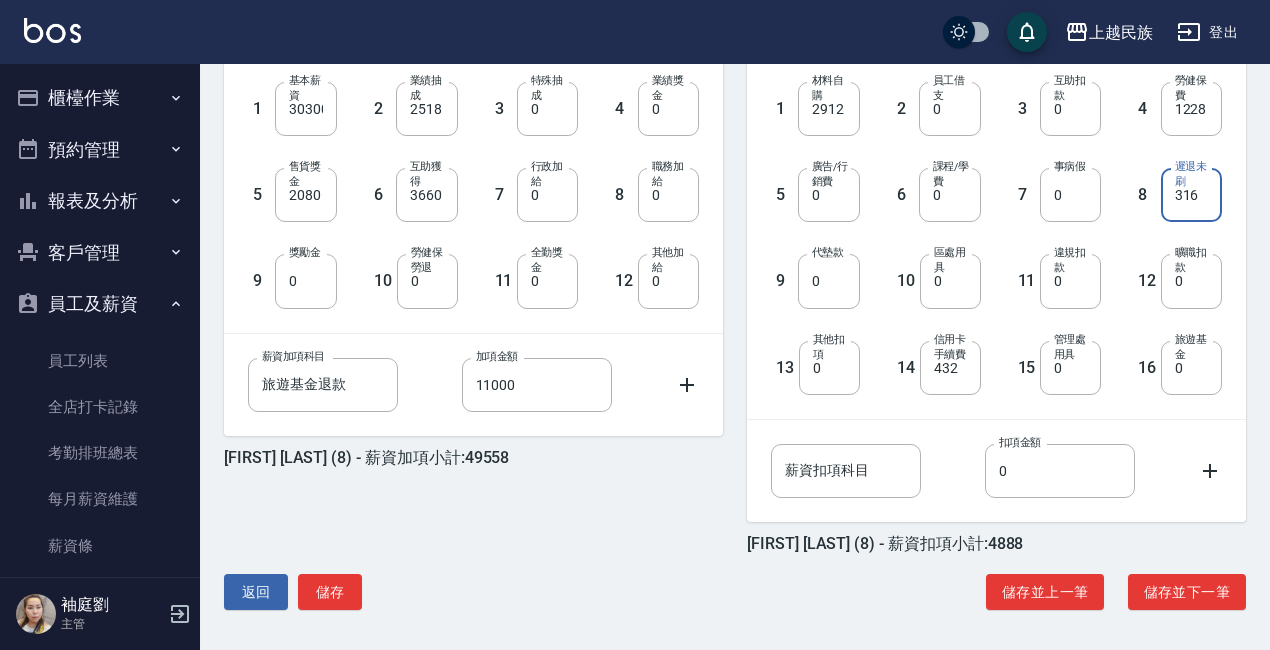 scroll, scrollTop: 563, scrollLeft: 0, axis: vertical 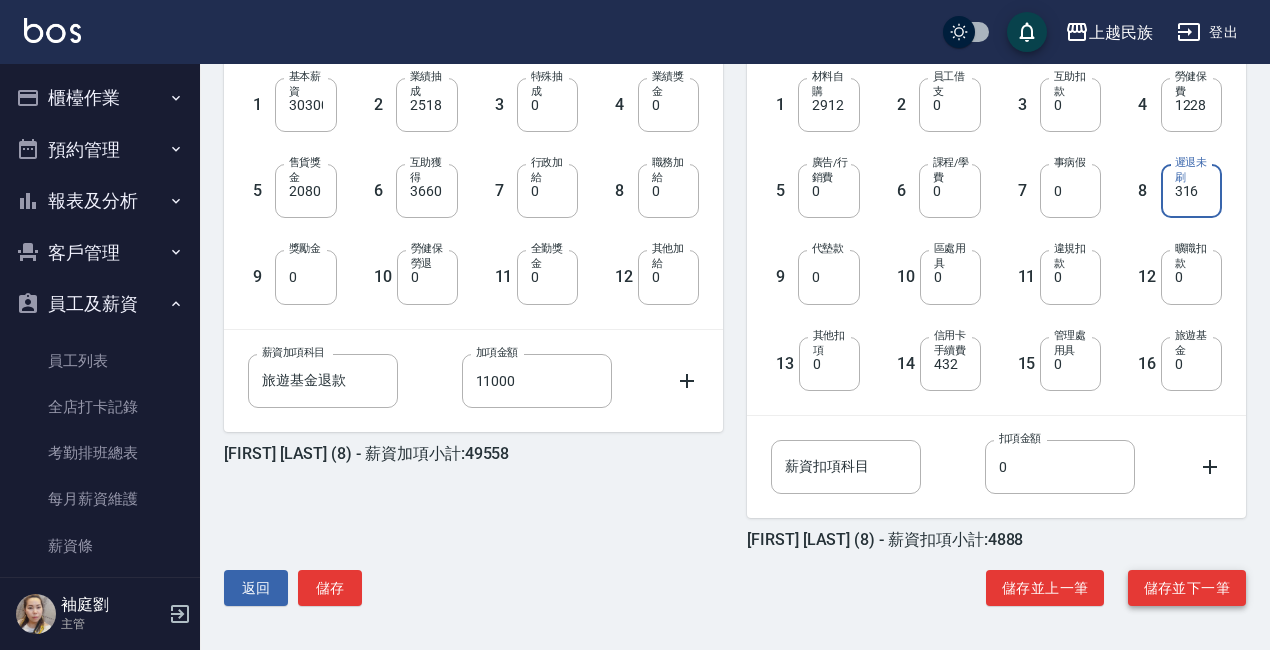 type on "316" 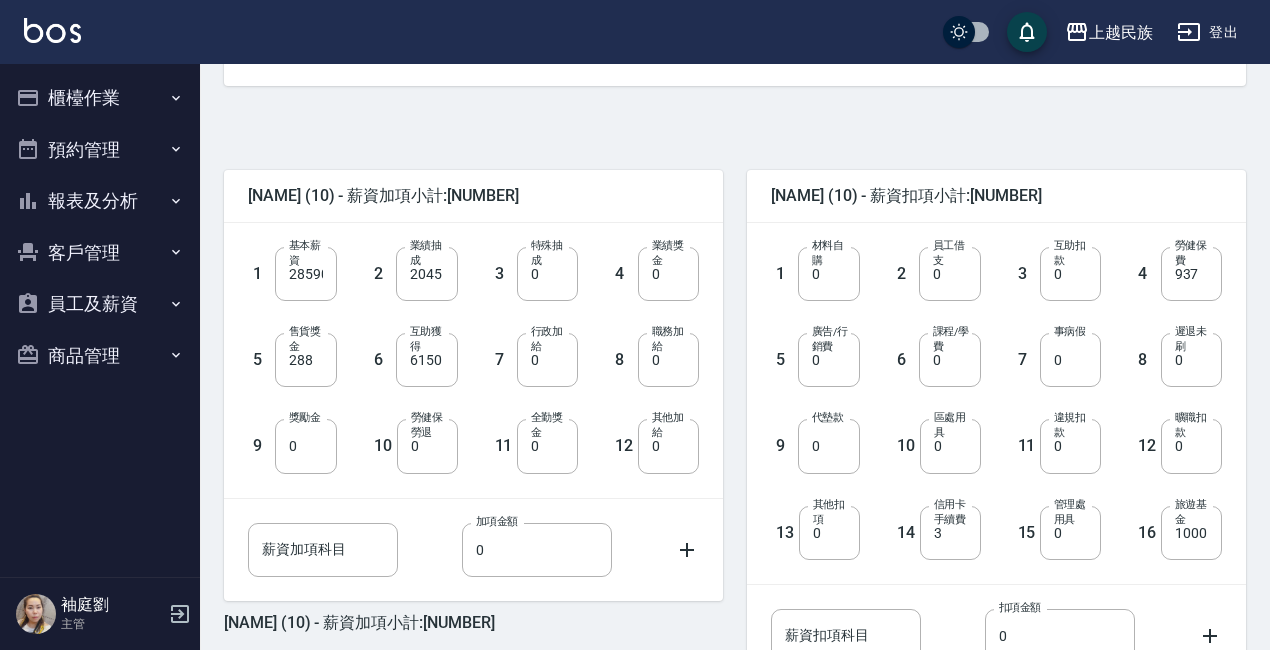 scroll, scrollTop: 400, scrollLeft: 0, axis: vertical 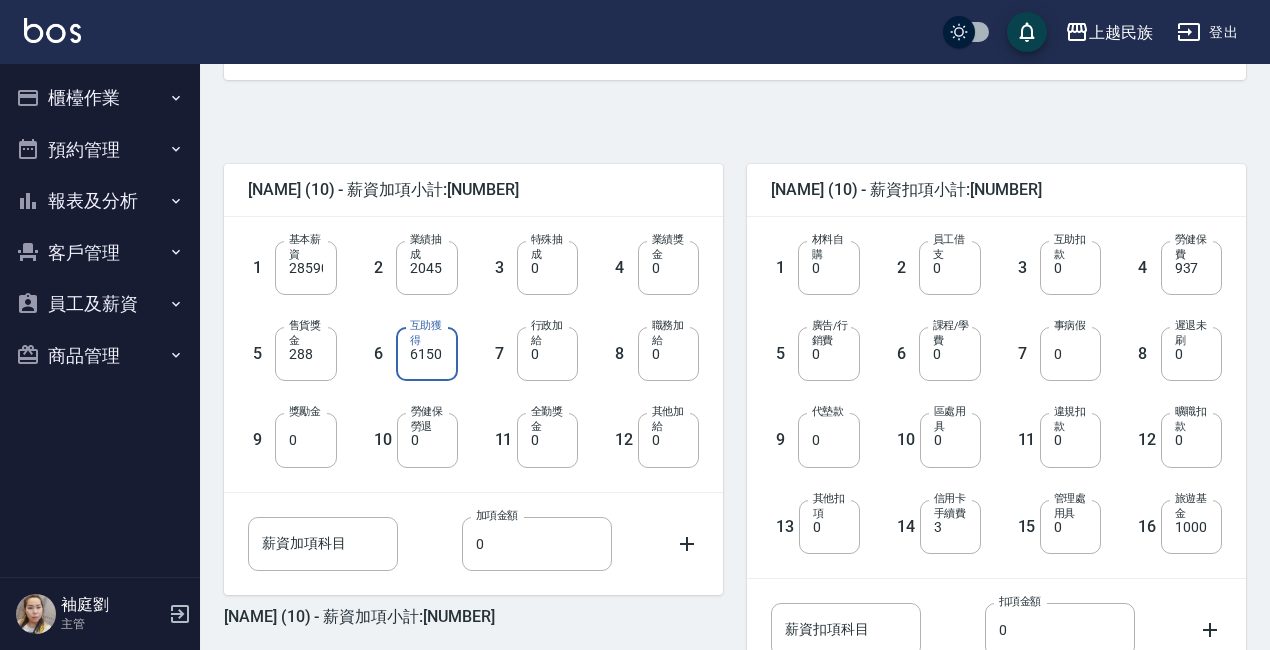 click on "6150" at bounding box center [426, 354] 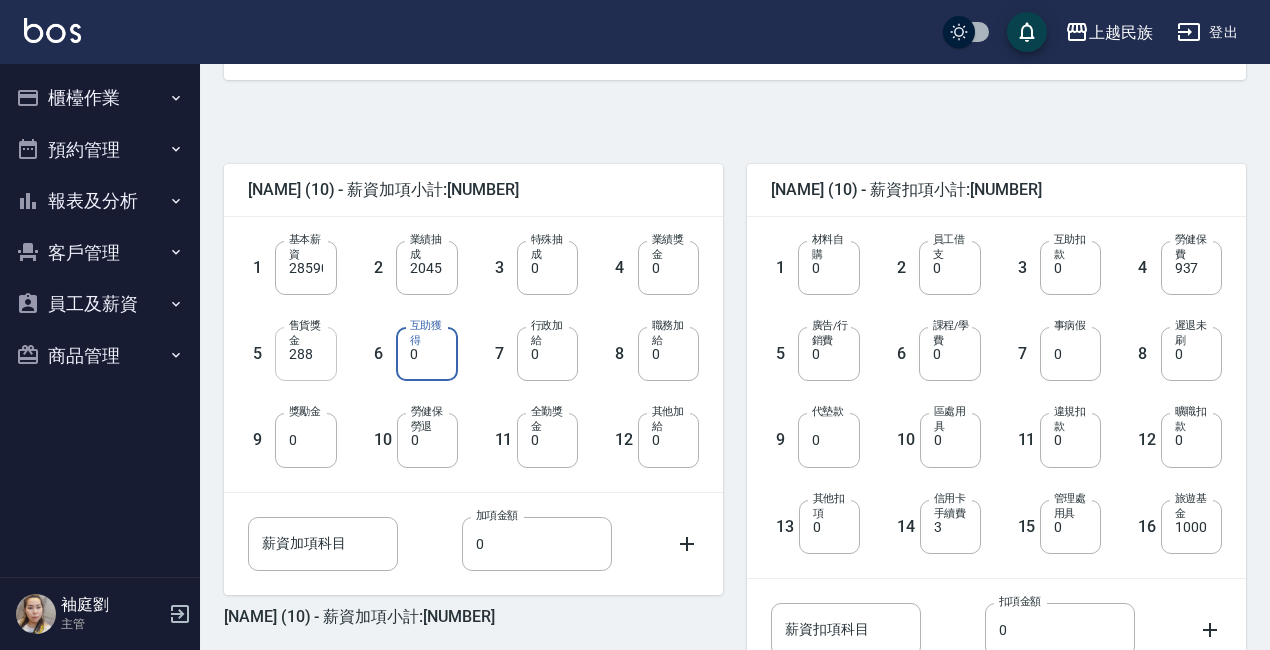 type on "0" 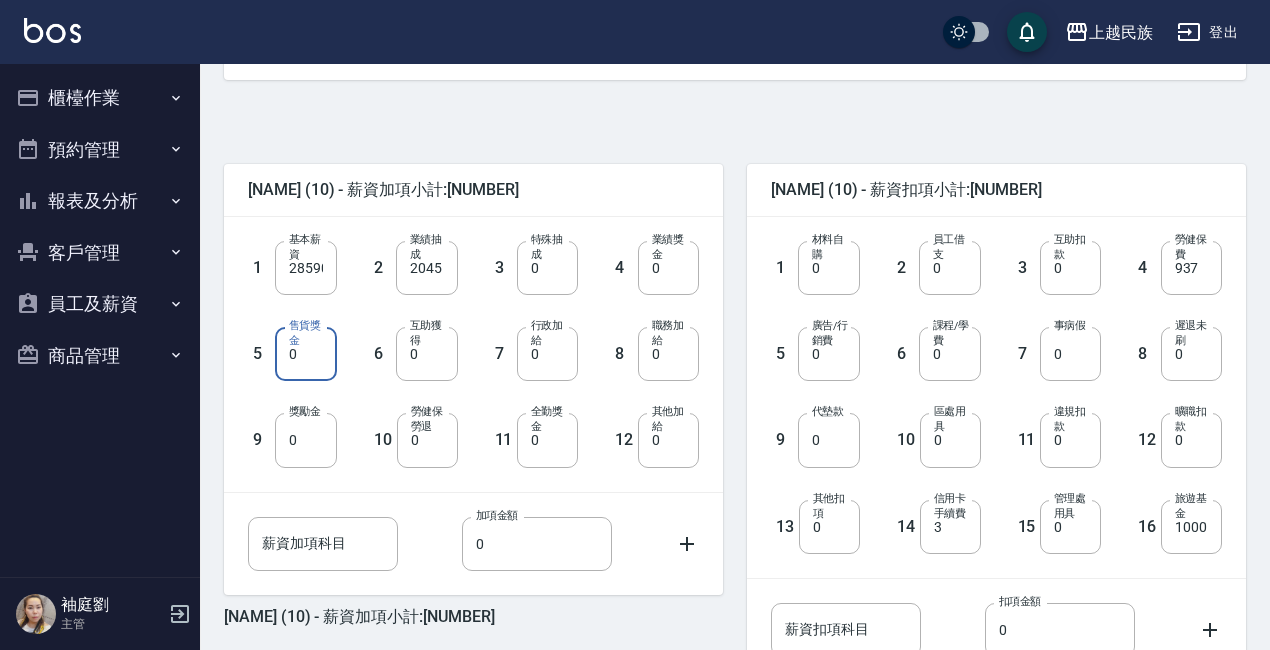 type on "0" 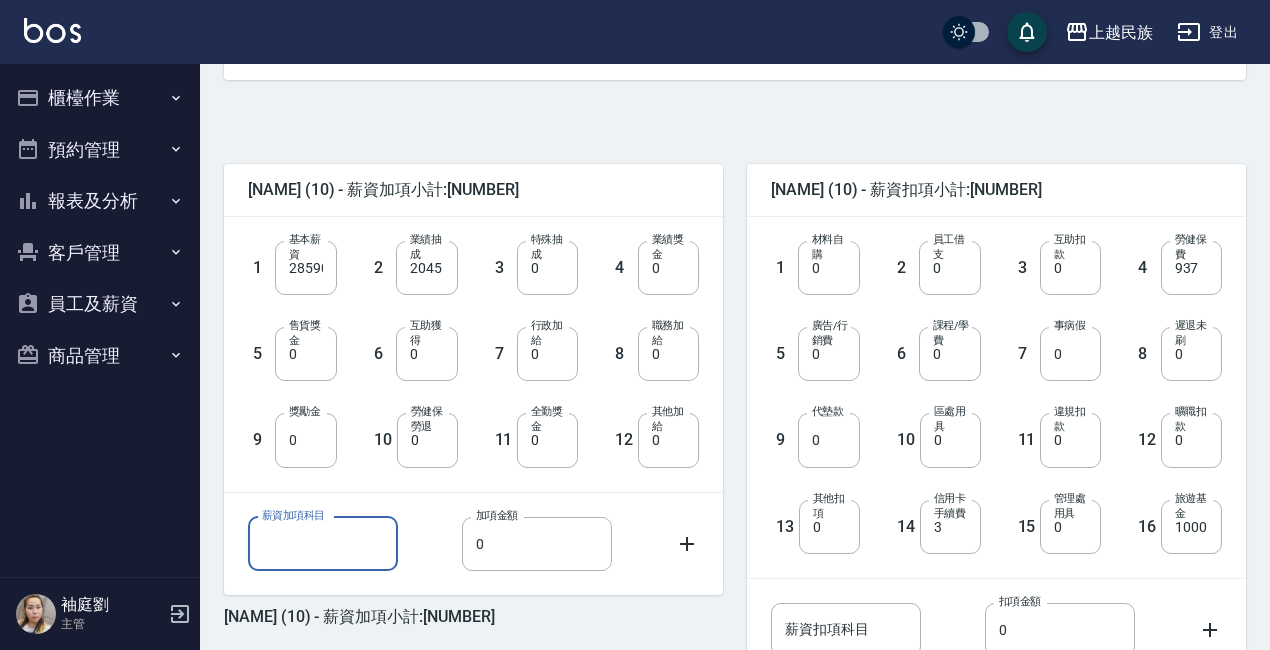 click on "薪資加項科目" at bounding box center (323, 544) 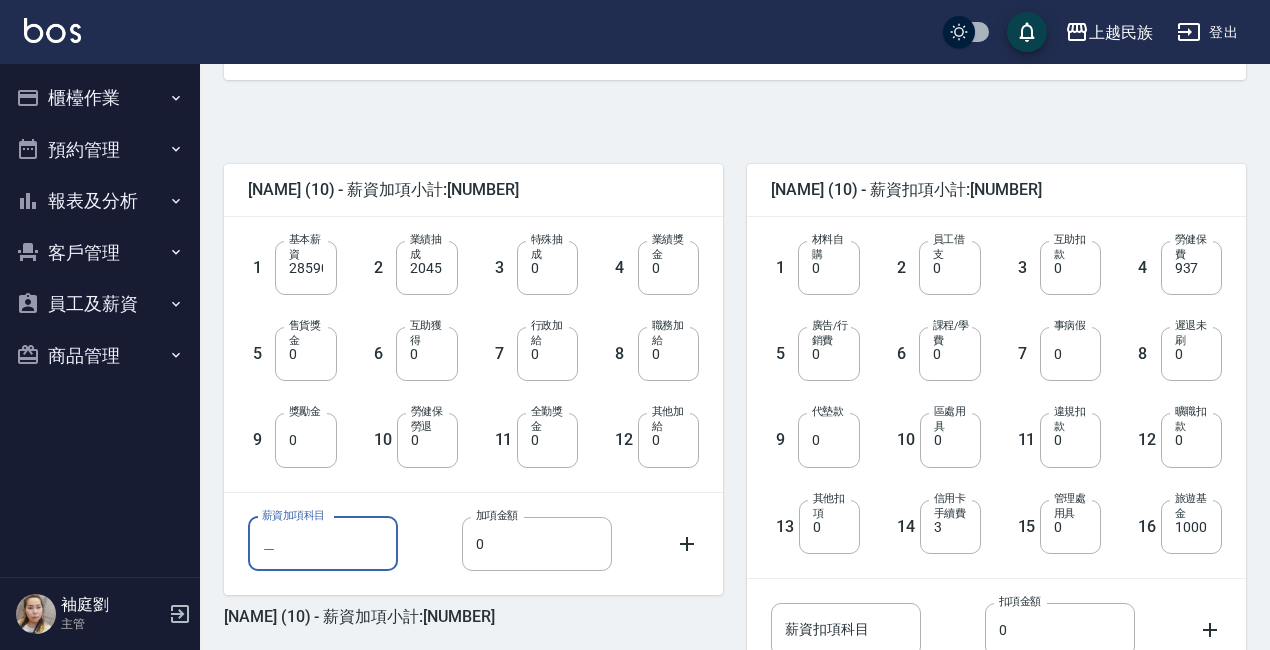 type on "驢" 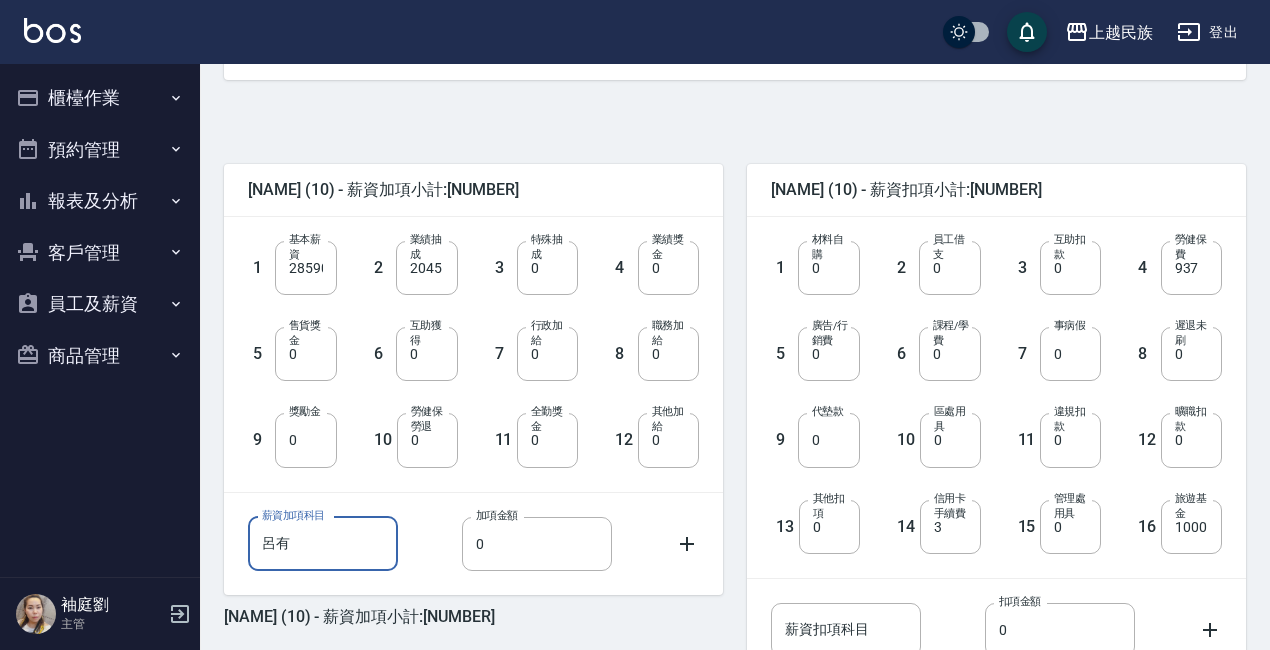 type on "呂" 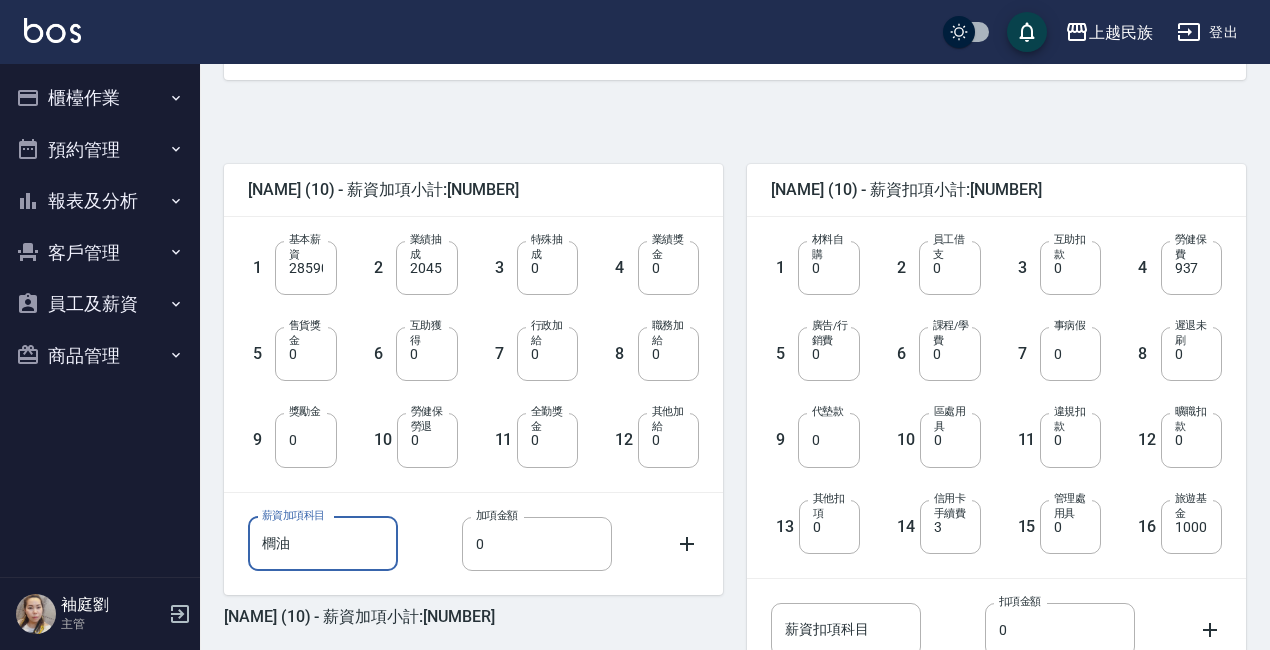 type on "驢" 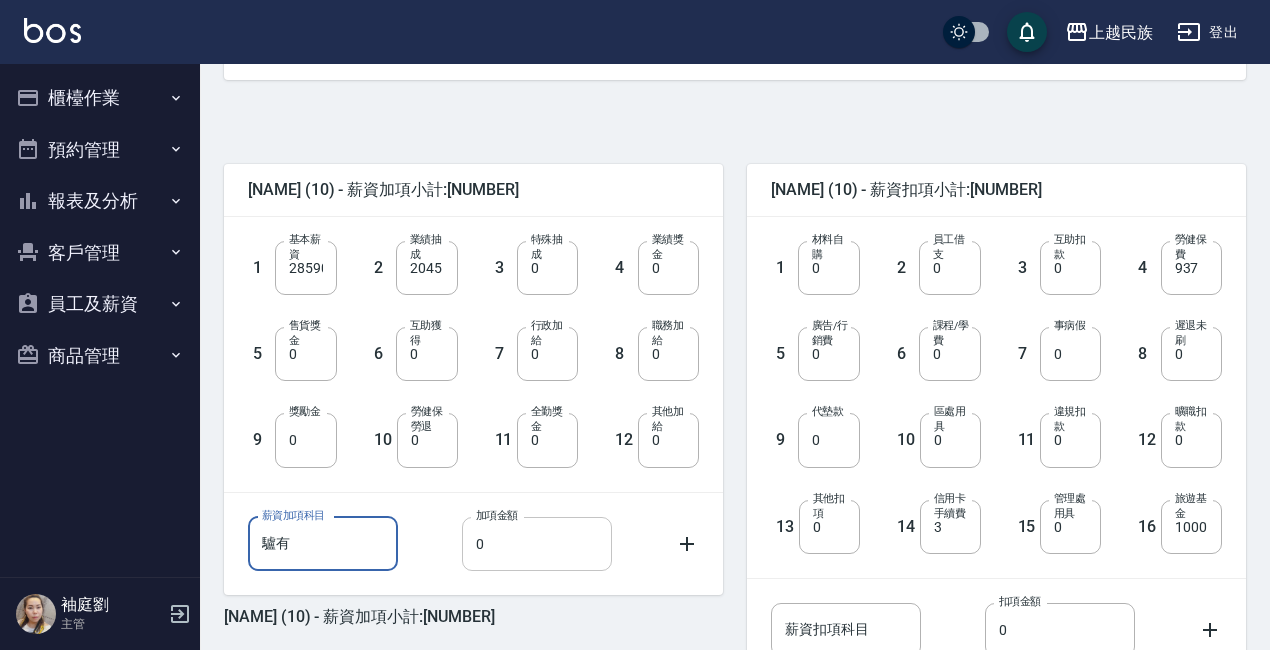 type on "驢" 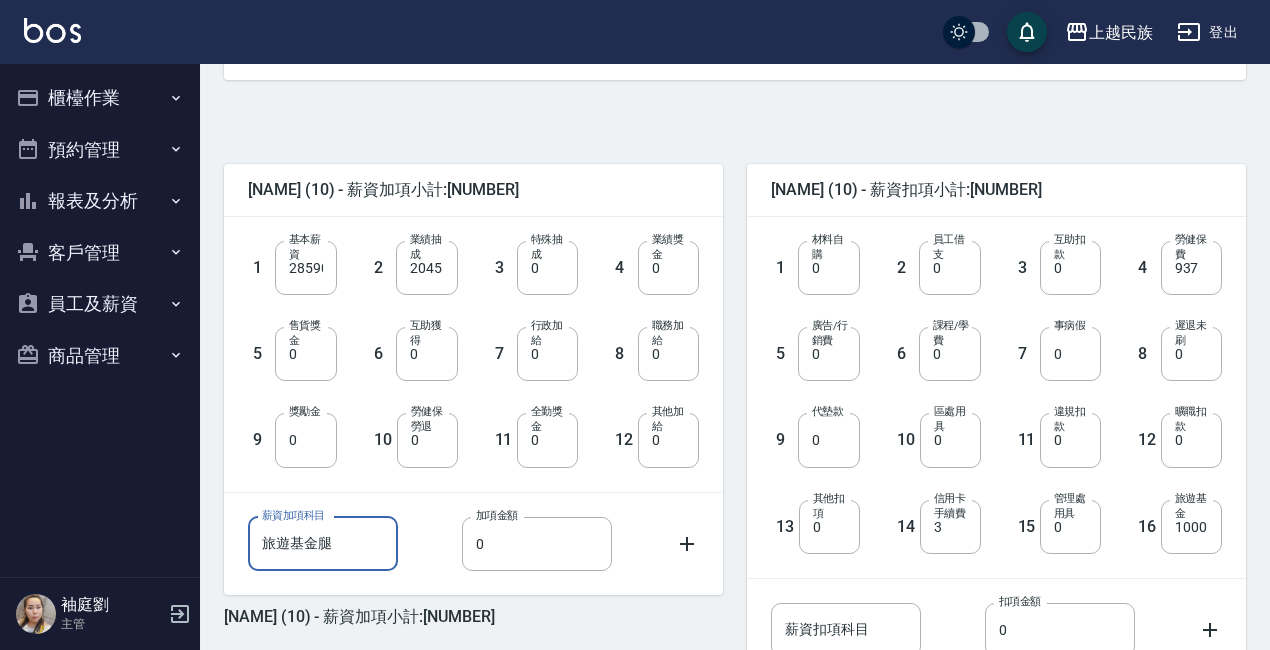 click on "旅遊基金腿" at bounding box center [323, 544] 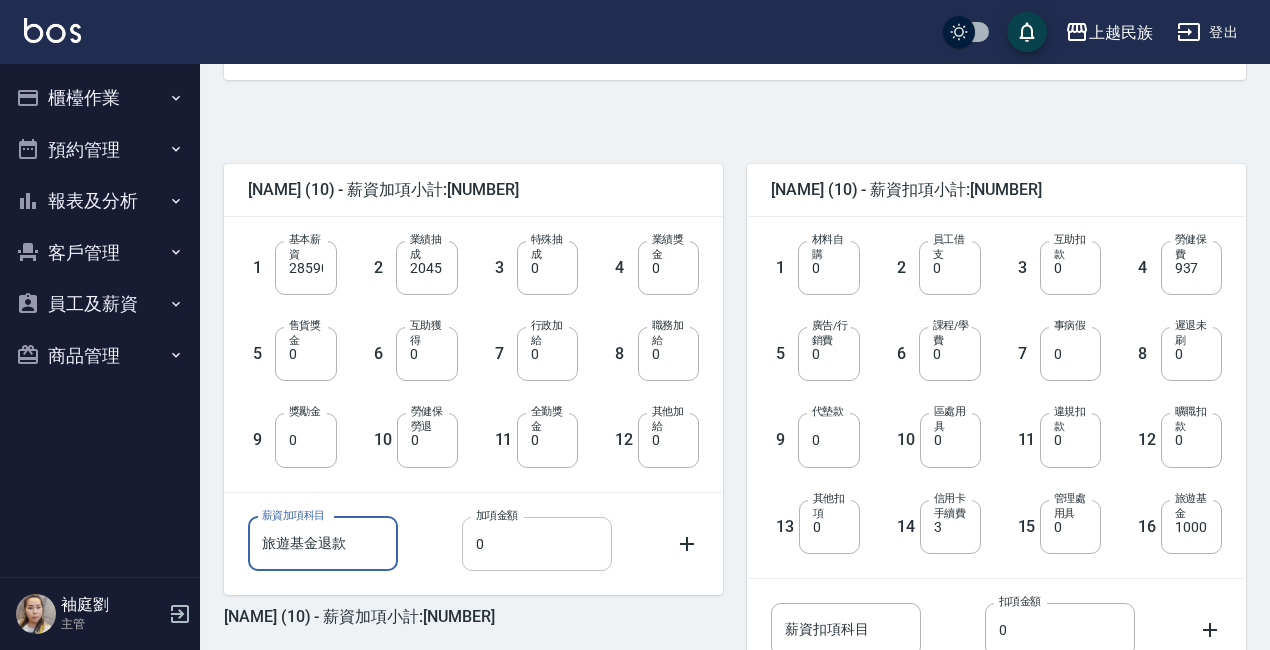 type on "旅遊基金退款" 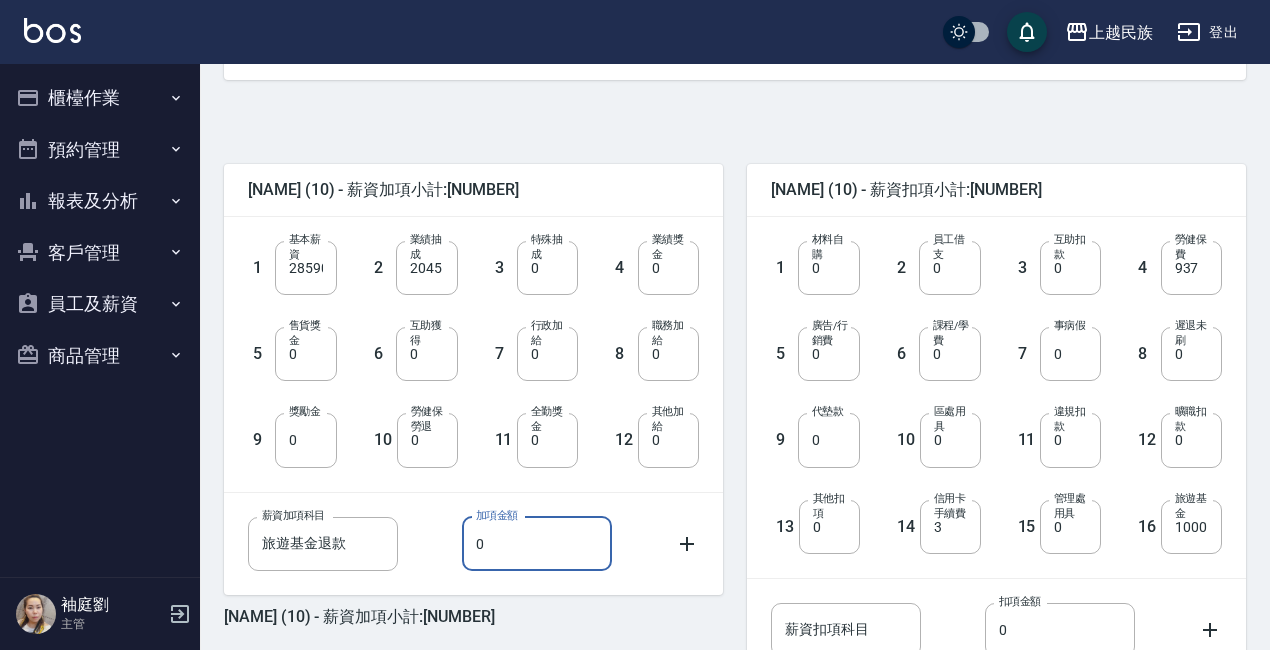 click on "0" at bounding box center [537, 544] 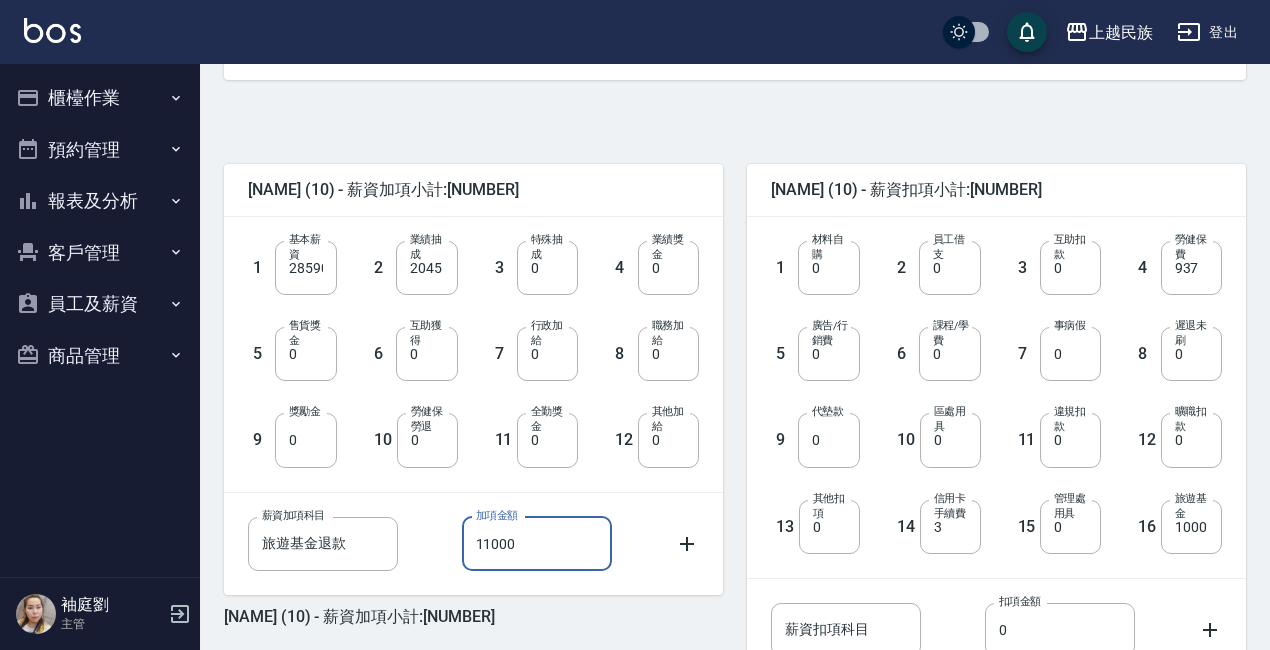 type on "11000" 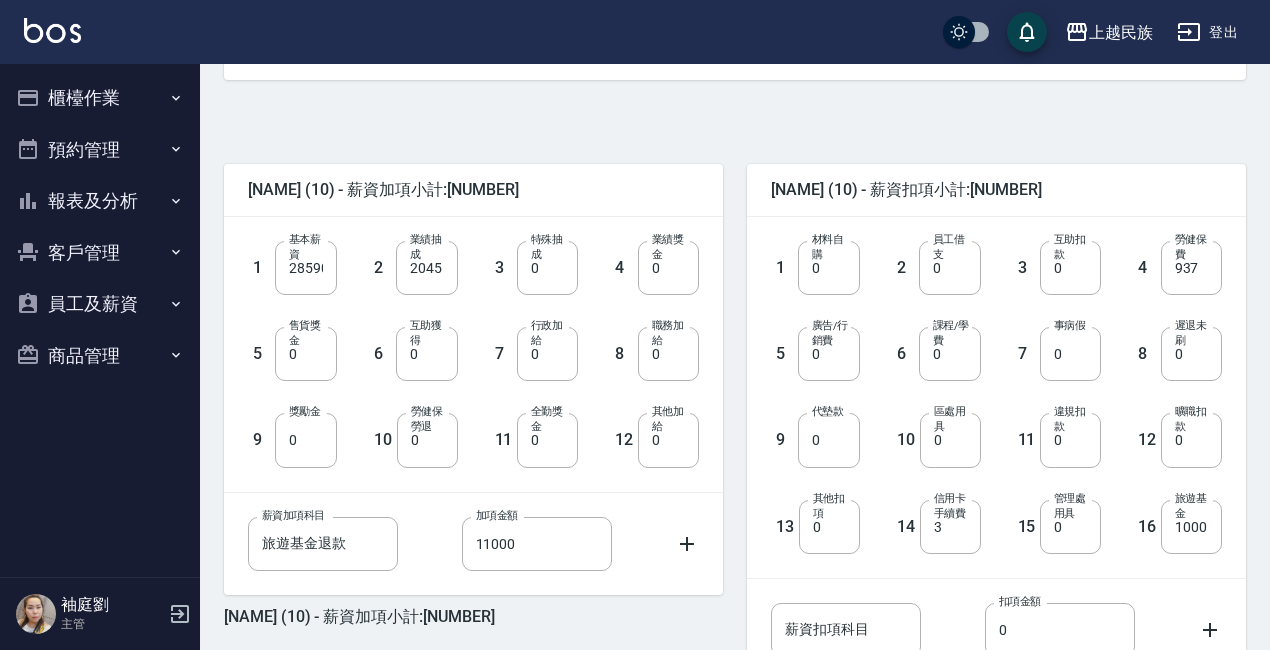 click on "其他加給" at bounding box center [670, 419] 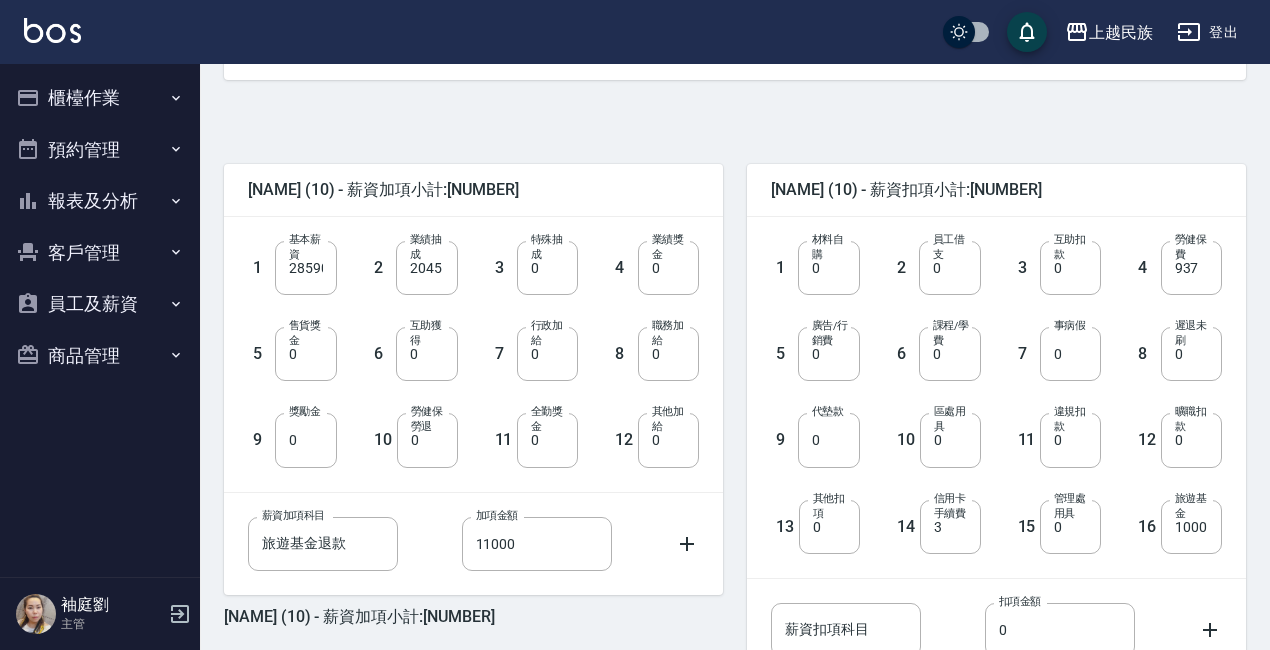 click 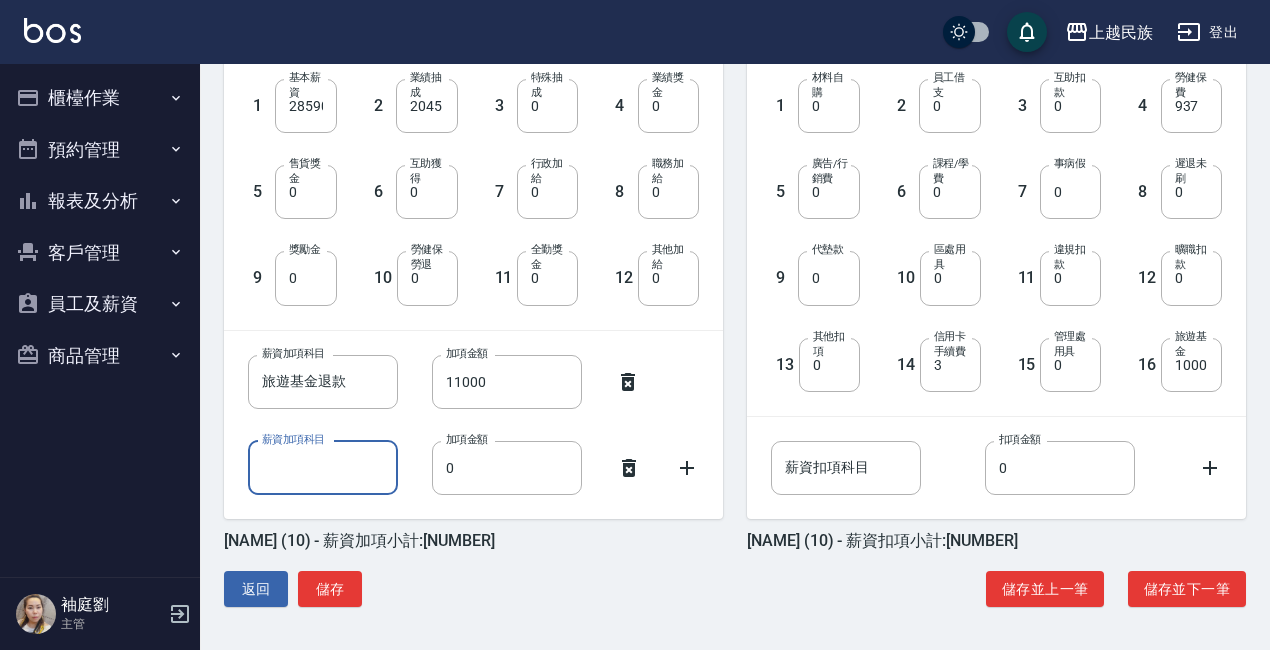 scroll, scrollTop: 563, scrollLeft: 0, axis: vertical 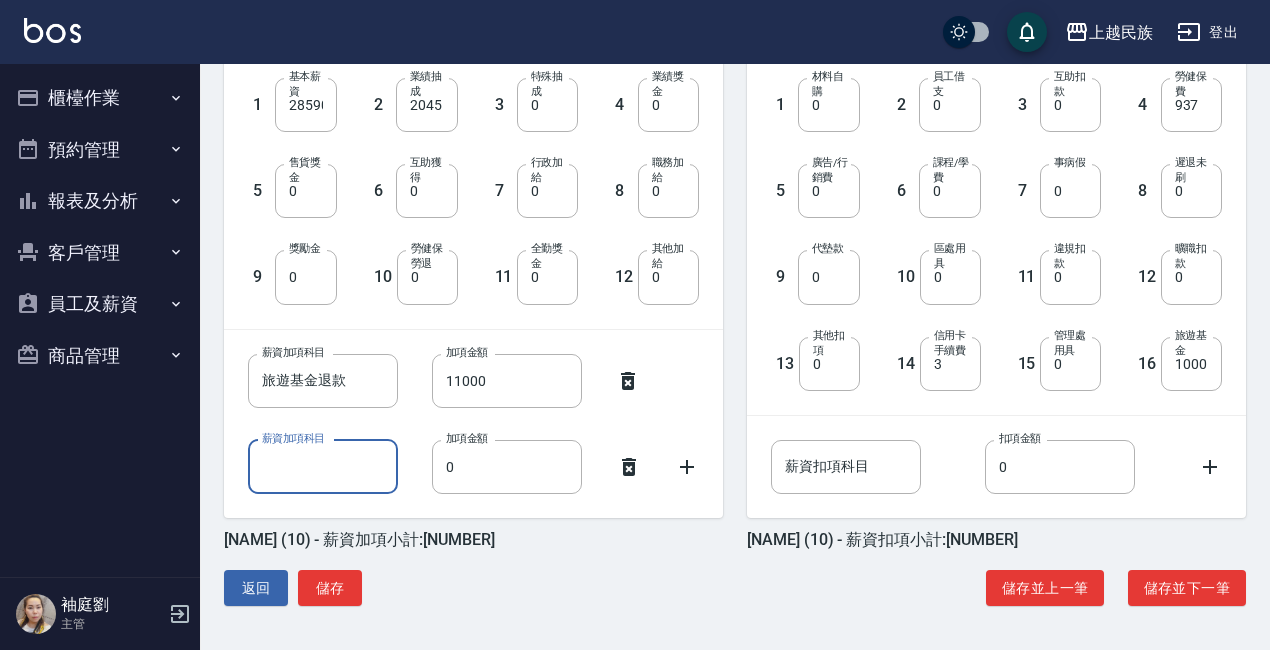 click on "薪資加項科目" at bounding box center [323, 467] 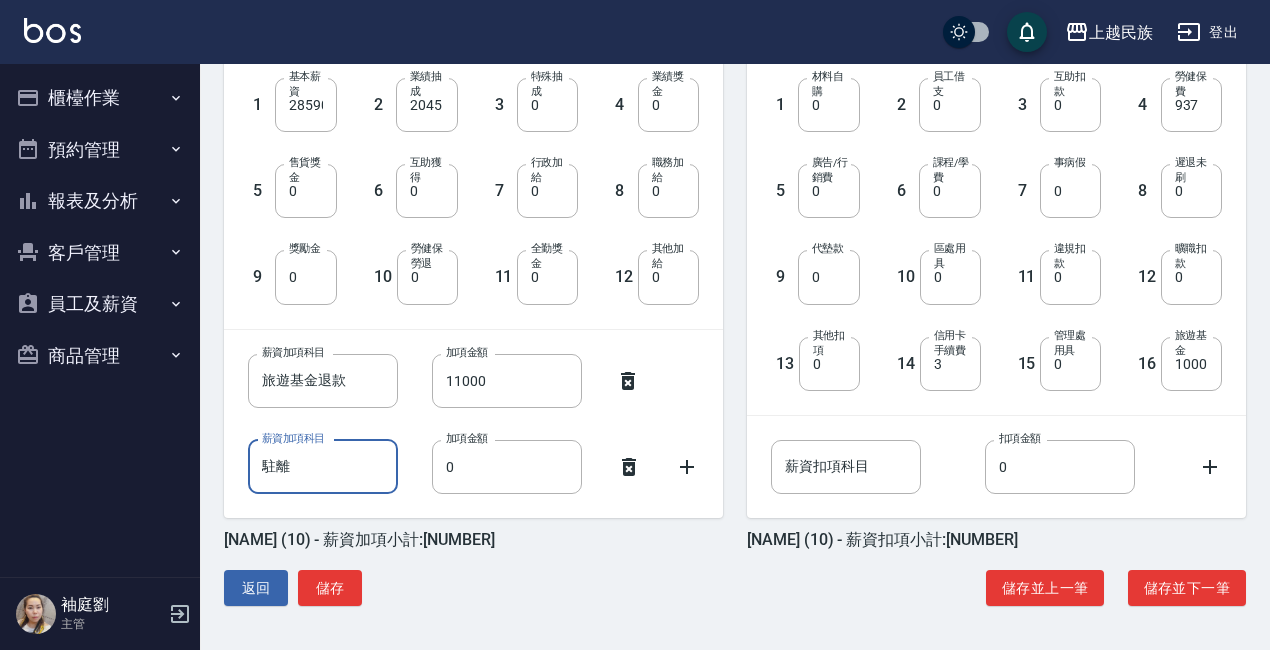click on "駐離" at bounding box center (323, 467) 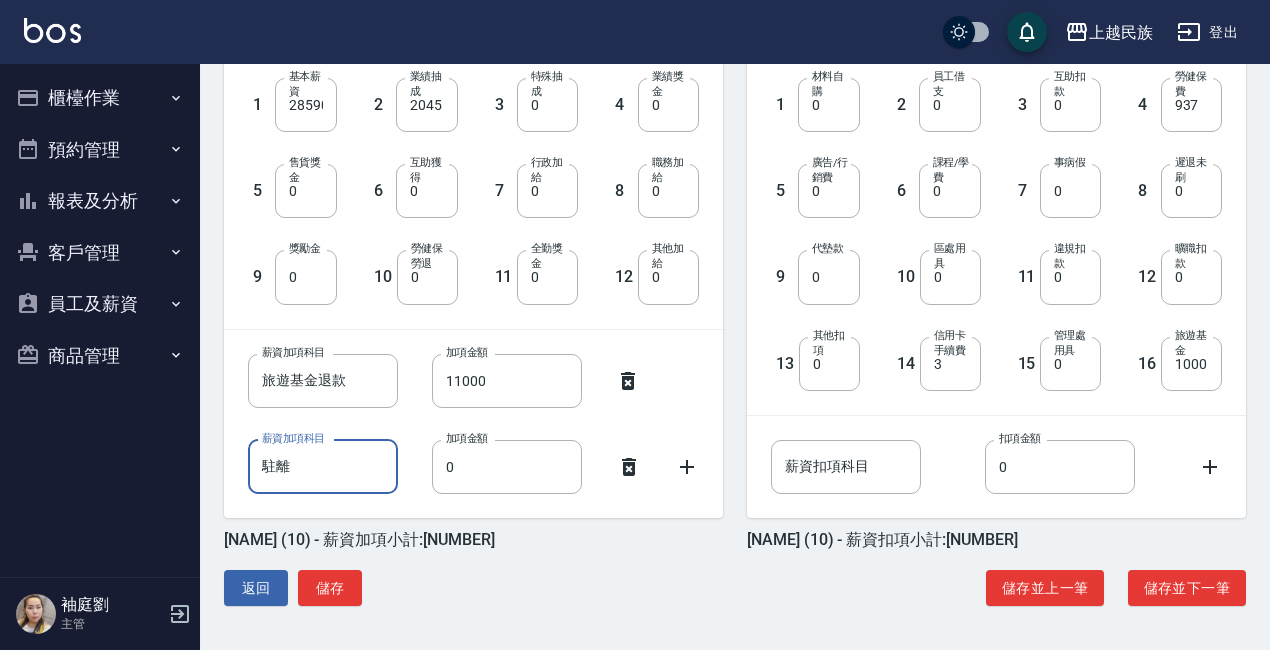 type on "駐" 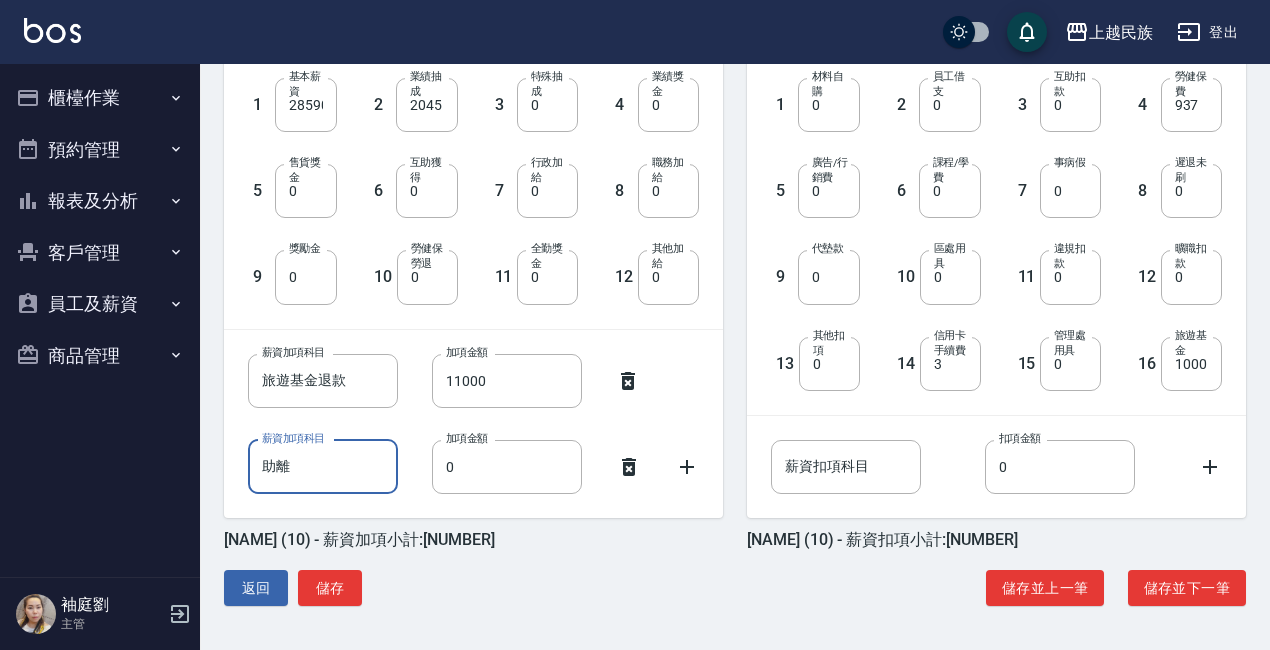 click on "助離" at bounding box center [323, 467] 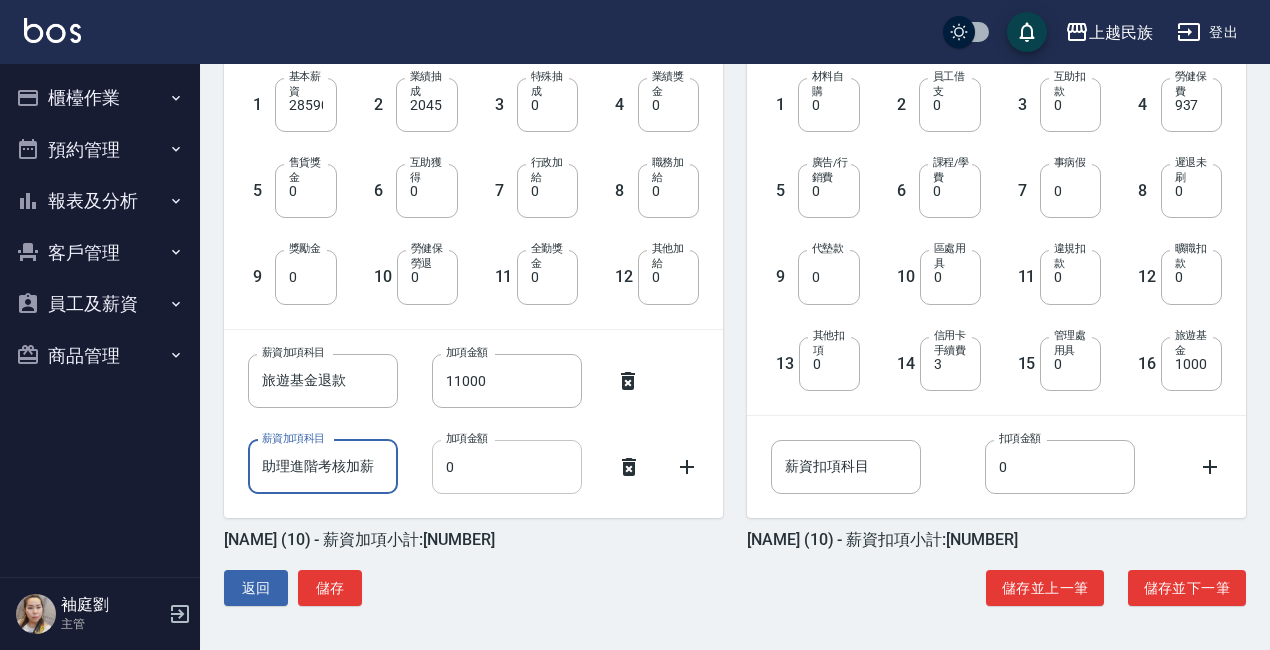 type on "助理進階考核加薪" 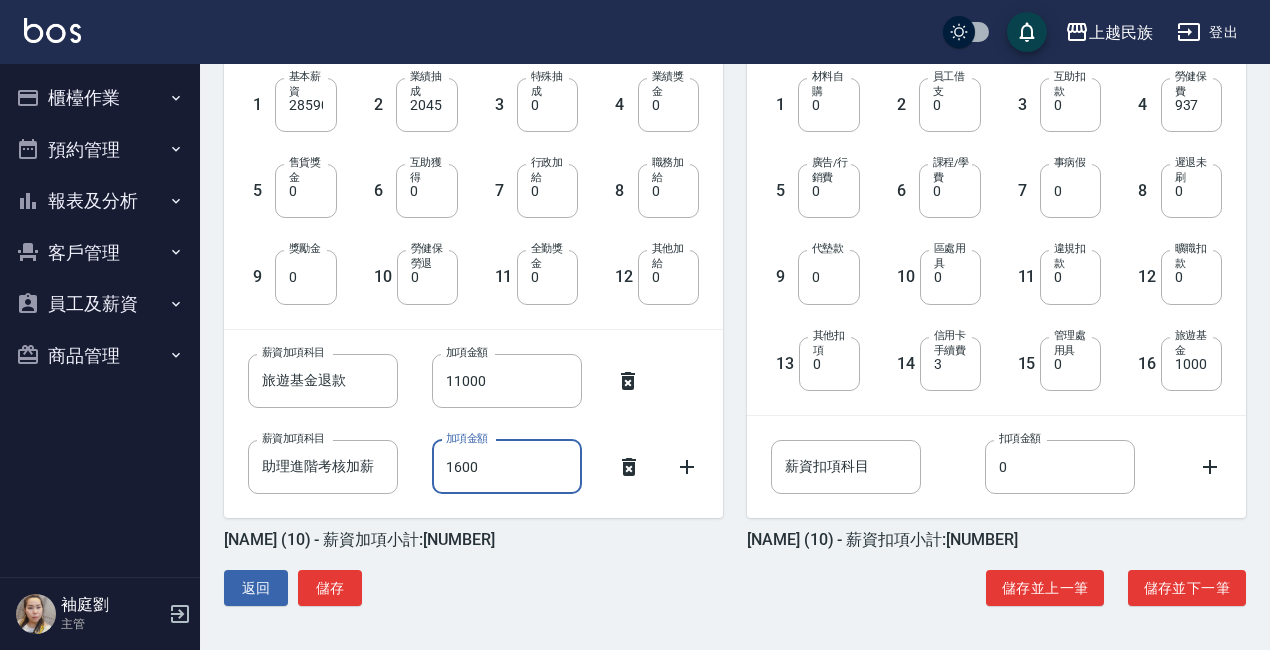 type on "1600" 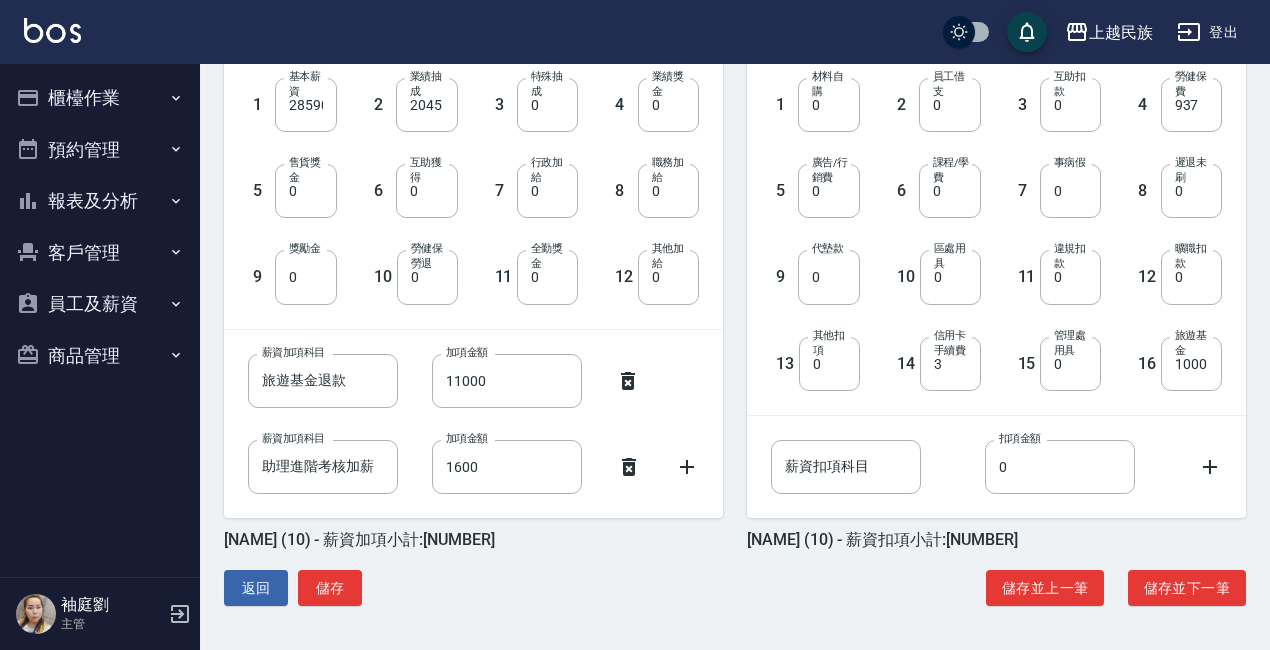 drag, startPoint x: 586, startPoint y: 582, endPoint x: 565, endPoint y: 575, distance: 22.135944 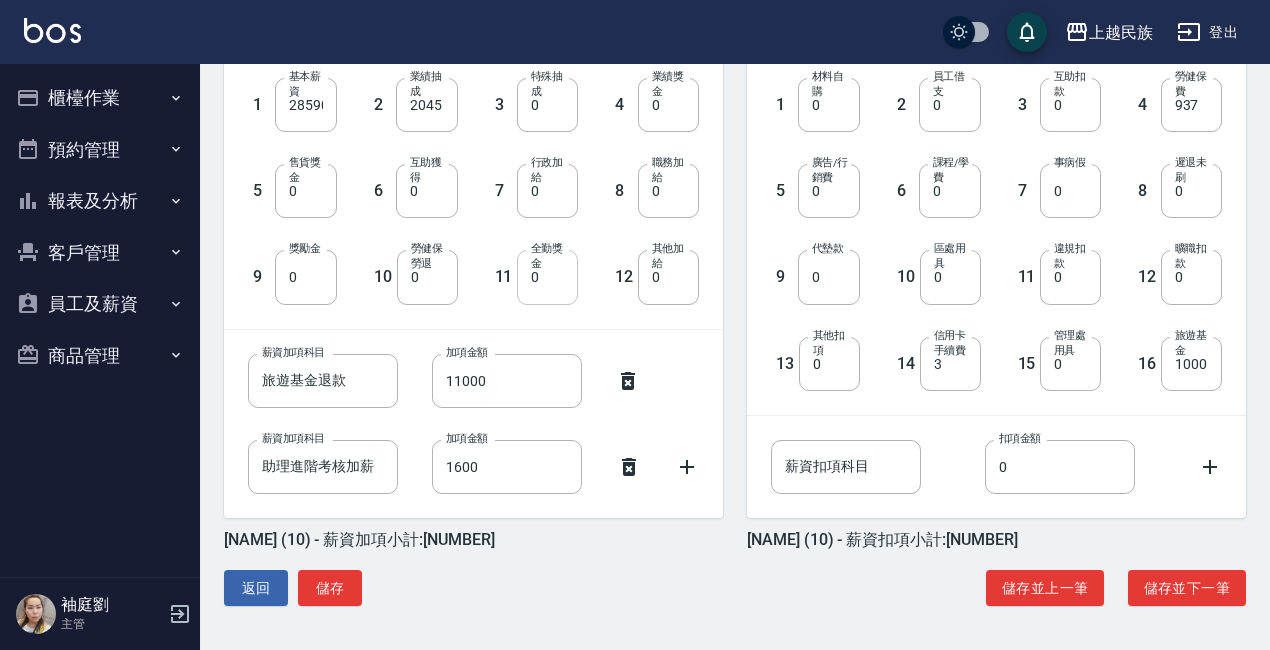 click on "0" at bounding box center (547, 277) 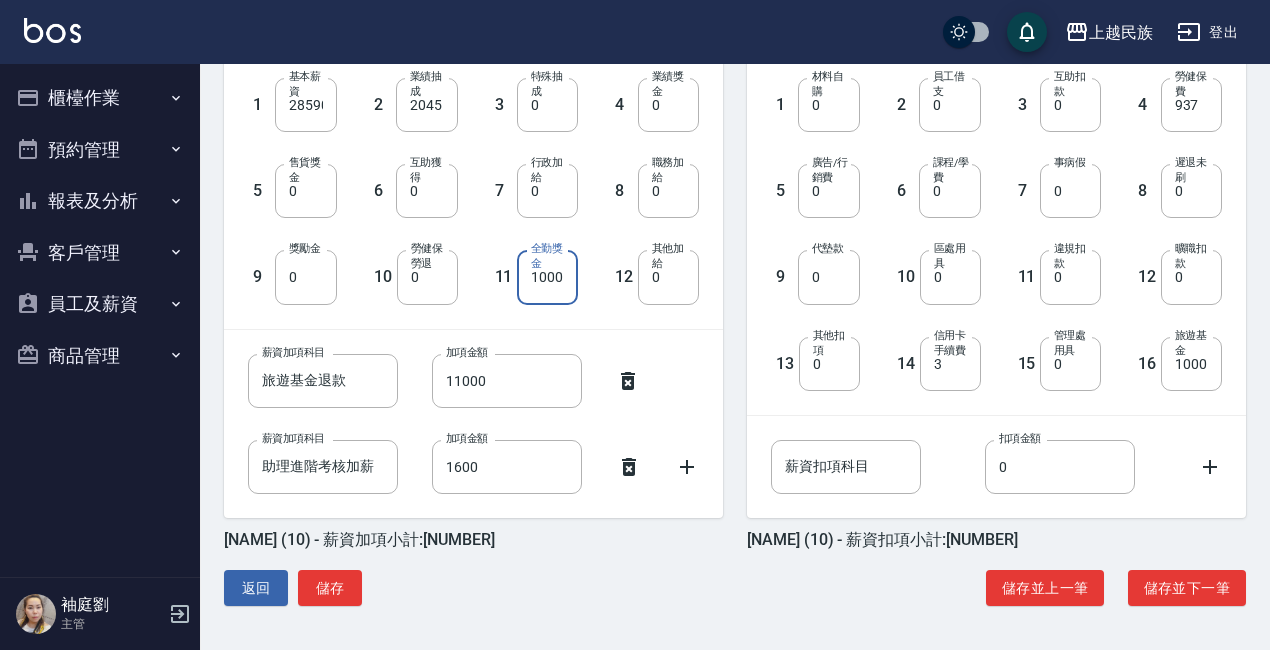 type on "1000" 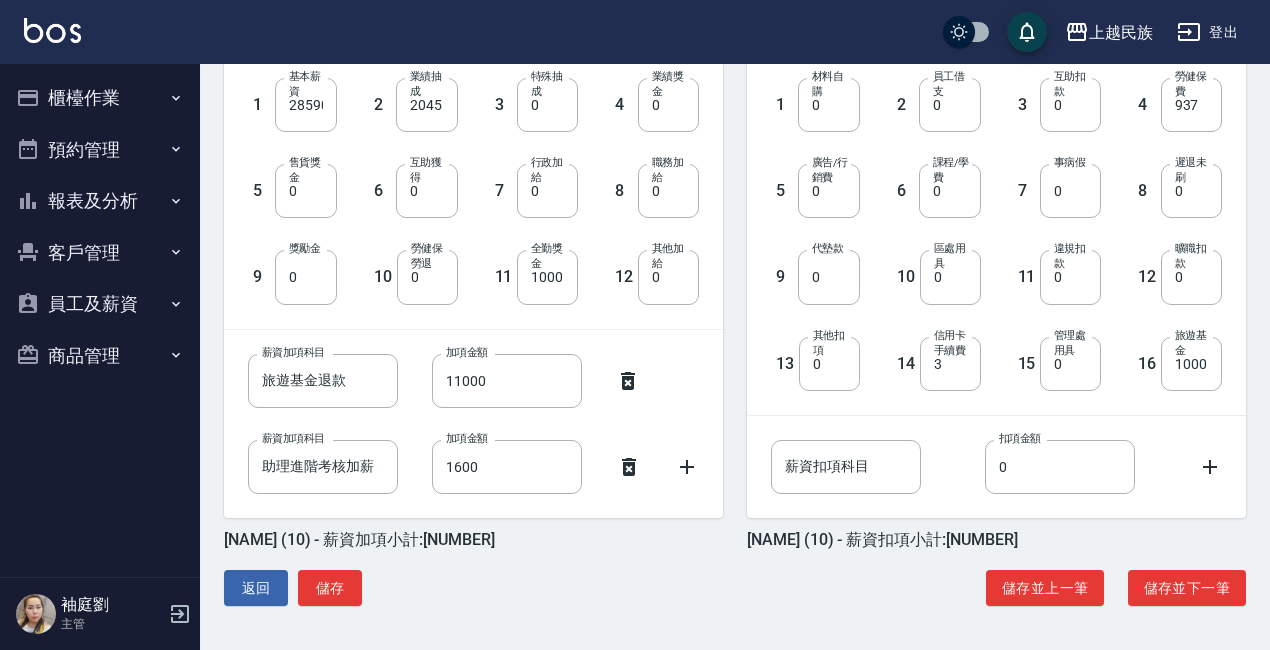 click on "薪資加項科目 旅遊基金退款 薪資加項科目 加項金額 11000 加項金額" at bounding box center (457, 365) 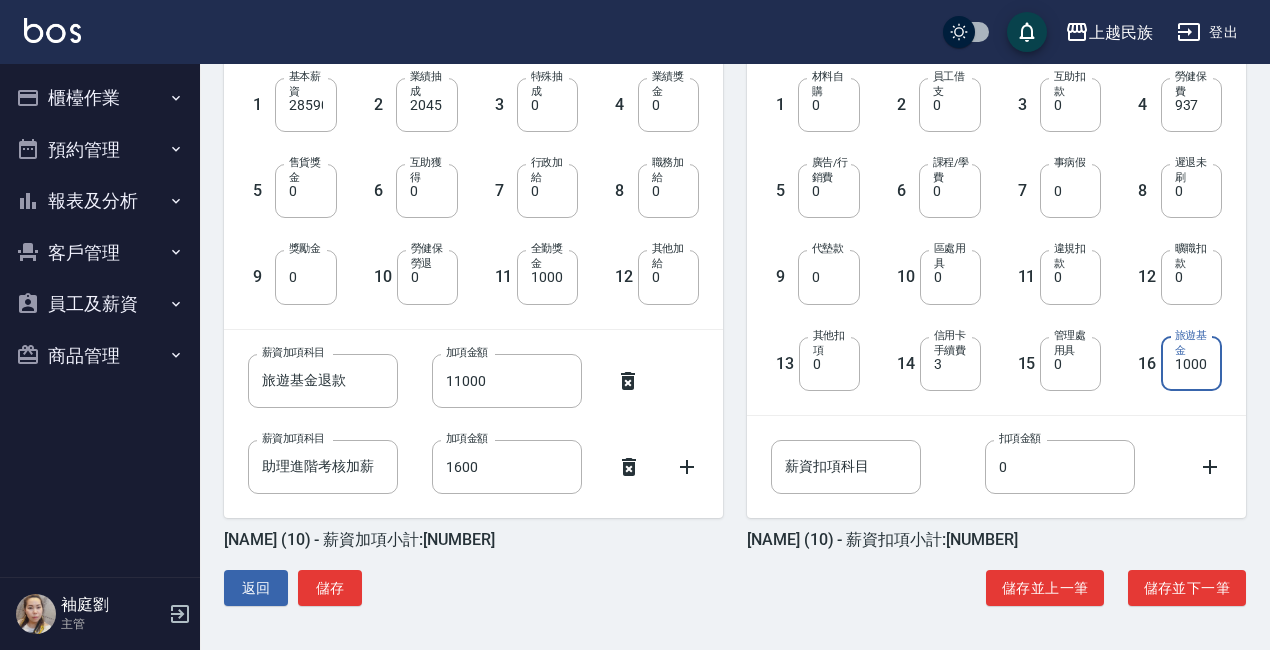 click on "1000" at bounding box center [1191, 364] 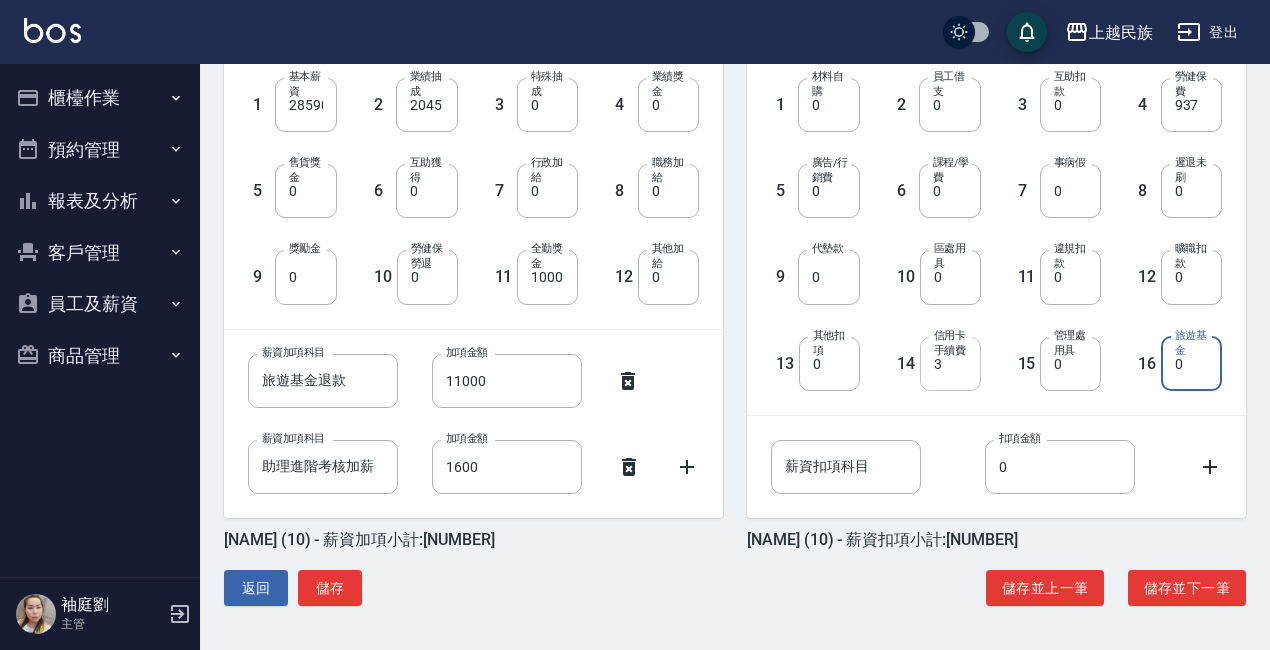 type on "0" 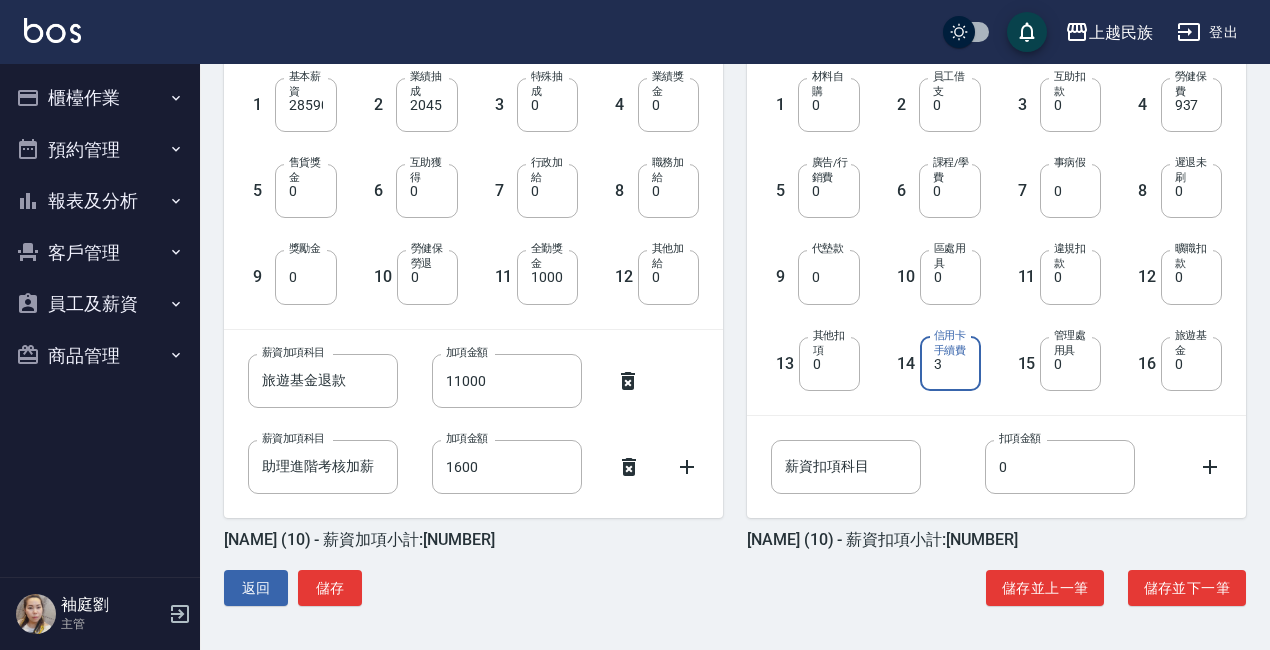 click on "3" at bounding box center (950, 364) 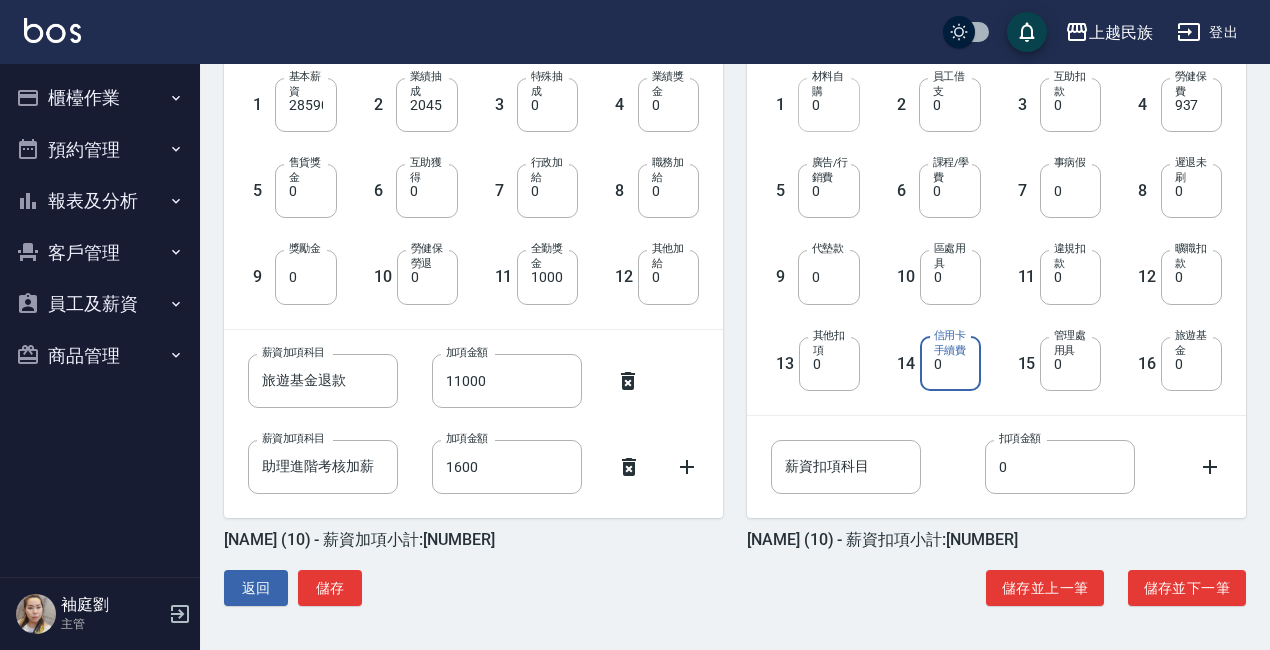 type on "0" 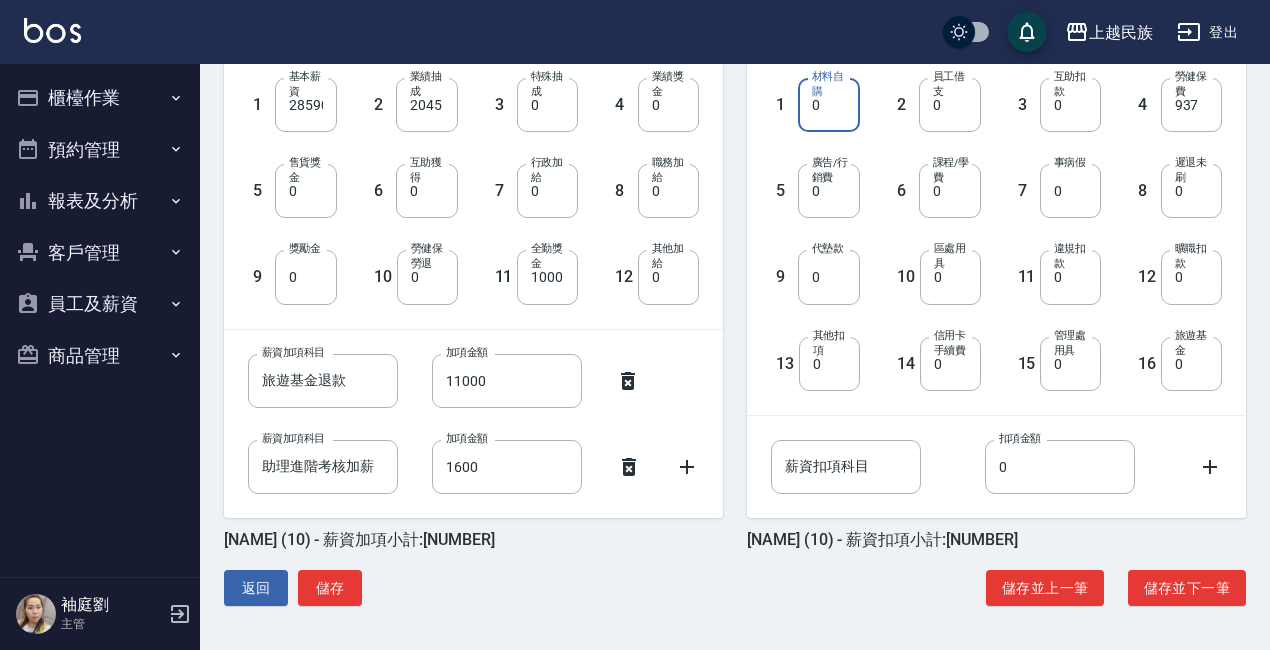 click on "0" at bounding box center [828, 105] 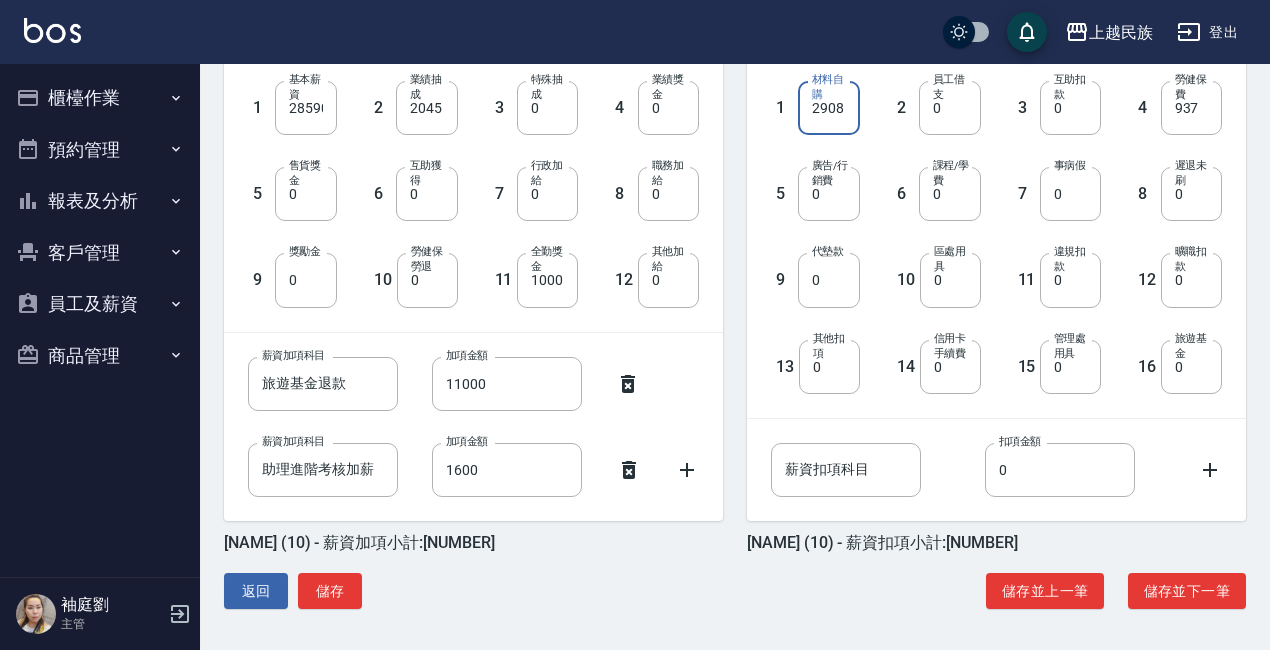 scroll, scrollTop: 563, scrollLeft: 0, axis: vertical 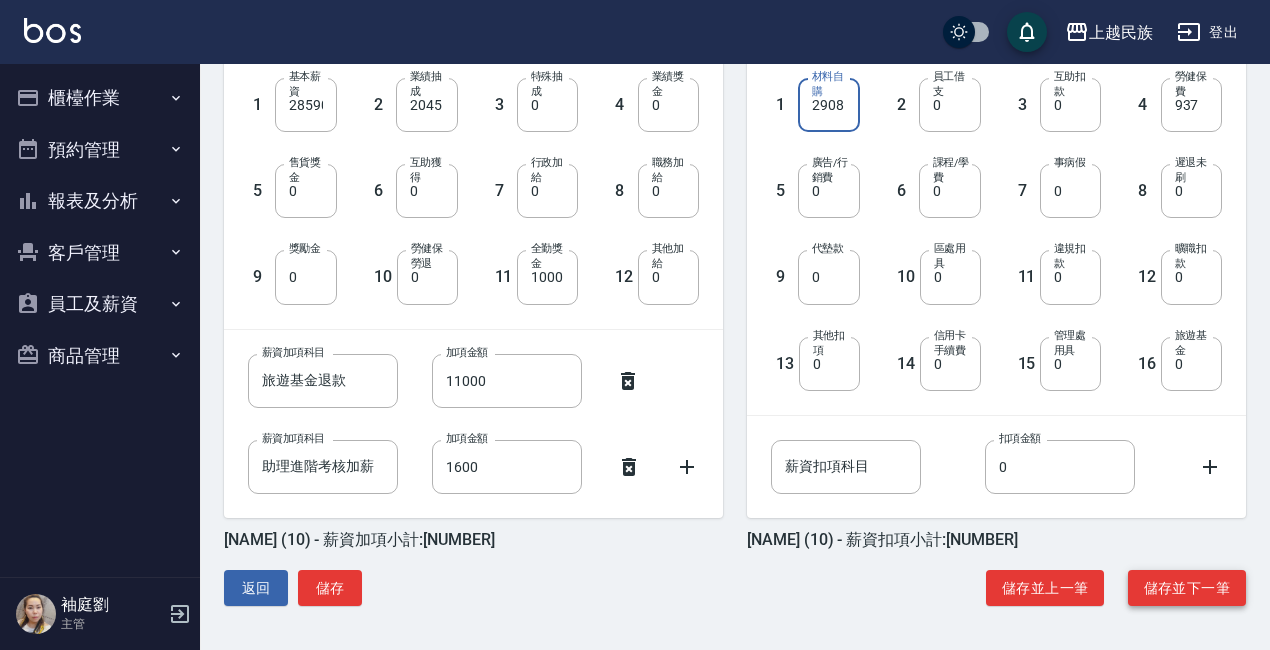 type on "2908" 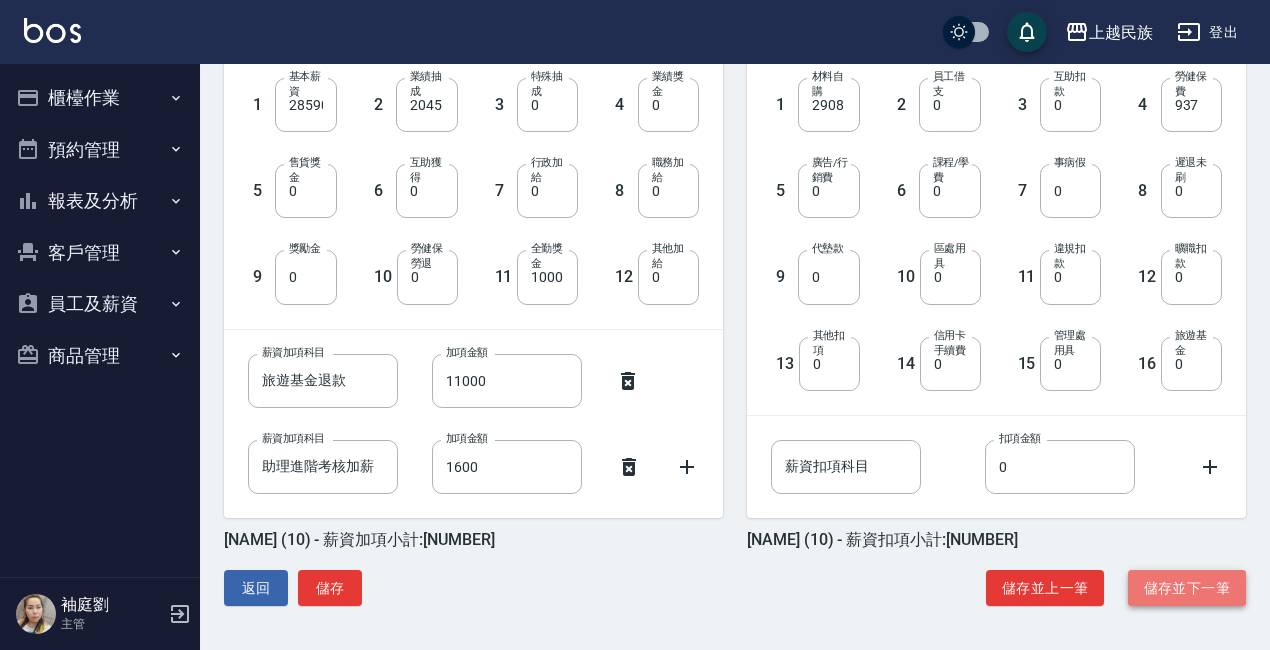 click on "儲存並下一筆" at bounding box center (1187, 588) 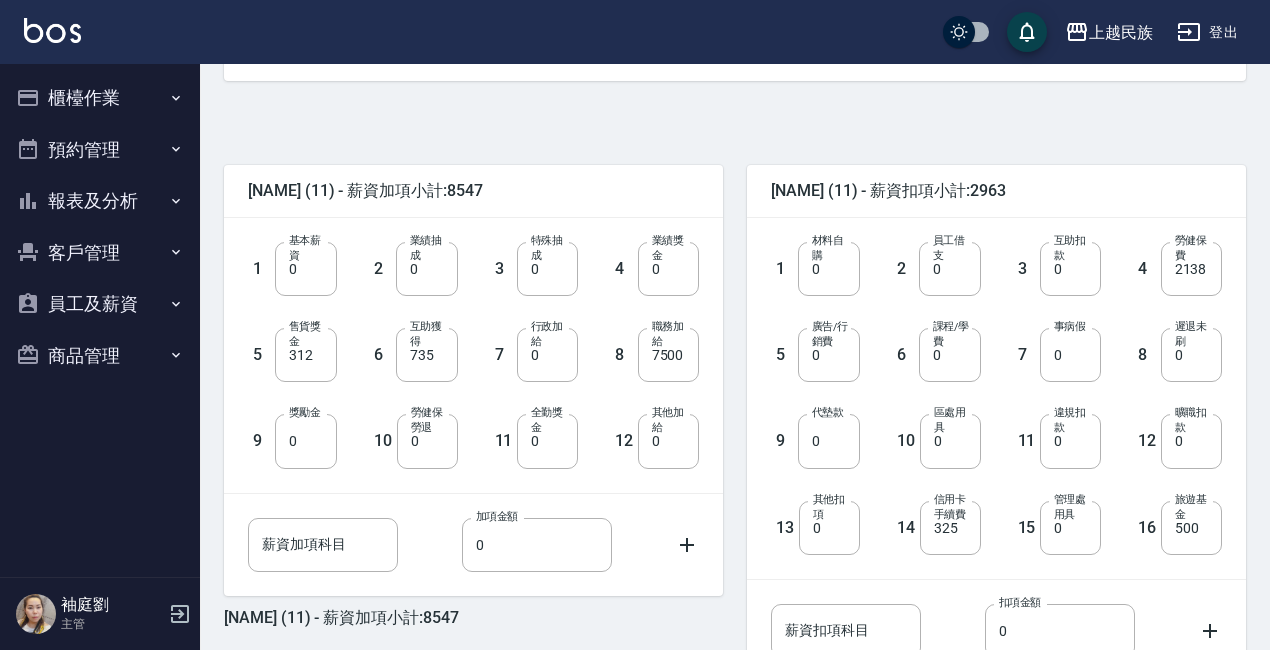 scroll, scrollTop: 400, scrollLeft: 0, axis: vertical 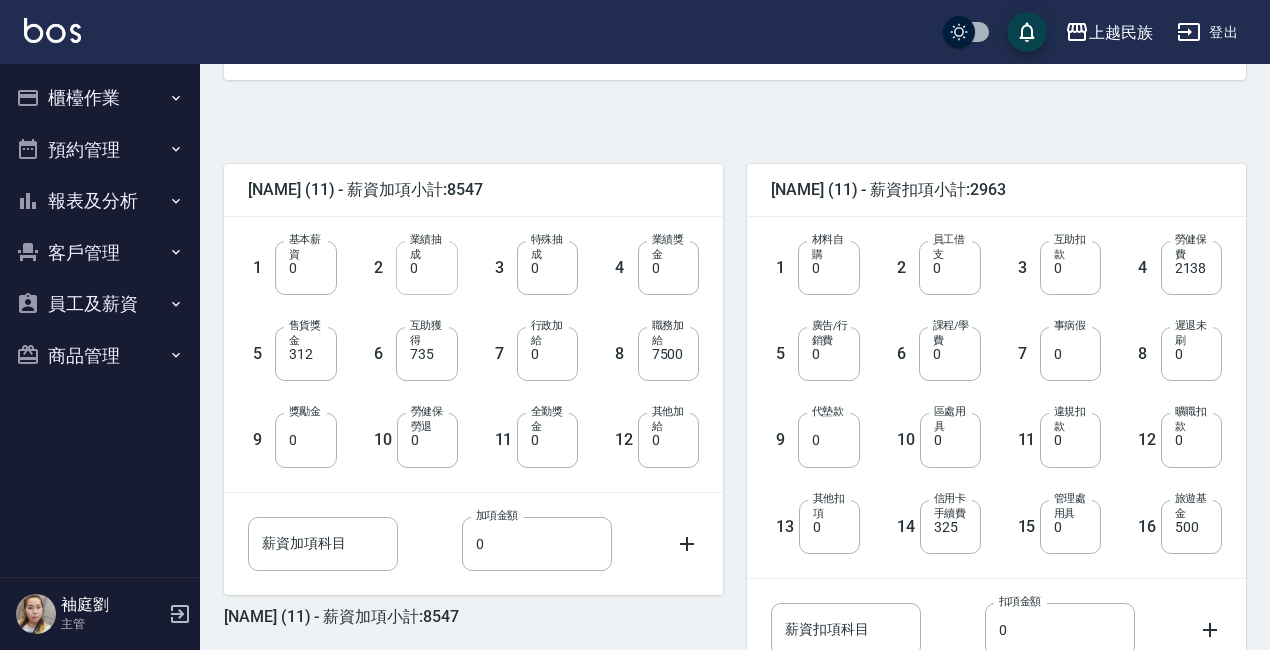 click on "0" at bounding box center (426, 268) 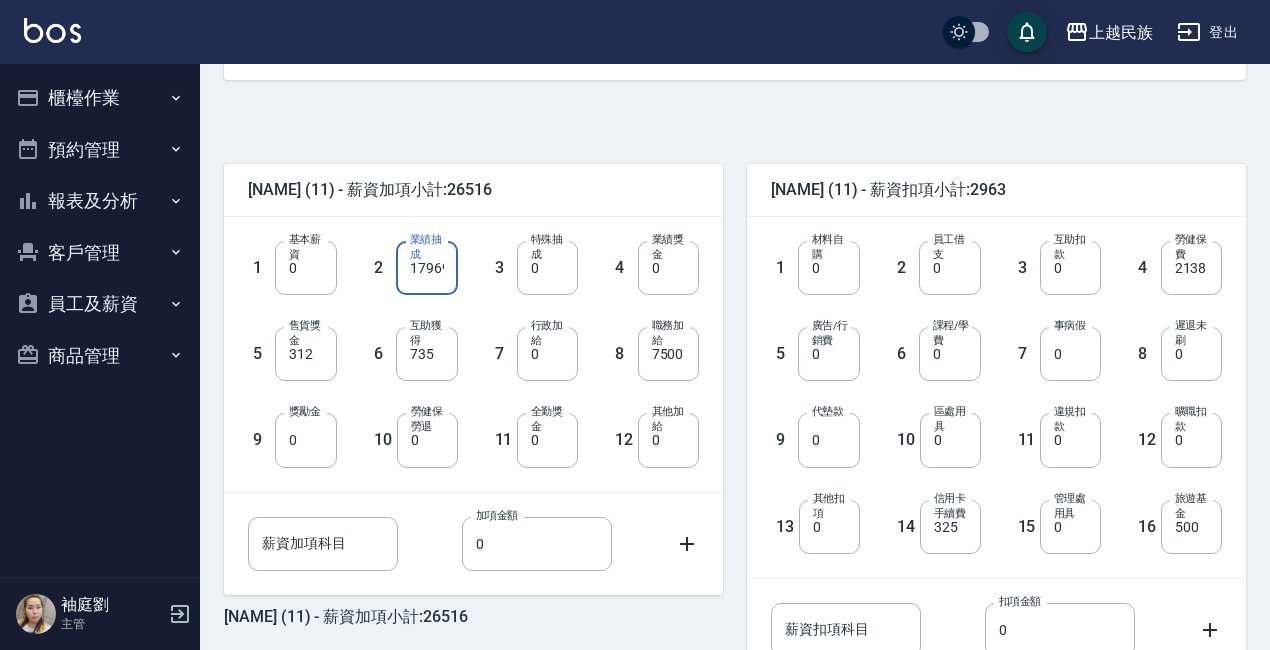 scroll, scrollTop: 0, scrollLeft: 7, axis: horizontal 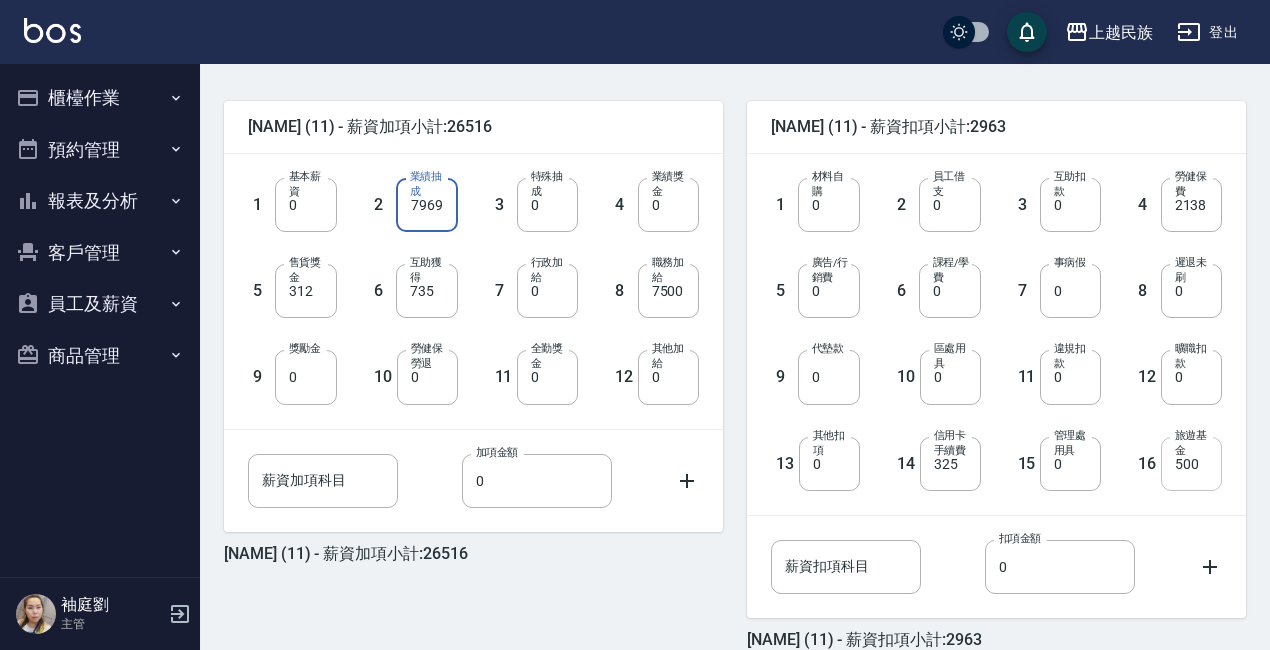 type on "17969" 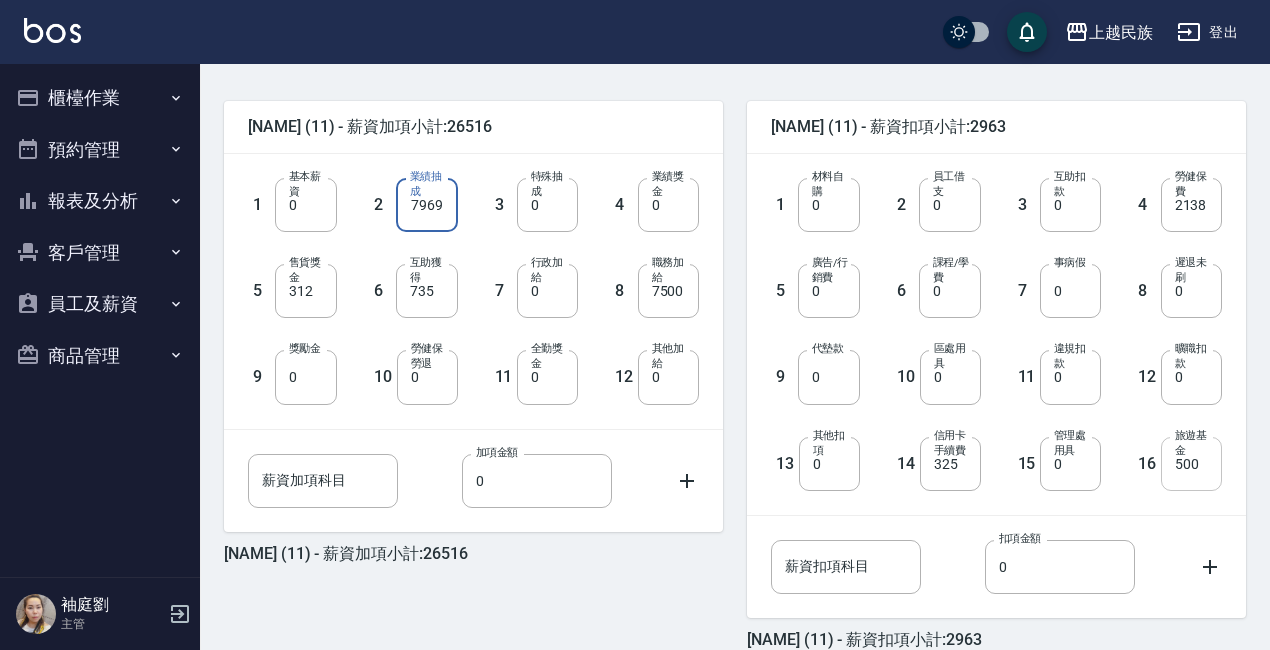 click on "500" at bounding box center (1191, 464) 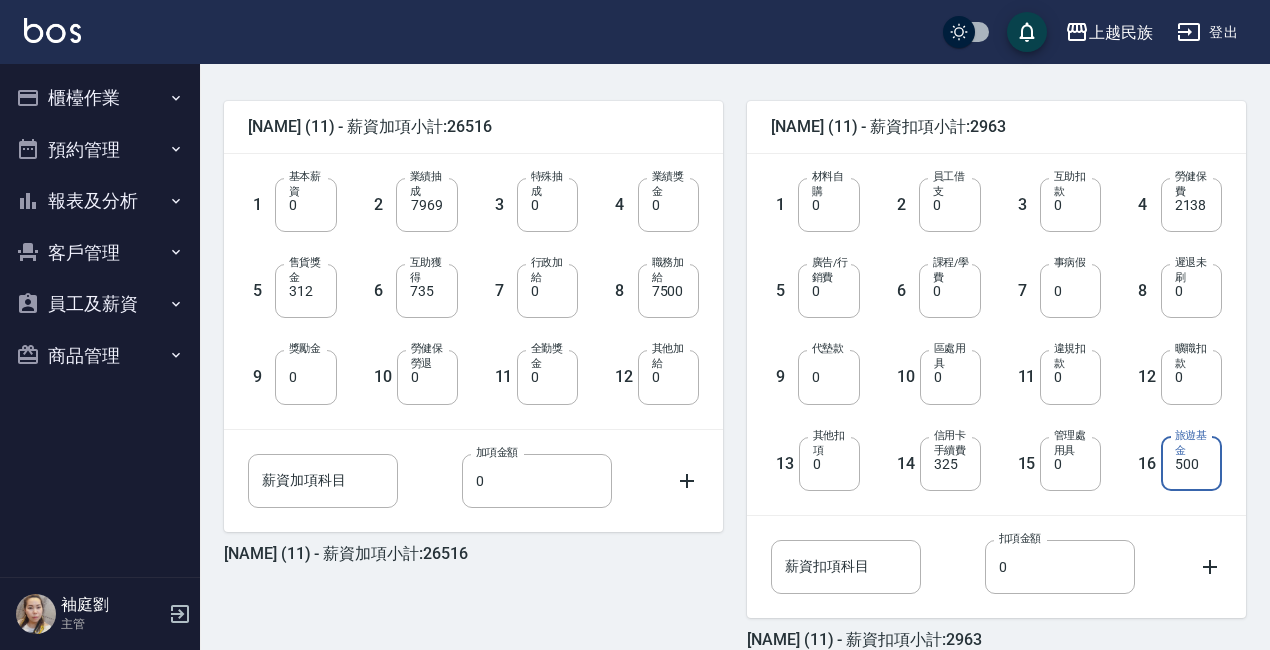 scroll, scrollTop: 0, scrollLeft: 0, axis: both 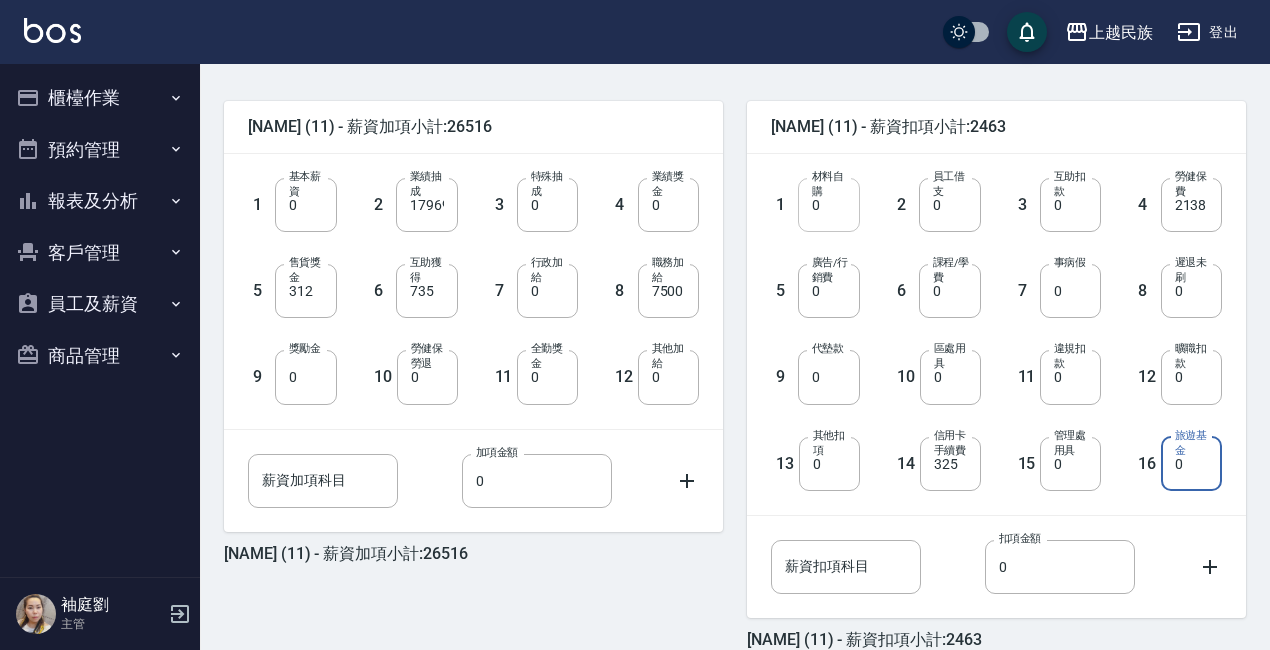 type on "0" 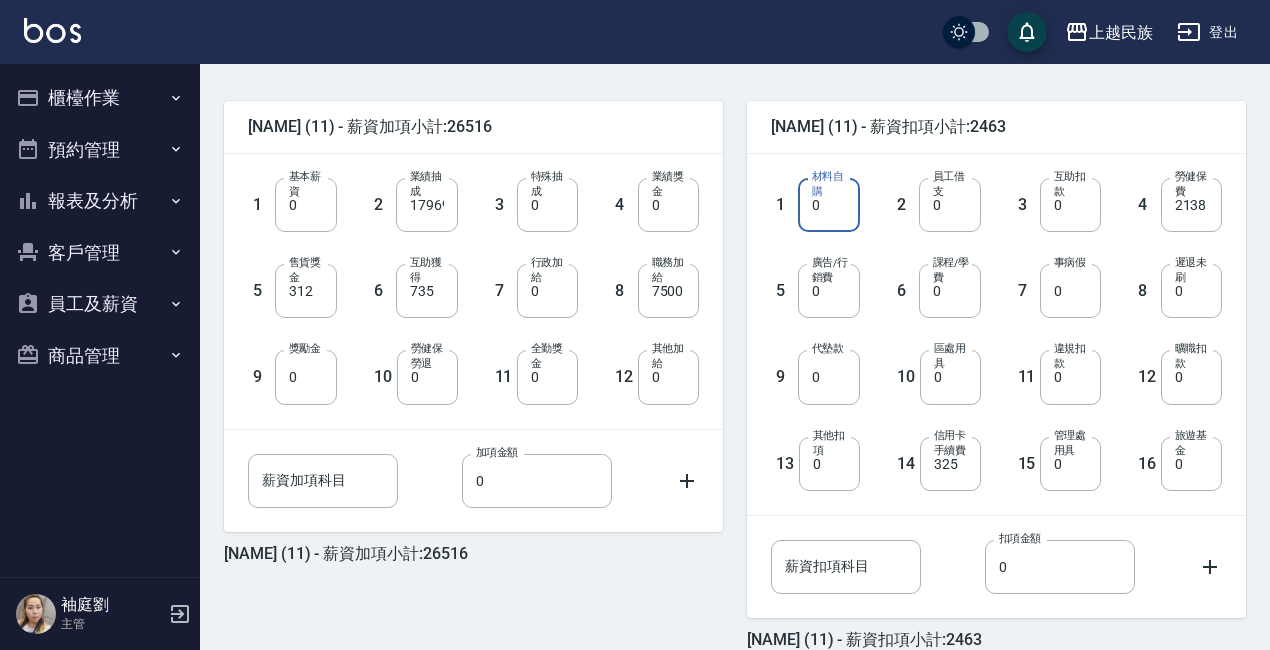 click on "0" at bounding box center (828, 205) 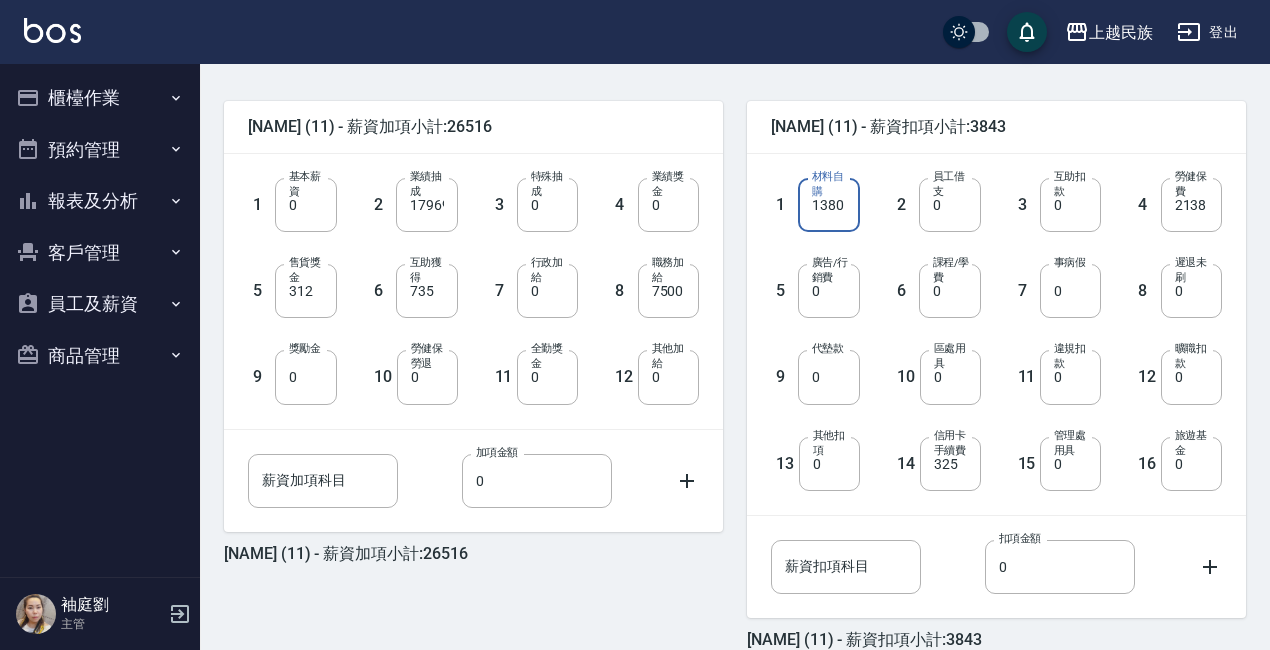 type on "1380" 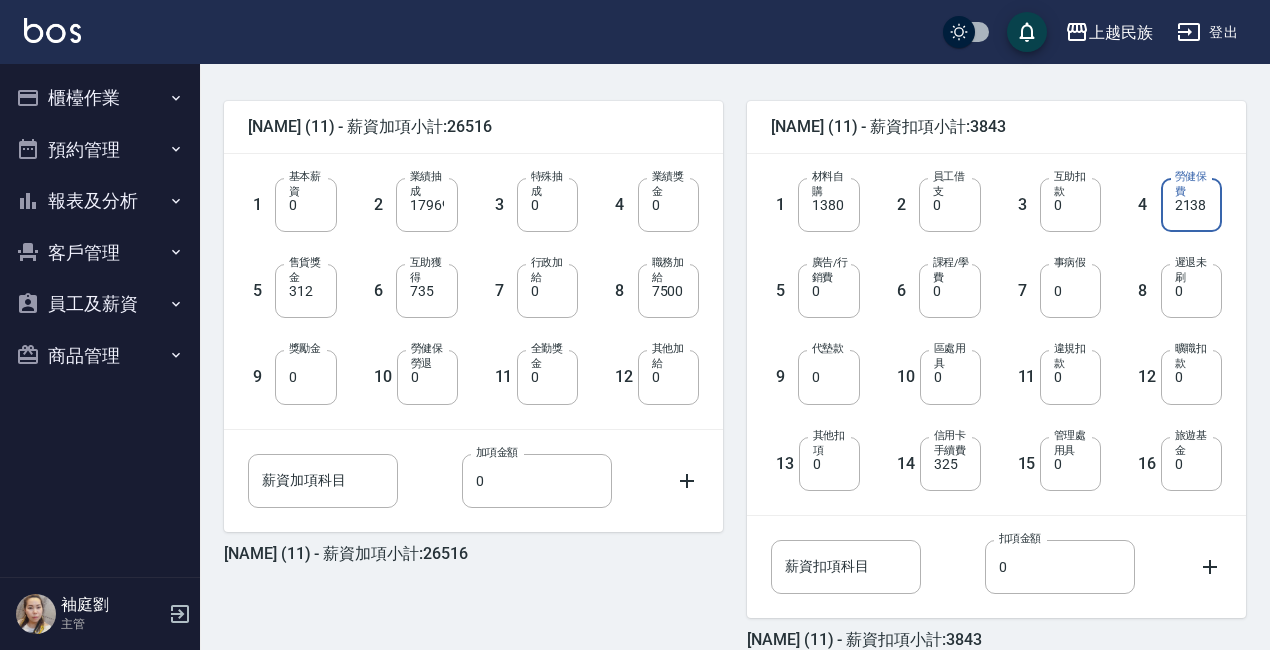click on "2138" at bounding box center (1191, 205) 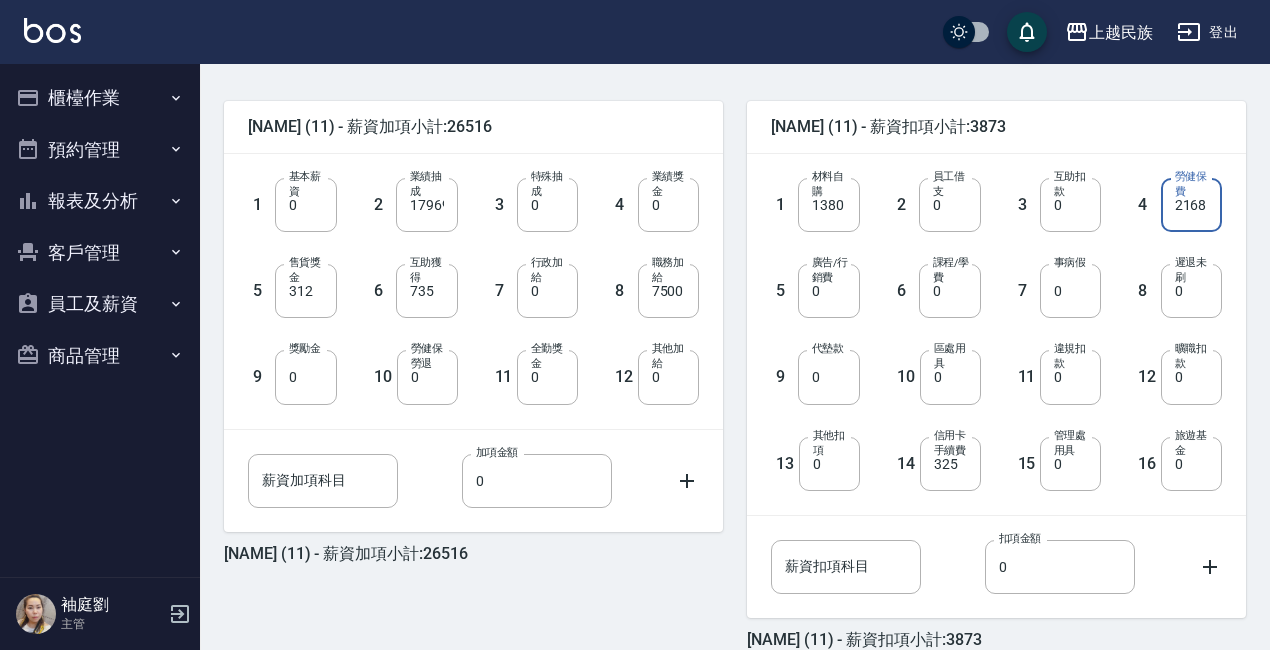 type on "2168" 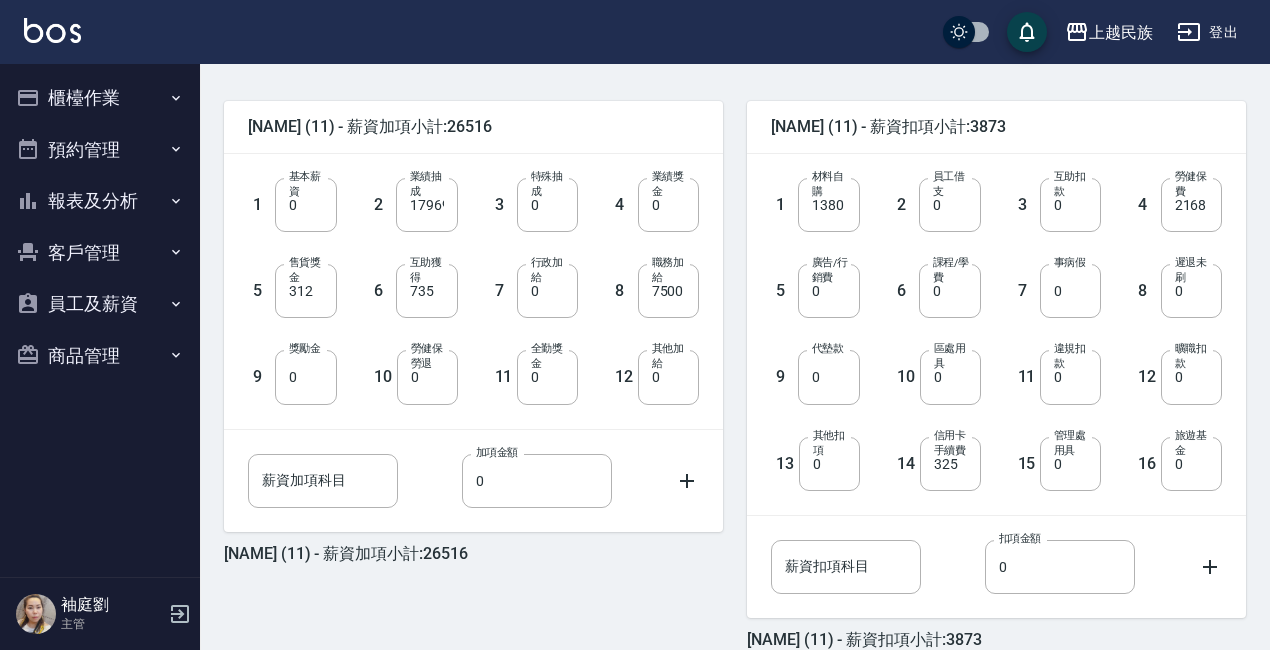 click on "袖庭劉 (11) - 薪資扣項小計:3873 1 材料自購 1380 材料自購 2 員工借支 0 員工借支 3 互助扣款 0 互助扣款 4 勞健保費 2168 勞健保費 5 廣告/行銷費 0 廣告/行銷費 6 課程/學費 0 課程/學費 7 事病假 0 事病假 8 遲退未刷 0 遲退未刷 9 代墊款 0 代墊款 10 區處用具 0 區處用具 11 違規扣款 0 違規扣款 12 曠職扣款 0 曠職扣款 13 其他扣項 0 其他扣項 14 信用卡手續費 325 信用卡手續費 15 管理處用具 0 管理處用具 16 旅遊基金 0 旅遊基金 薪資扣項科目 薪資扣項科目 扣項金額 0 扣項金額 袖庭劉 (11) - 薪資扣項小計:3873" at bounding box center [984, 363] 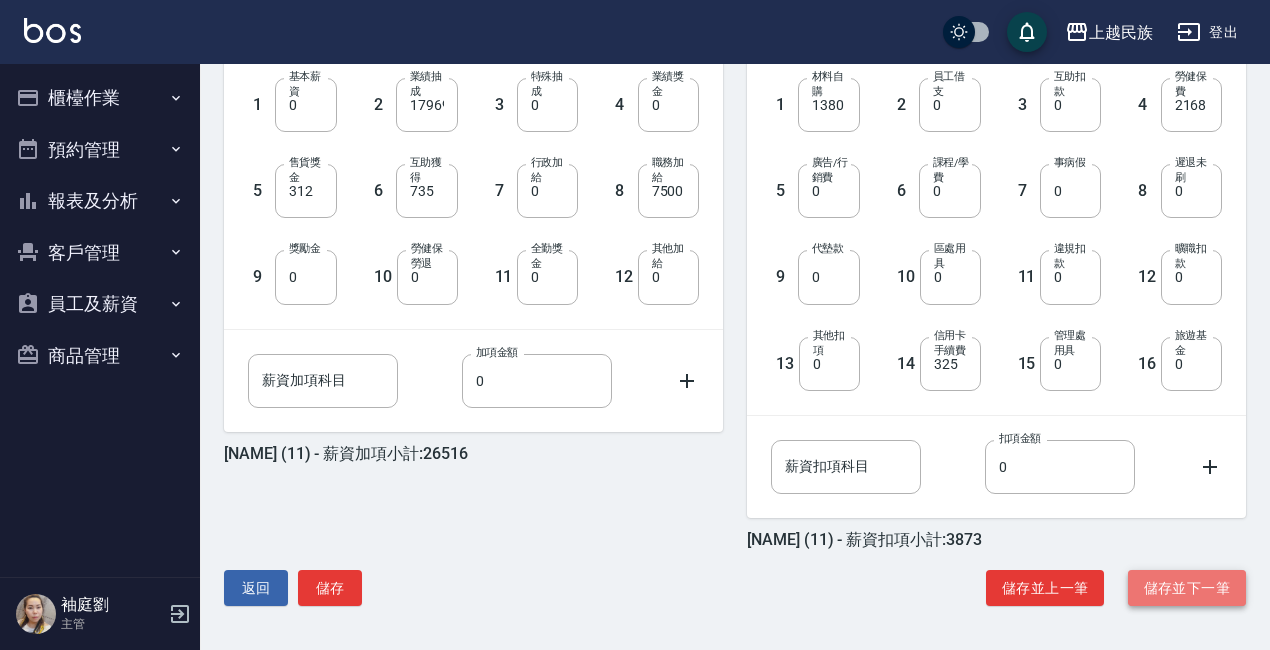 click on "儲存並下一筆" at bounding box center [1187, 588] 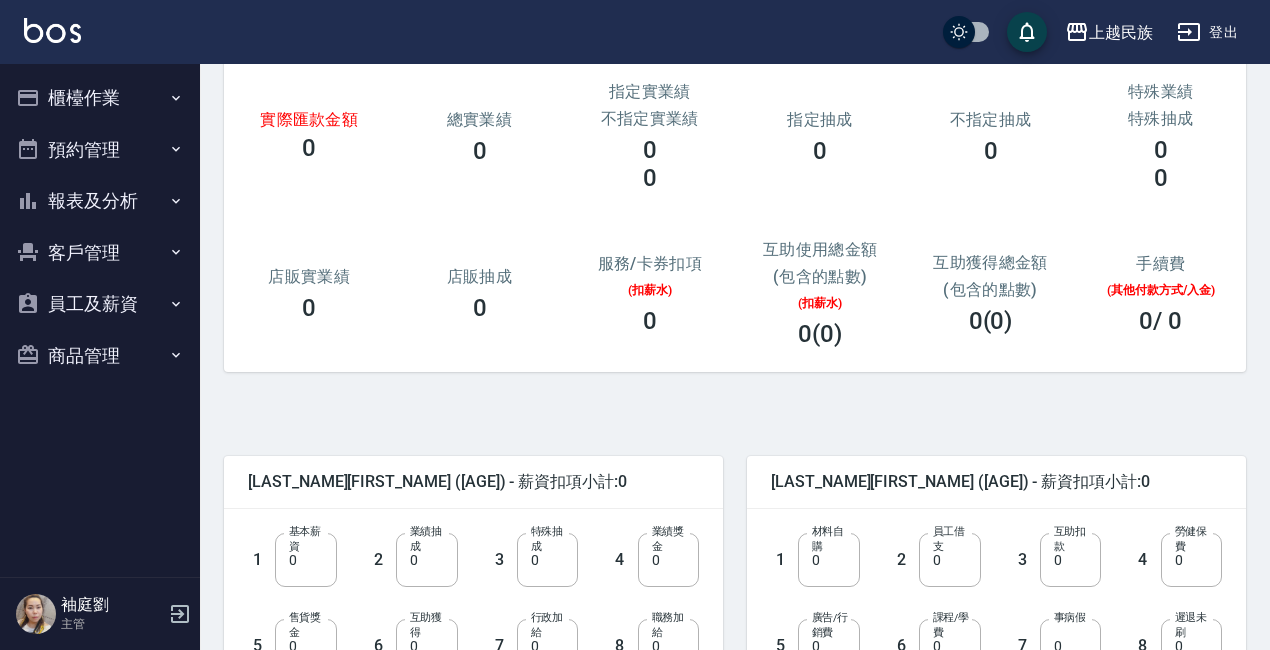 scroll, scrollTop: 400, scrollLeft: 0, axis: vertical 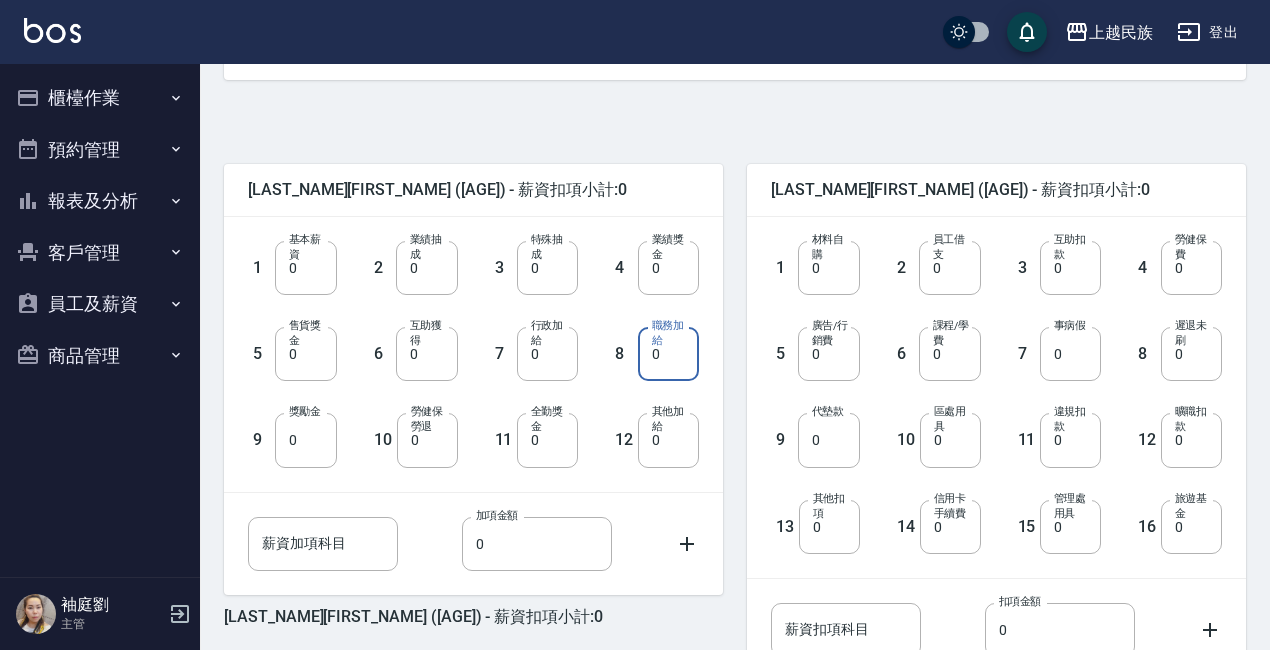 click on "0" at bounding box center (668, 354) 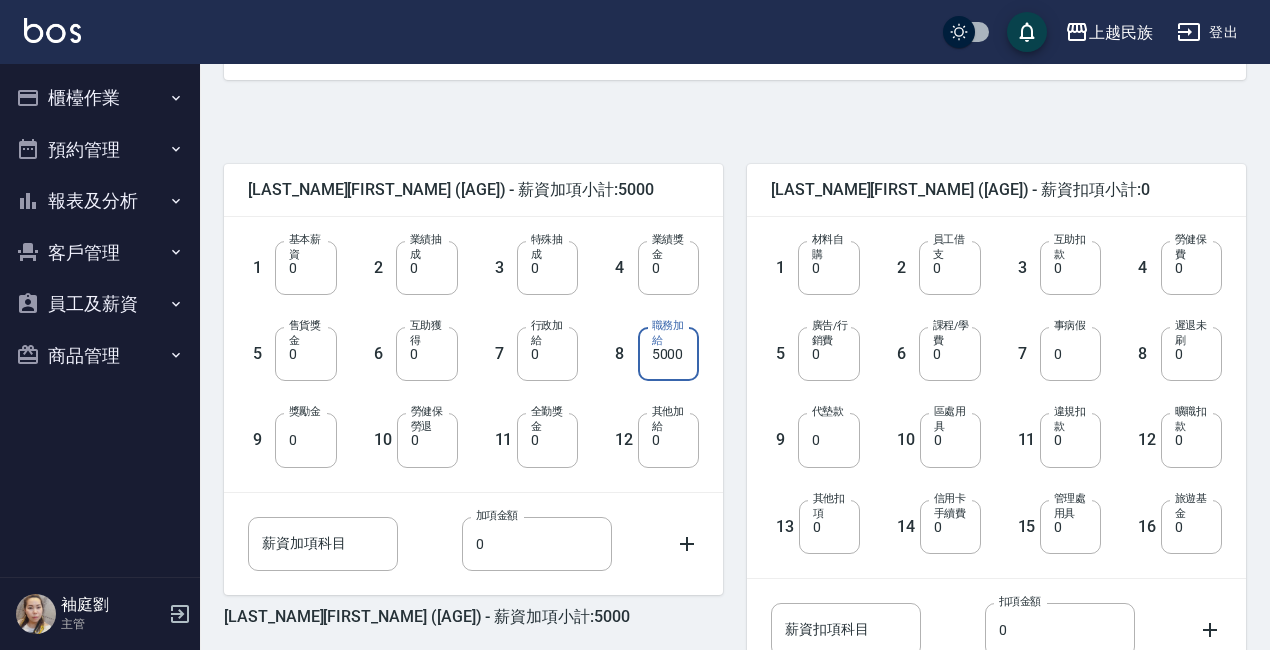 type on "5000" 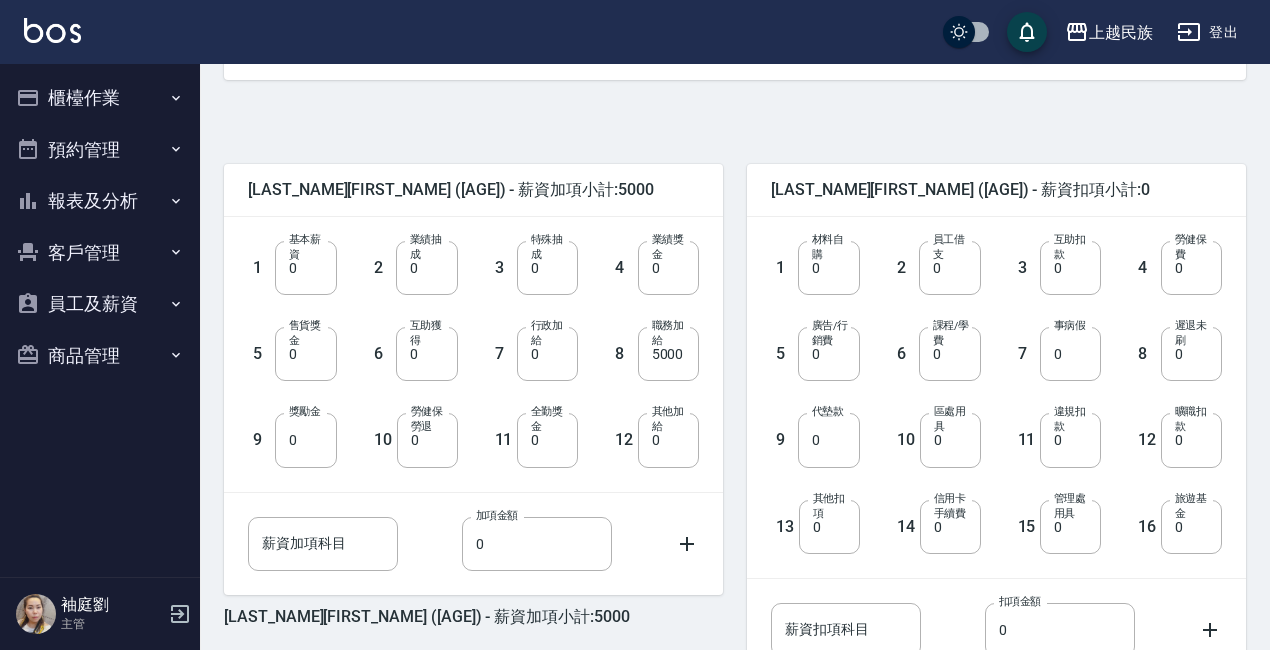 click on "薪資加項科目 薪資加項科目 加項金額 0 加項金額" at bounding box center [457, 528] 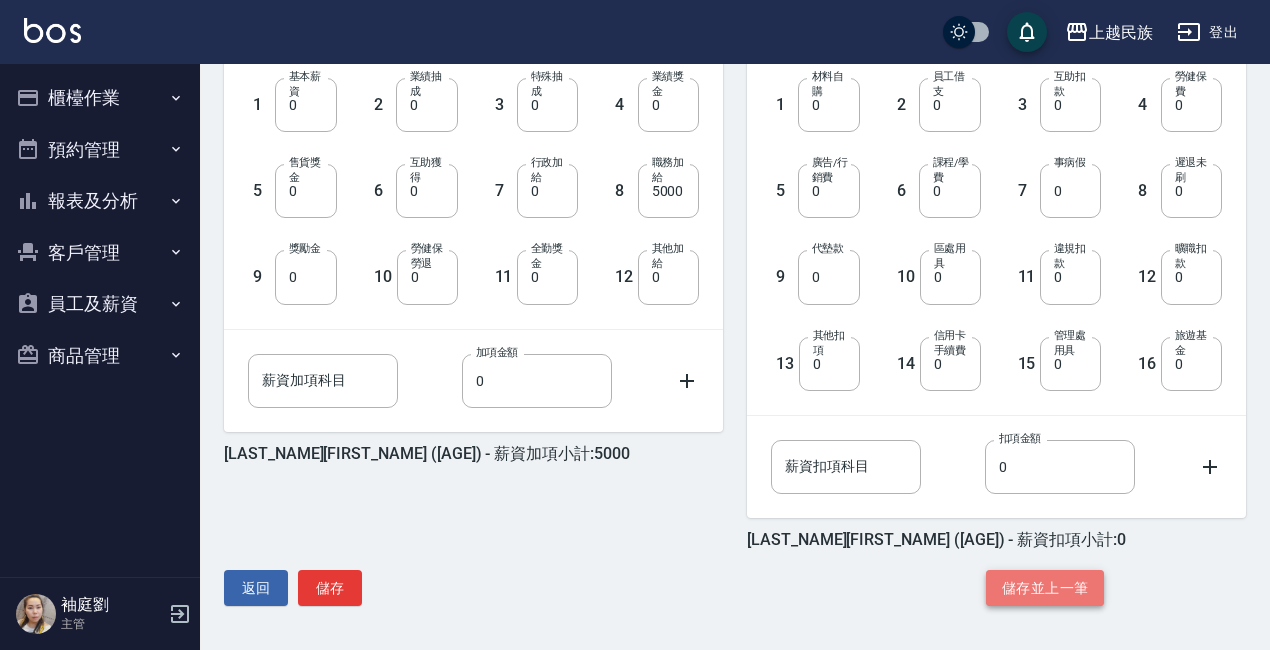 click on "儲存並上一筆" at bounding box center [1045, 588] 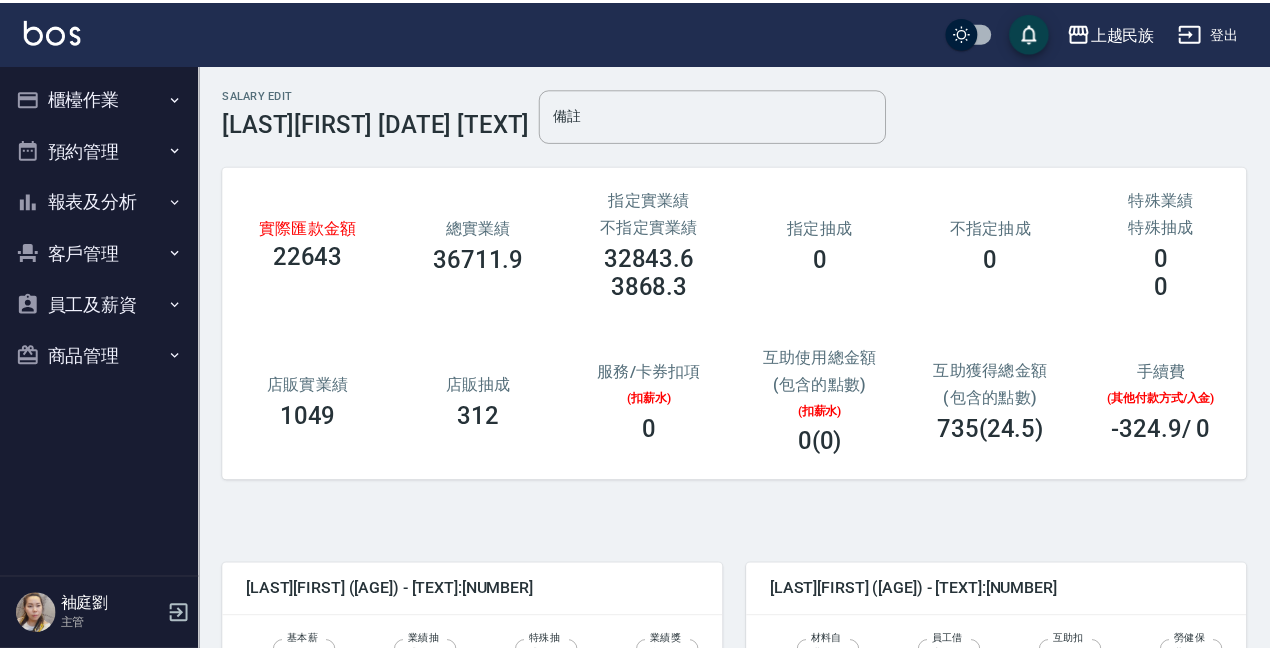 scroll, scrollTop: 0, scrollLeft: 0, axis: both 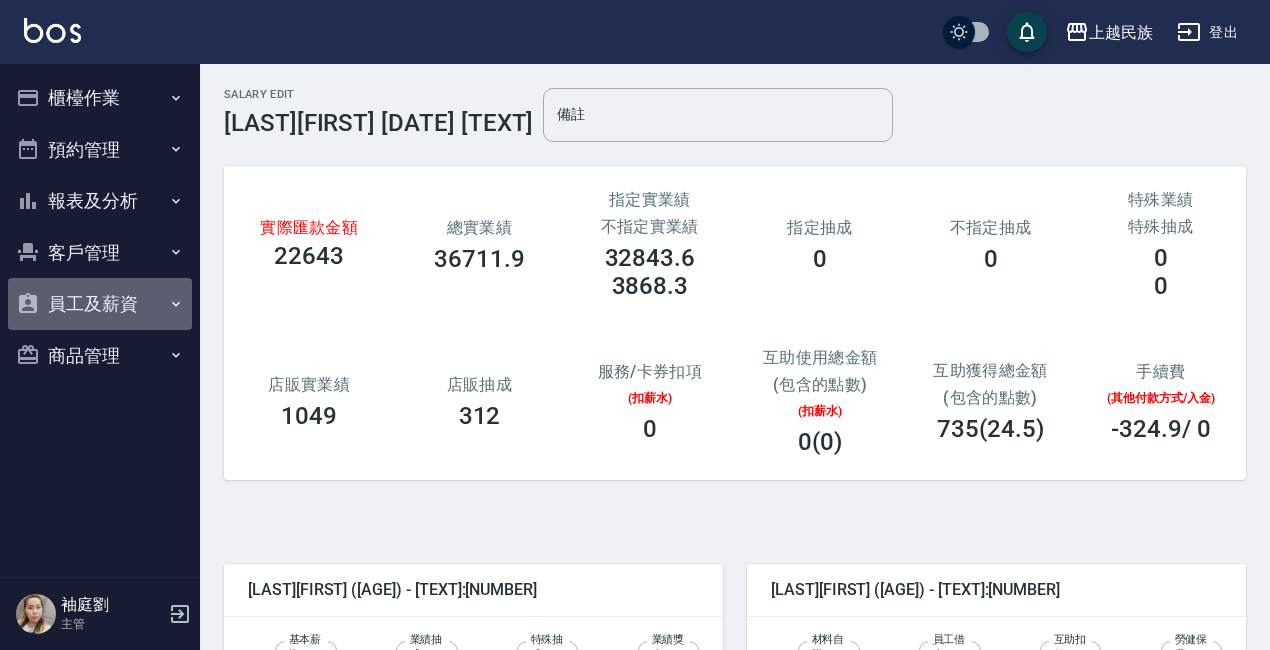 click on "員工及薪資" at bounding box center [100, 304] 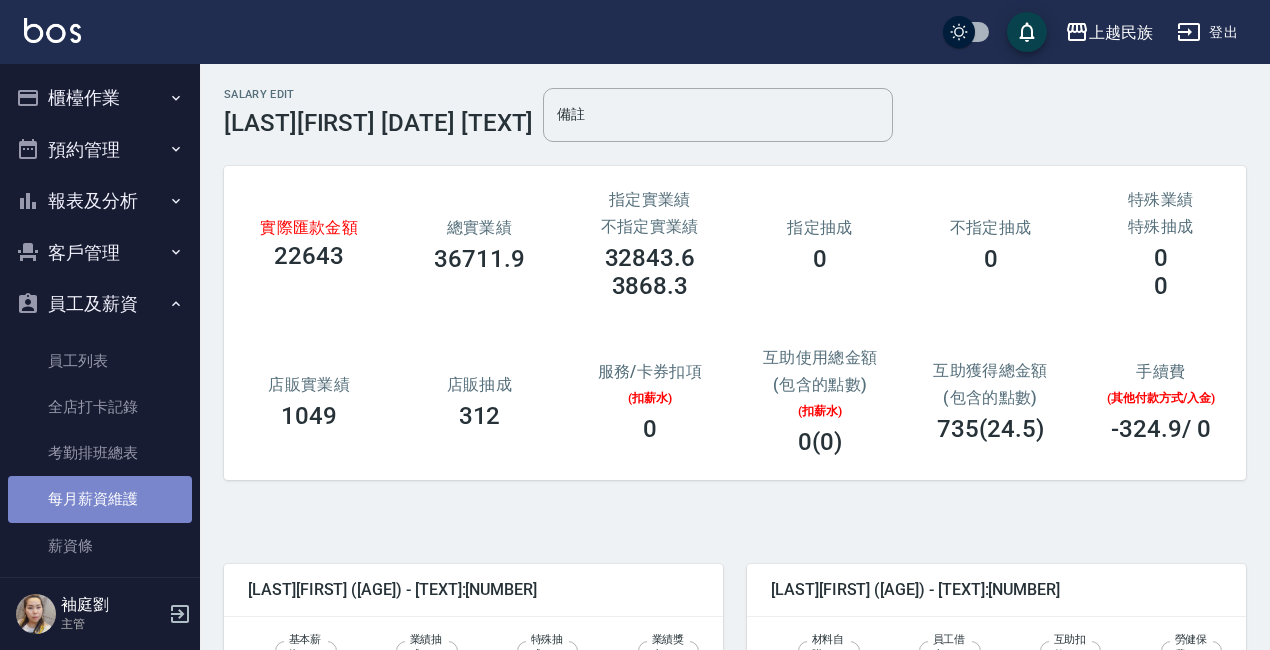 click on "每月薪資維護" at bounding box center (100, 499) 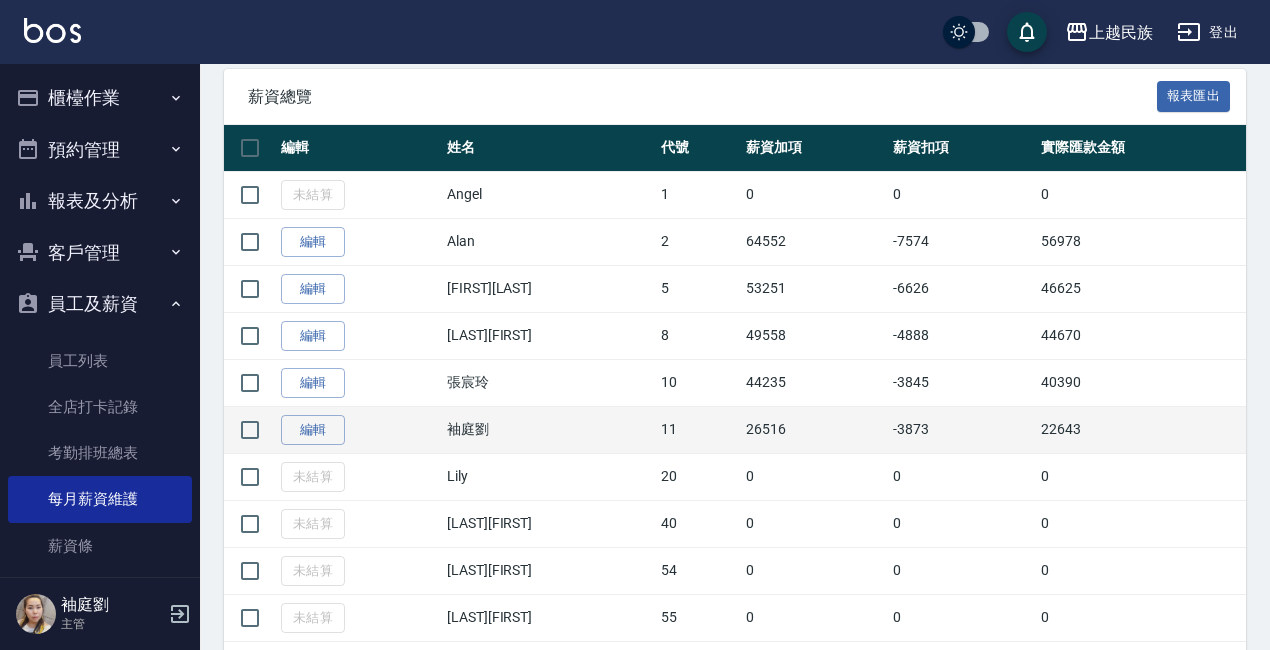 scroll, scrollTop: 400, scrollLeft: 0, axis: vertical 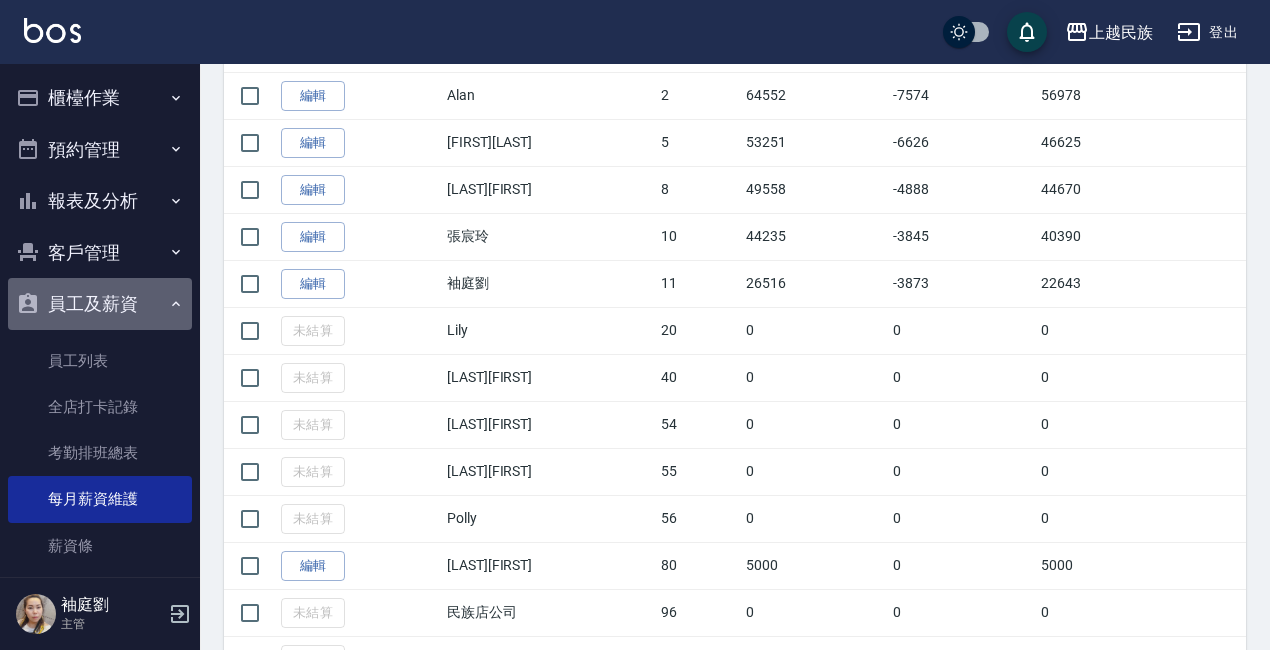 click 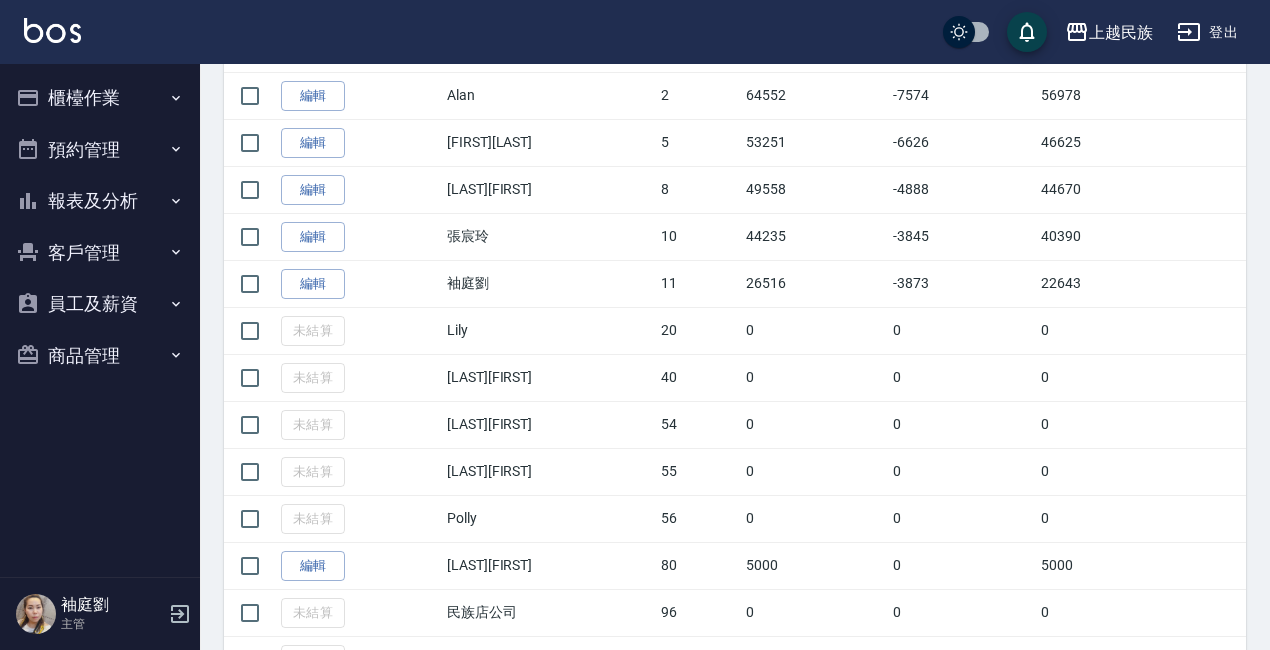 click on "報表及分析" at bounding box center (100, 201) 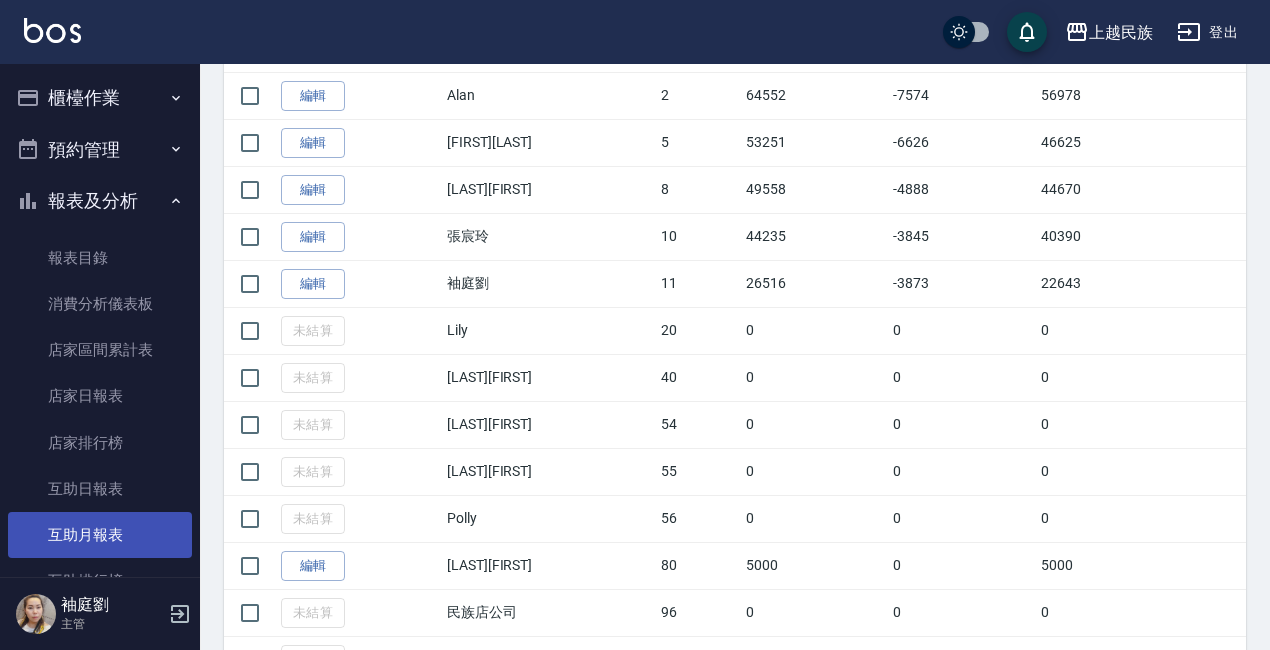 click on "互助月報表" at bounding box center (100, 535) 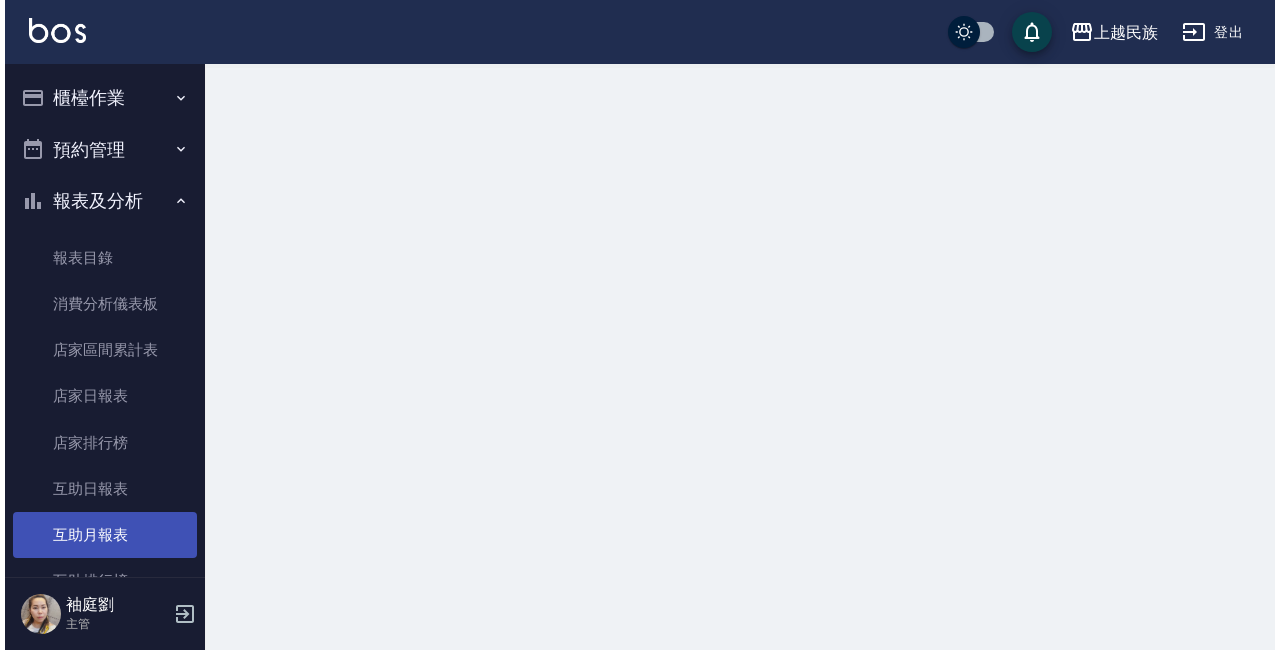 scroll, scrollTop: 0, scrollLeft: 0, axis: both 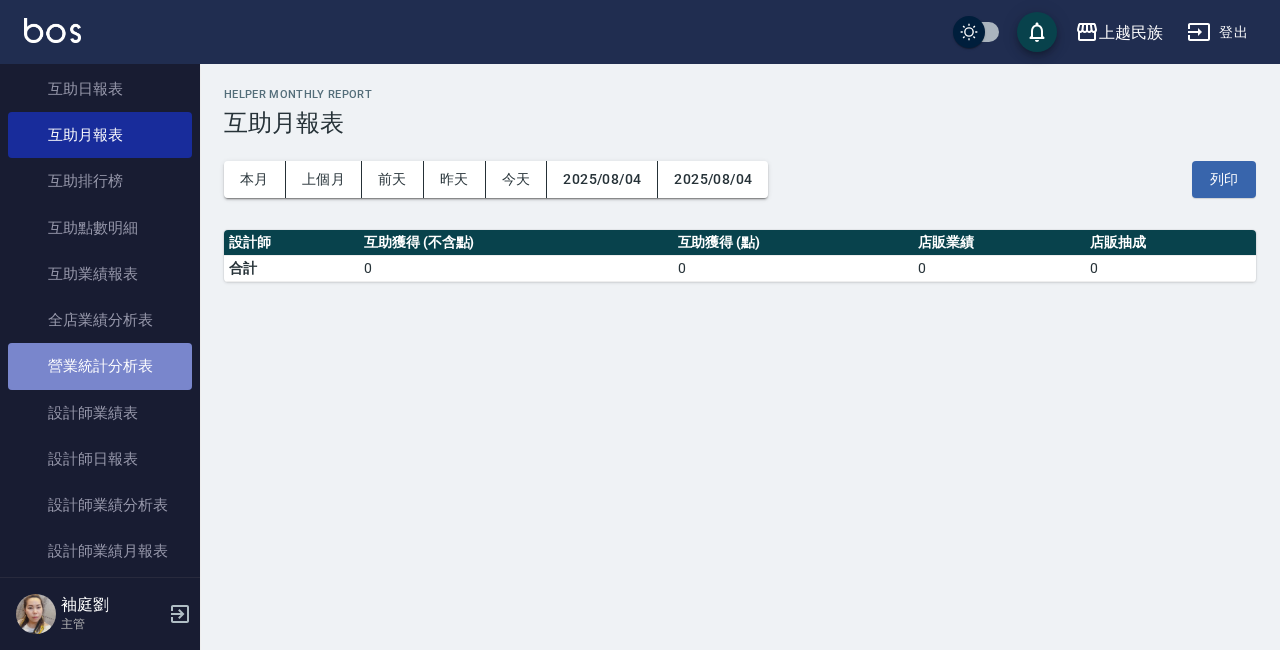 click on "營業統計分析表" at bounding box center (100, 366) 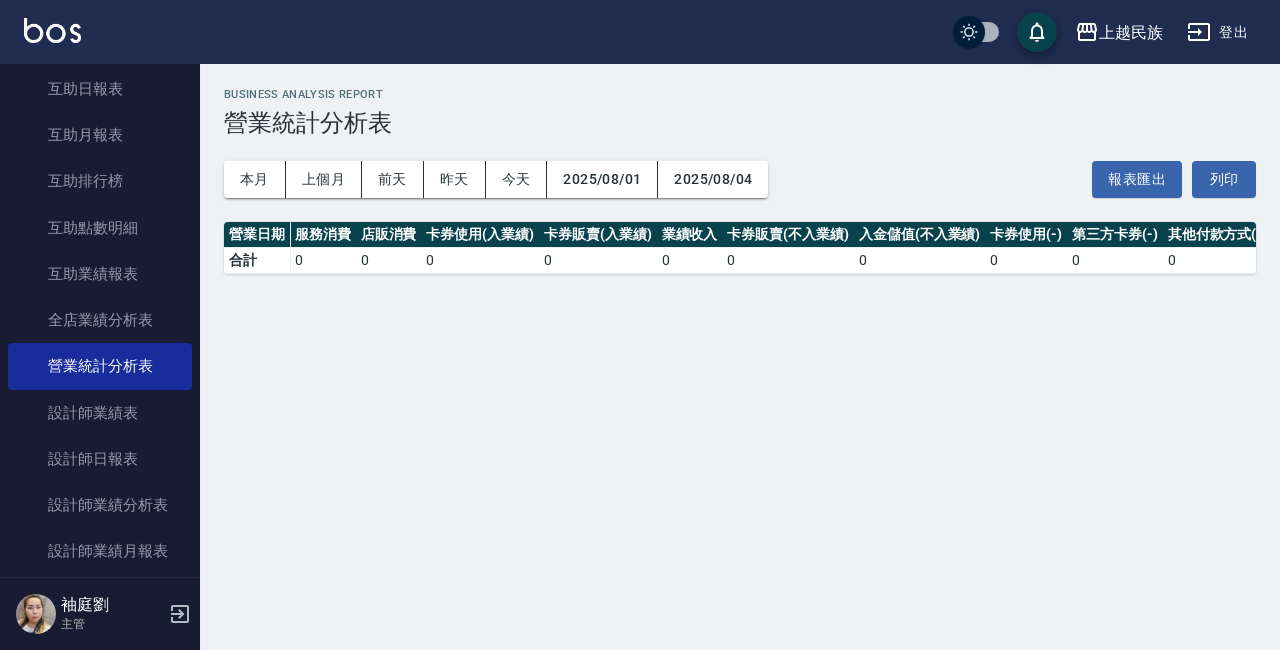 click on "登出" at bounding box center (1217, 32) 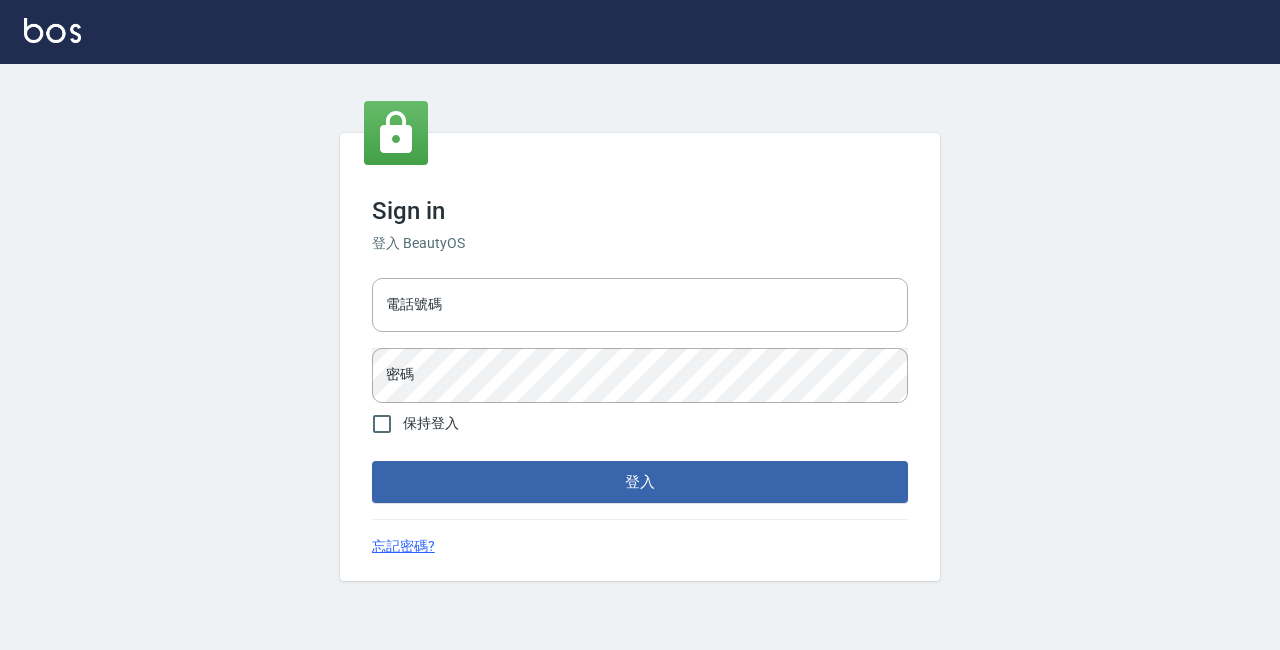 scroll, scrollTop: 0, scrollLeft: 0, axis: both 